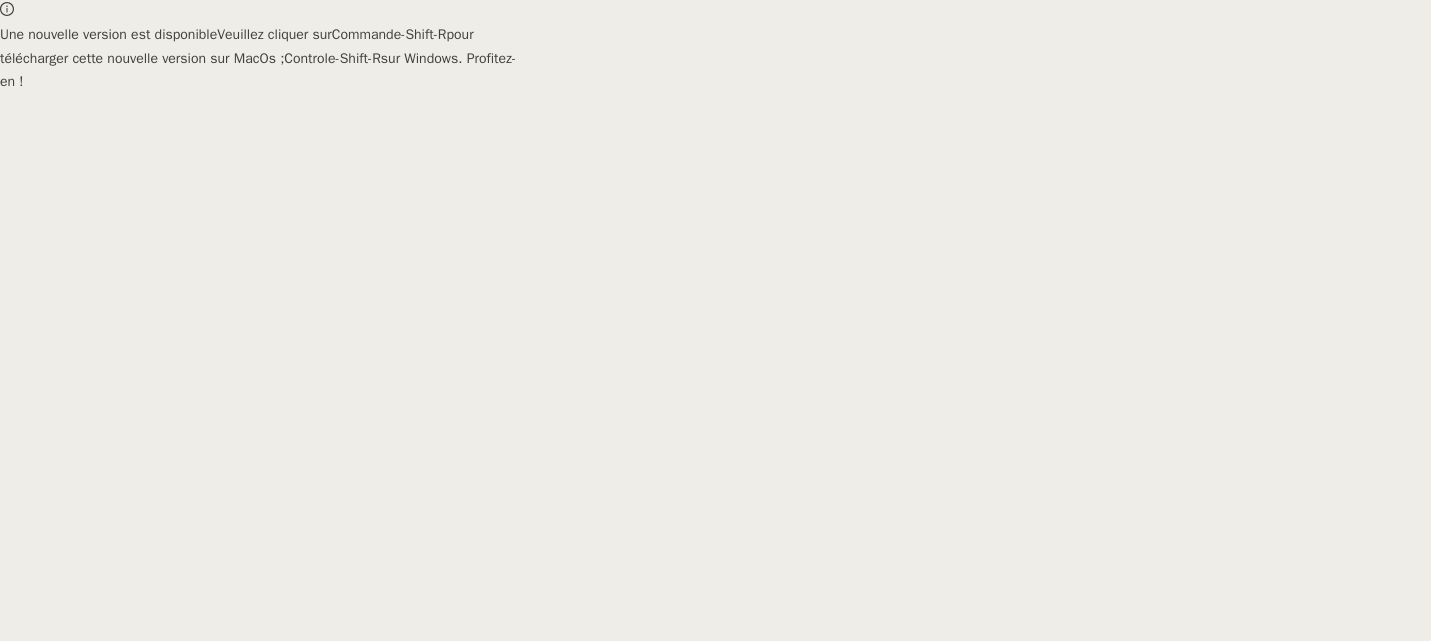 scroll, scrollTop: 0, scrollLeft: 0, axis: both 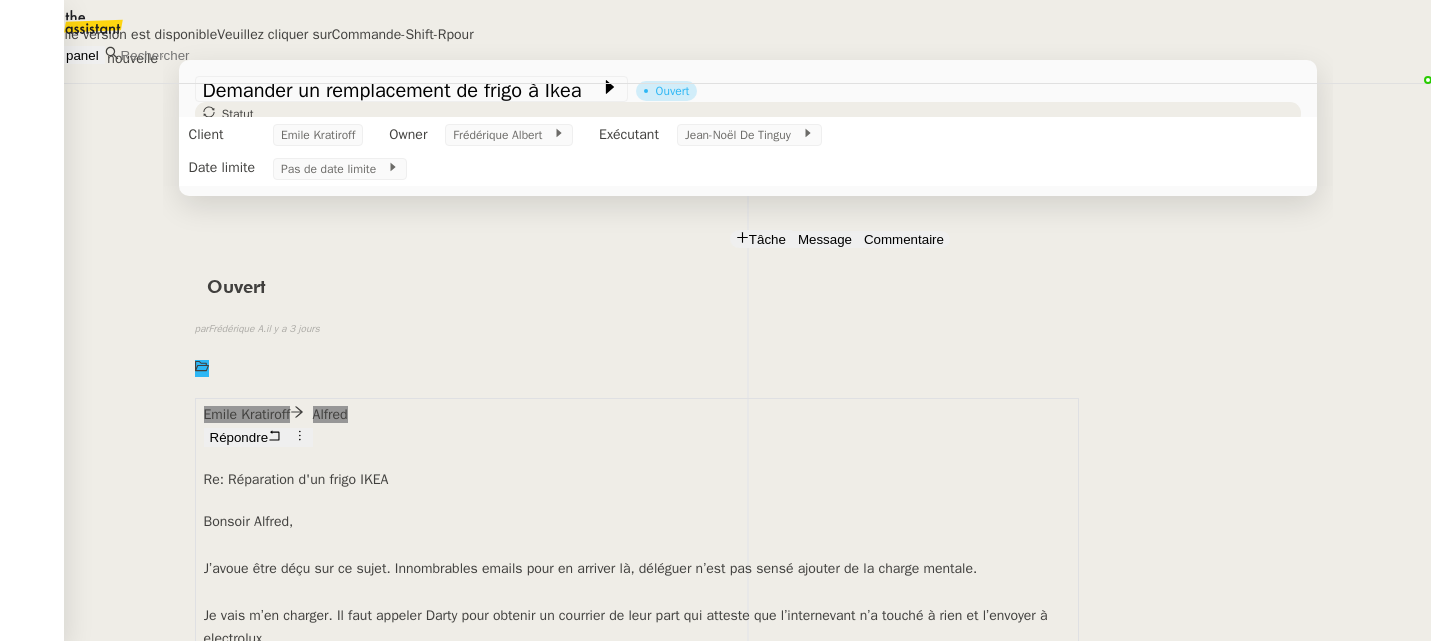 click on "Une nouvelle version est disponible Veuillez cliquer sur  Commande - Shift - R  pour télécharger cette nouvelle version sur MacOs ;  Controle - Shift - R  sur Windows. Profitez-en !" at bounding box center (715, 46) 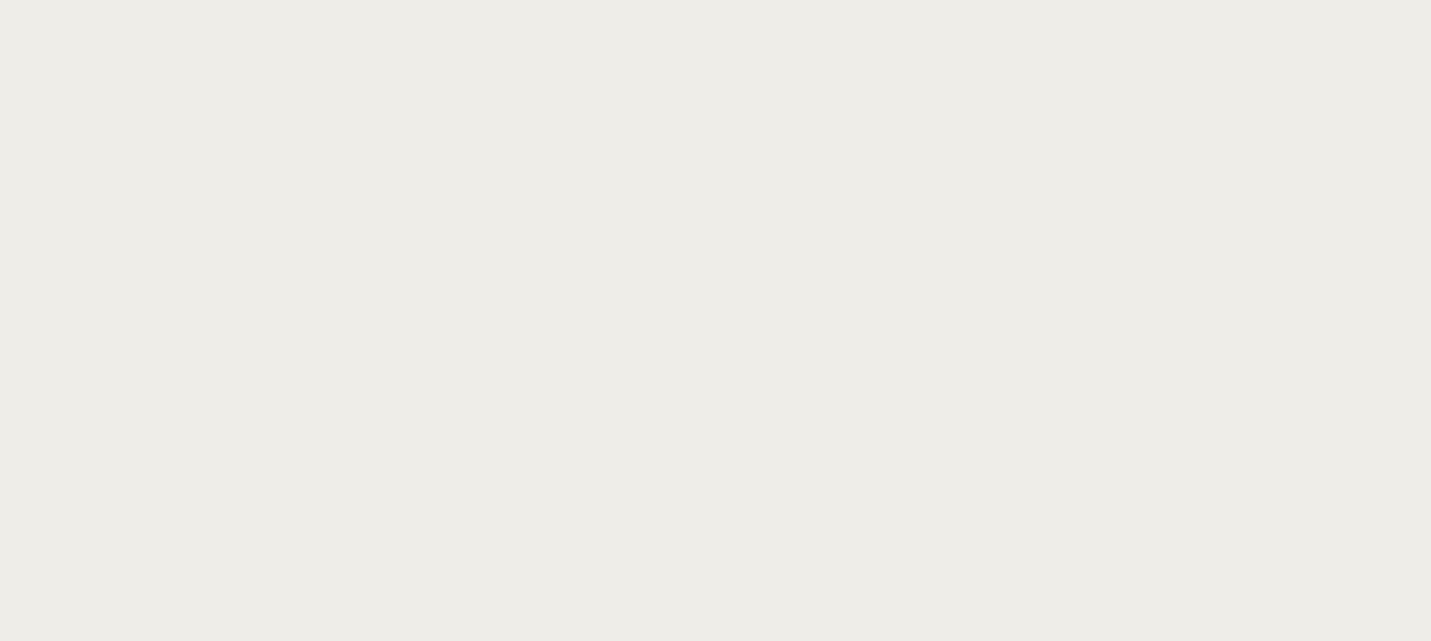 scroll, scrollTop: 0, scrollLeft: 0, axis: both 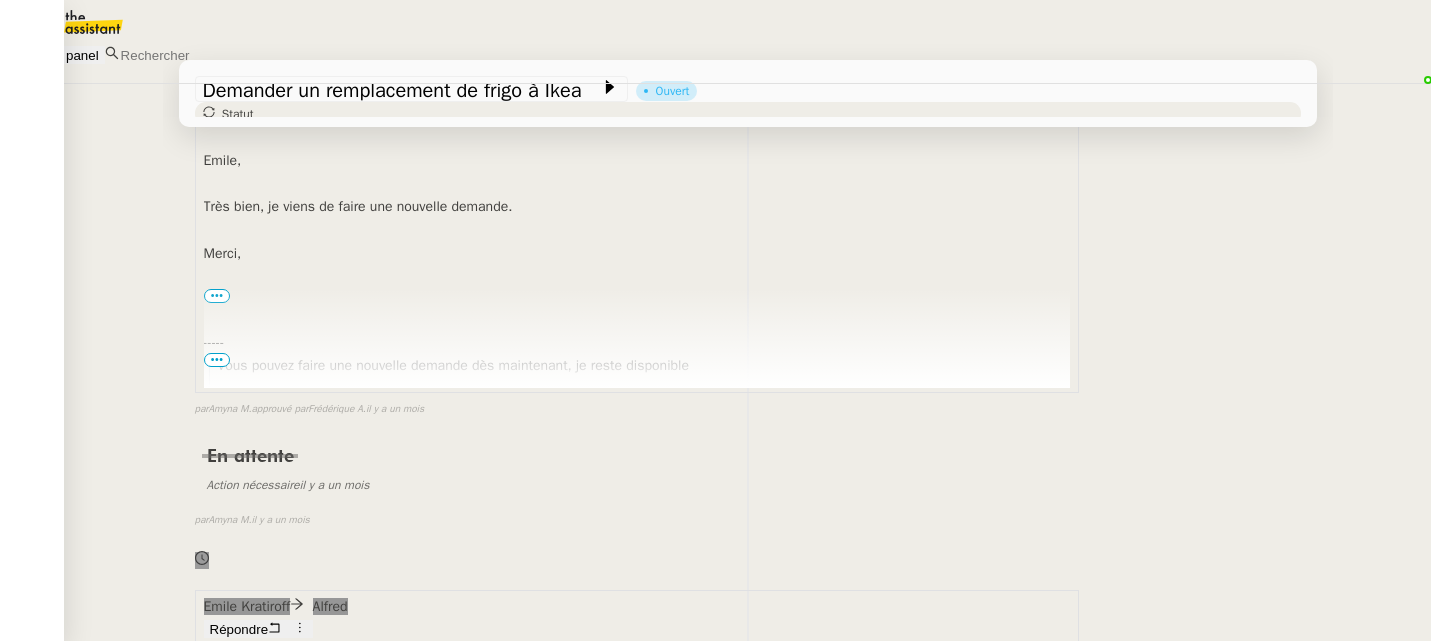 click on "•••" at bounding box center (217, 3477) 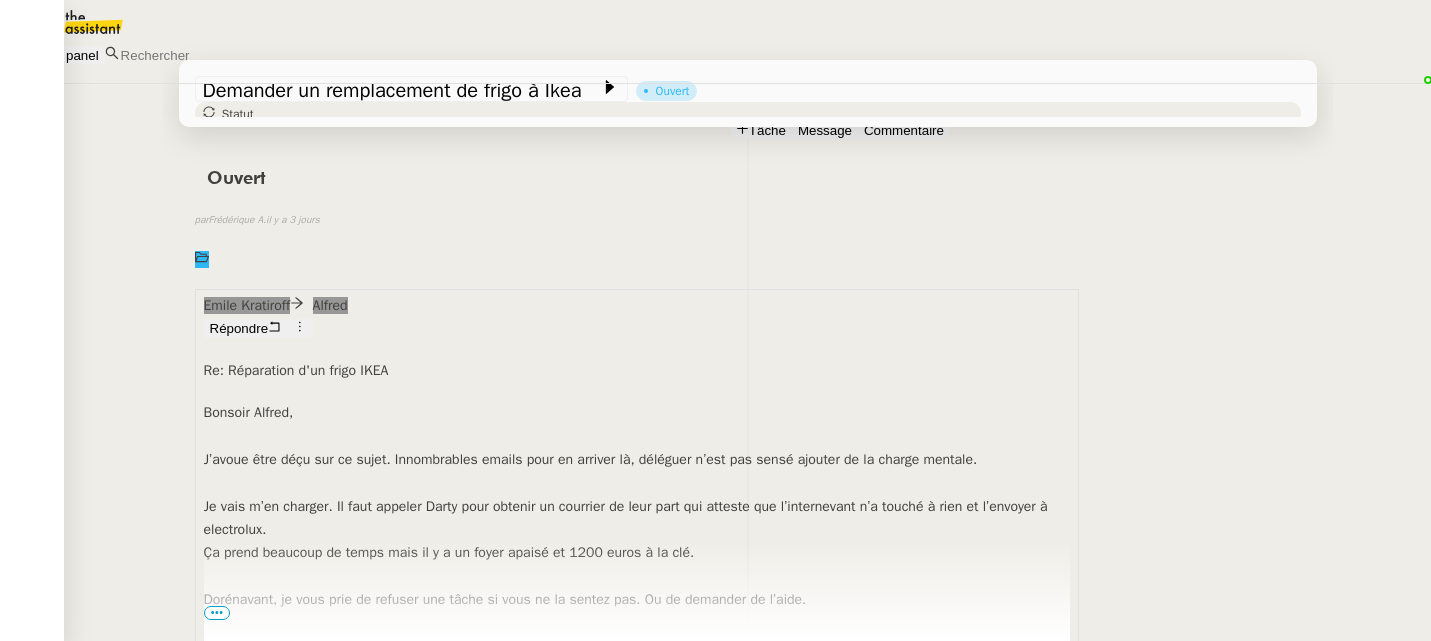scroll, scrollTop: 113, scrollLeft: 0, axis: vertical 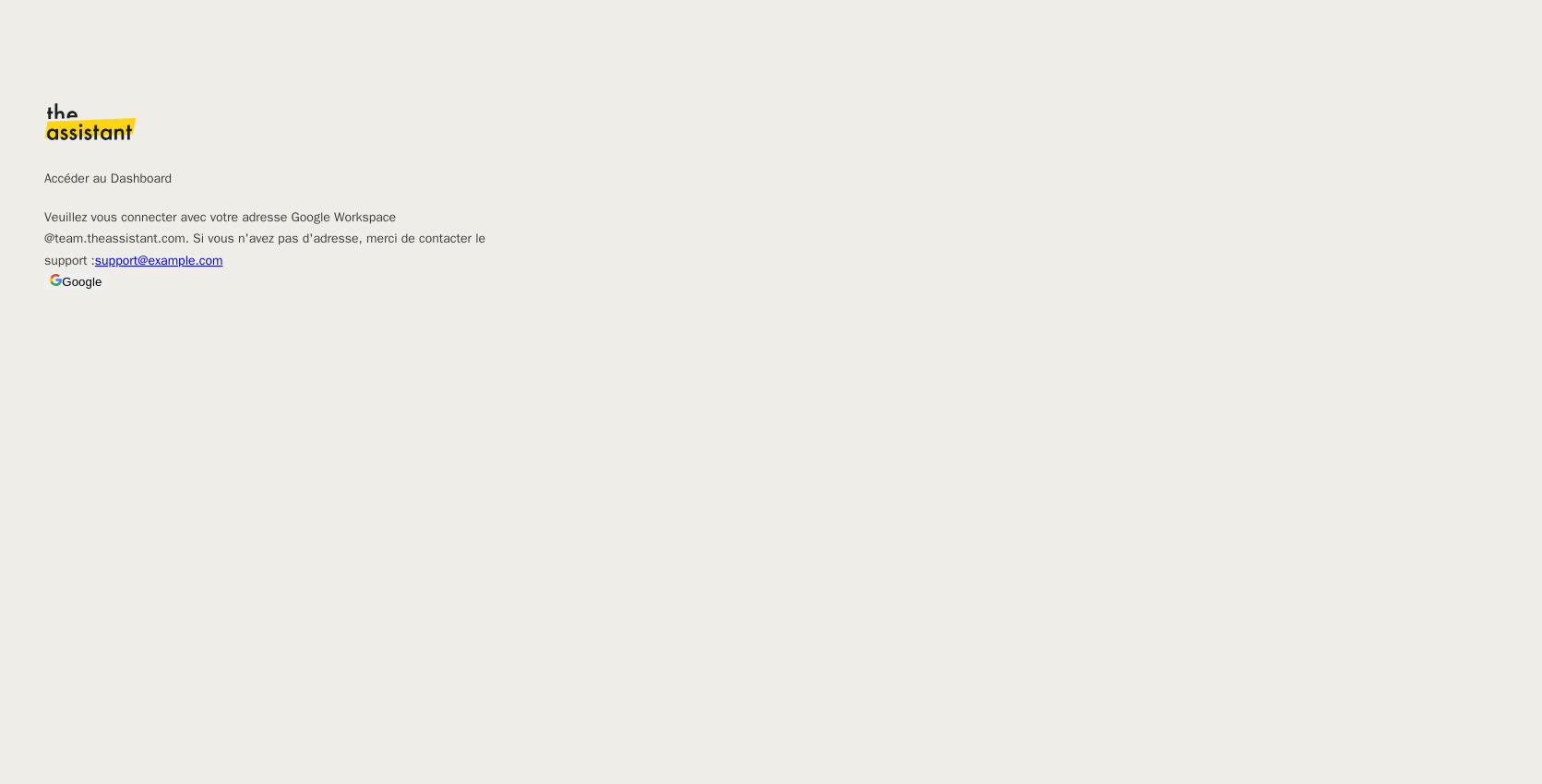 click on "Google" at bounding box center [76, 281] 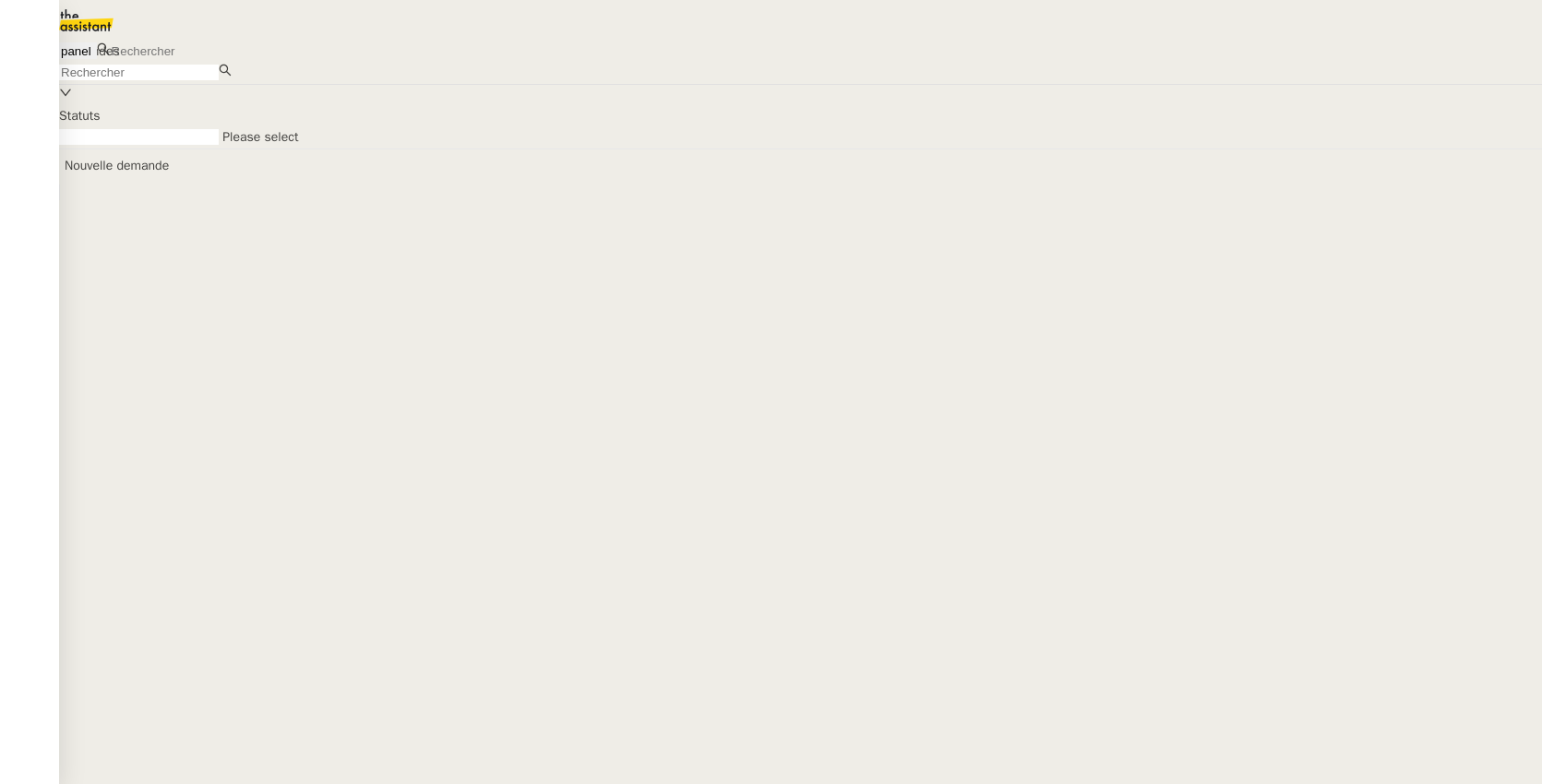 scroll, scrollTop: 0, scrollLeft: 0, axis: both 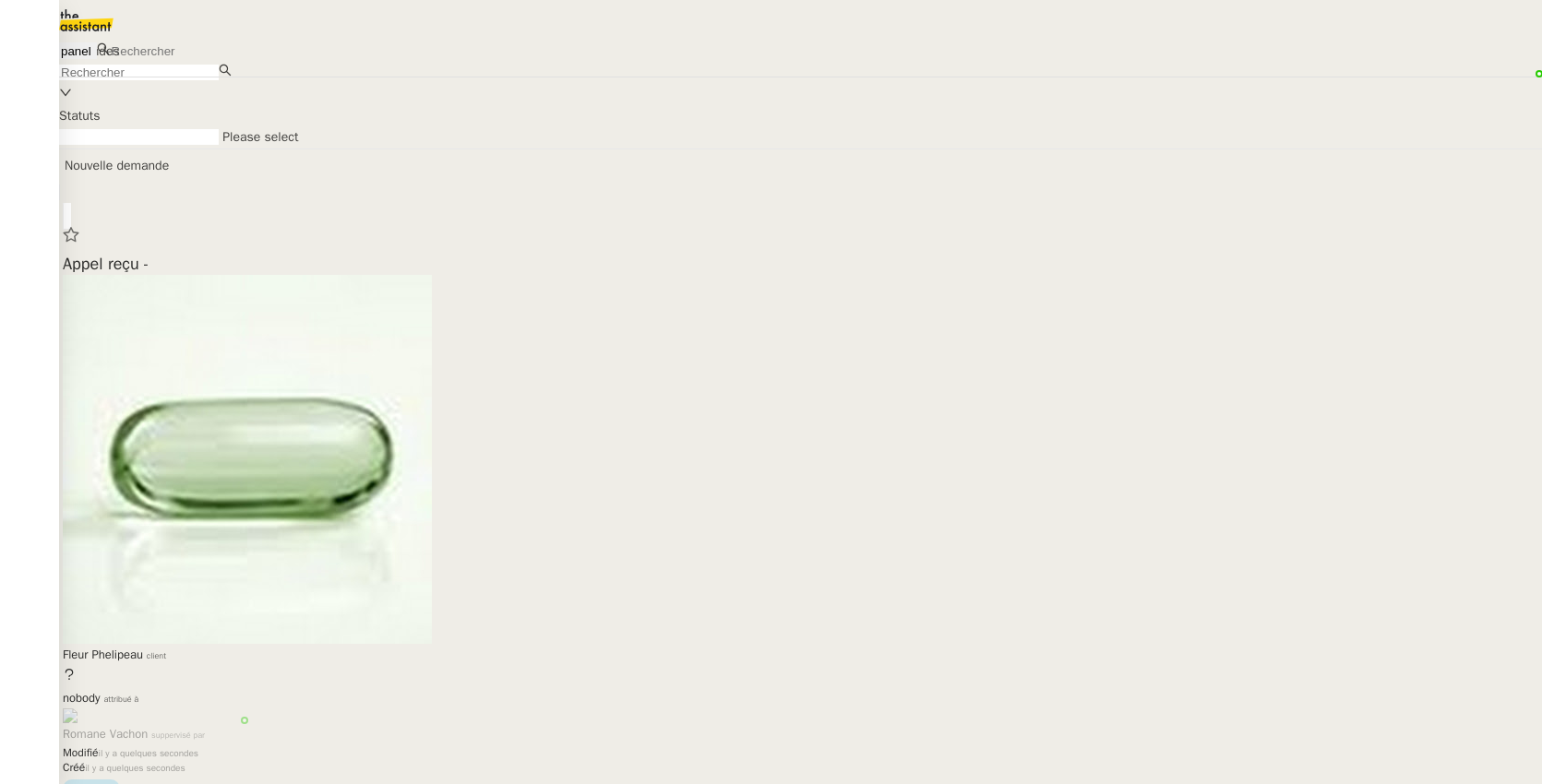 click at bounding box center (189, 51) 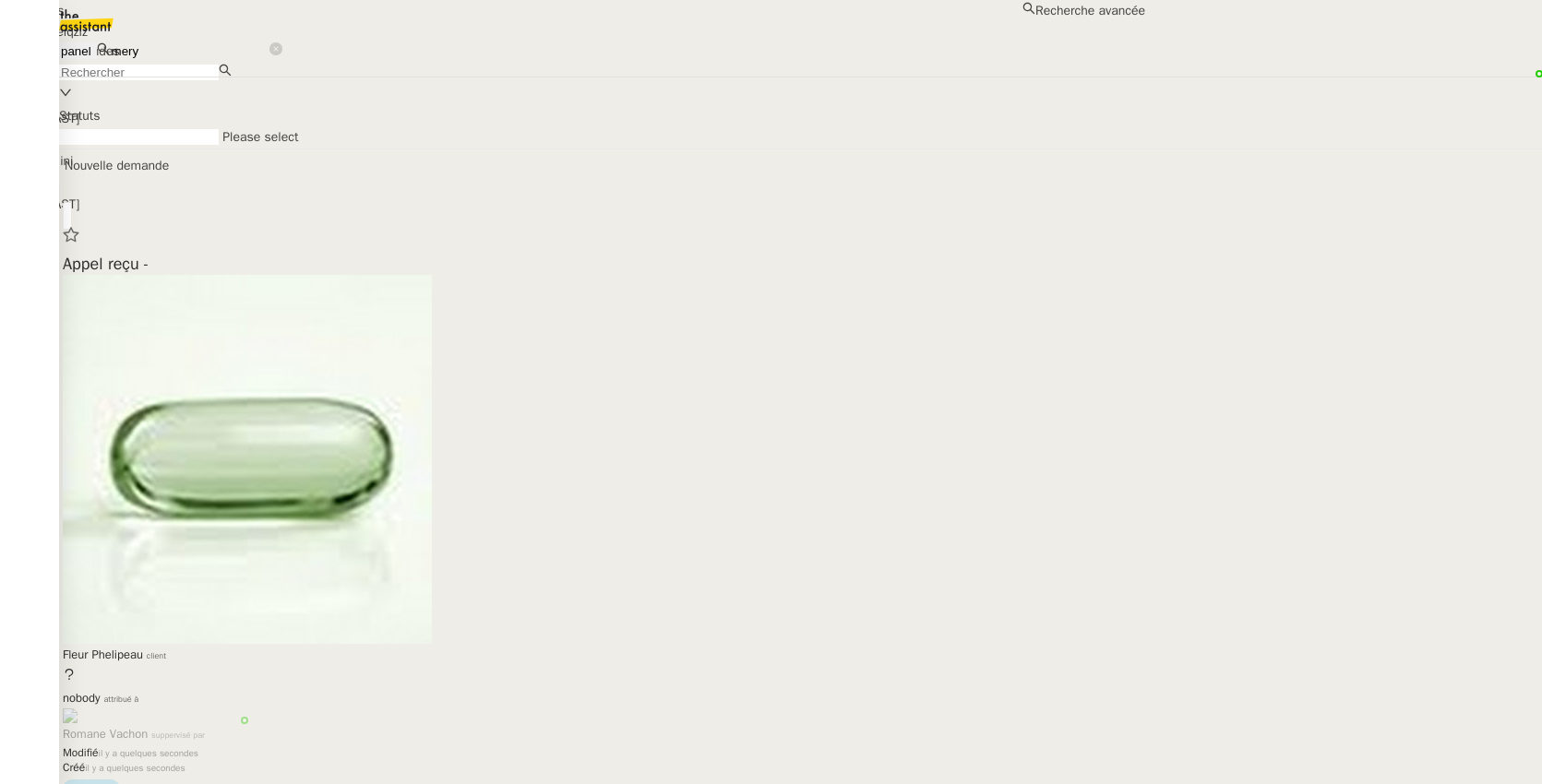 click on "Meryem Belqziz" at bounding box center [572, 31] 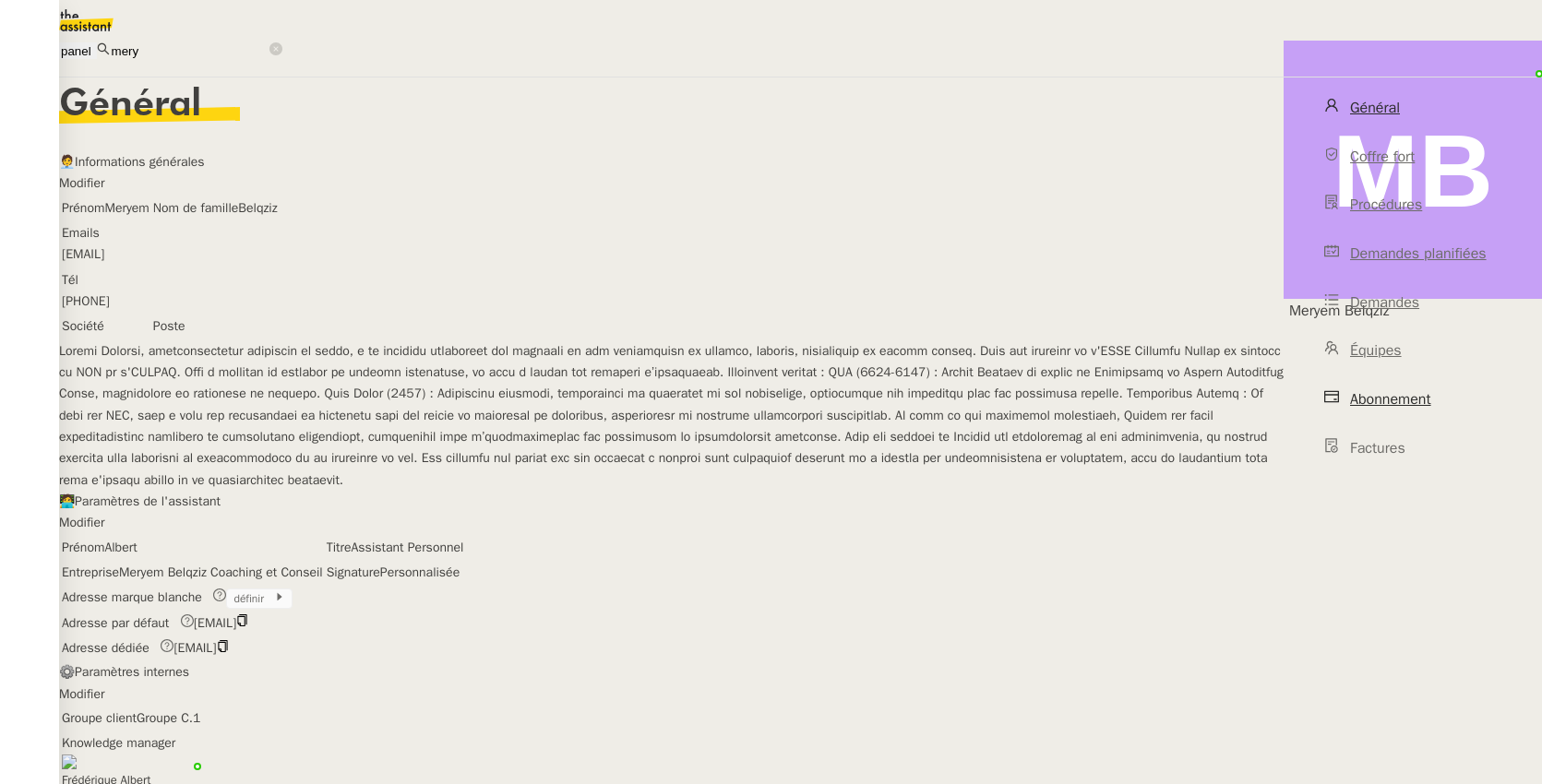 click on "Abonnement" at bounding box center [1413, 399] 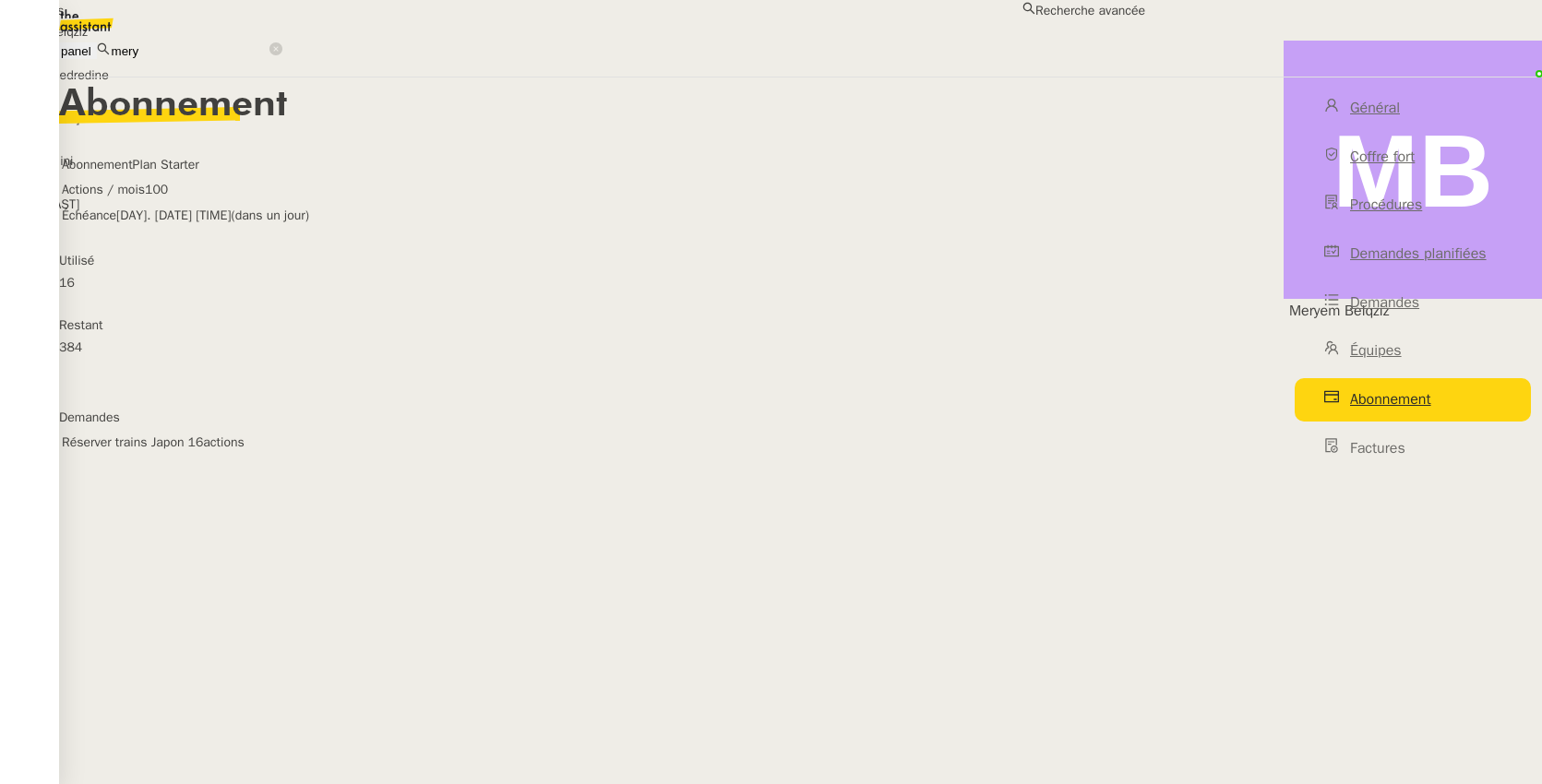 drag, startPoint x: 425, startPoint y: 18, endPoint x: 315, endPoint y: 19, distance: 110.004545 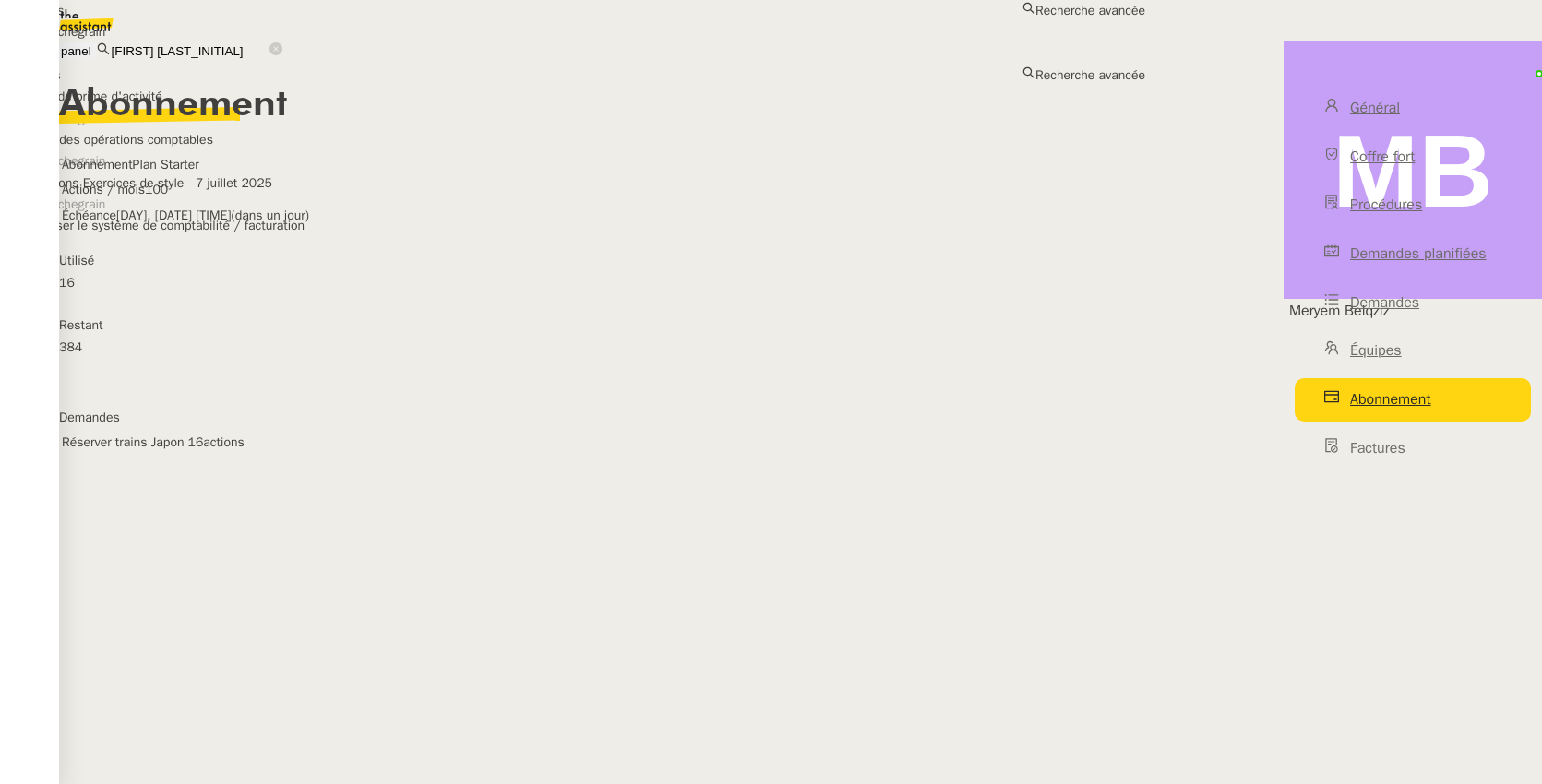 click on "Aymeric Pichegrain" at bounding box center [572, 31] 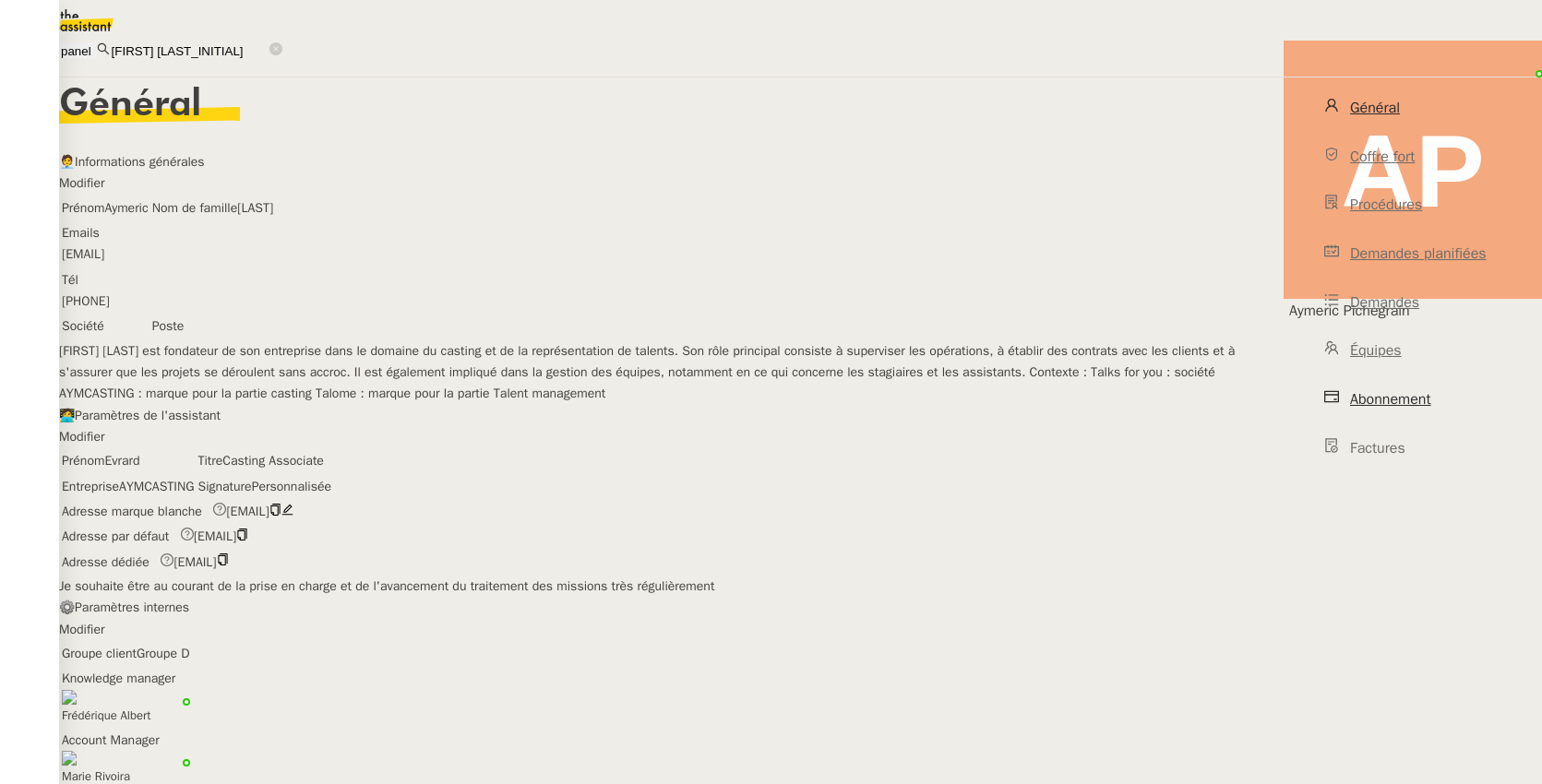 click on "Abonnement" at bounding box center (1413, 399) 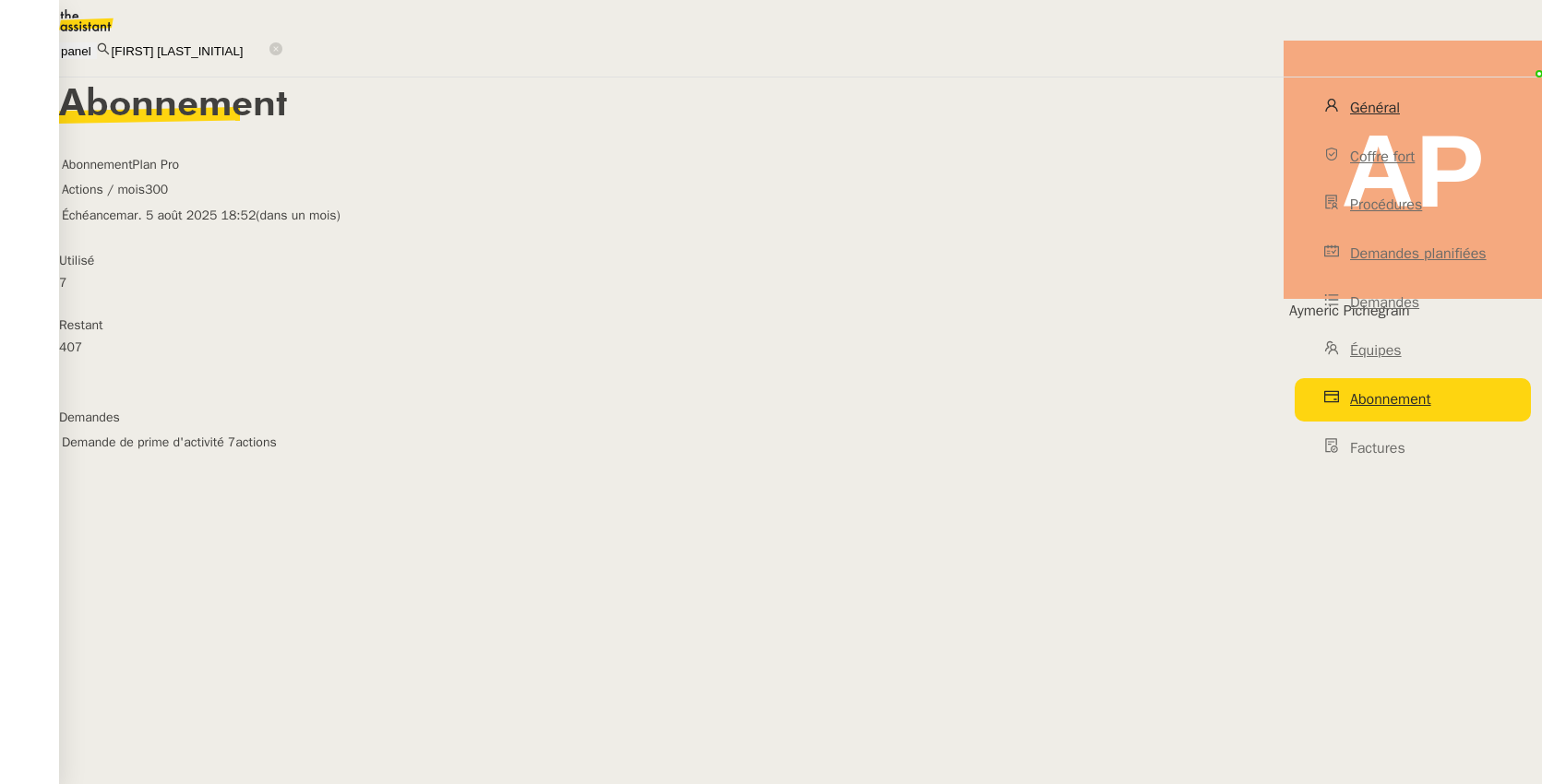 click on "Général" at bounding box center [1413, 108] 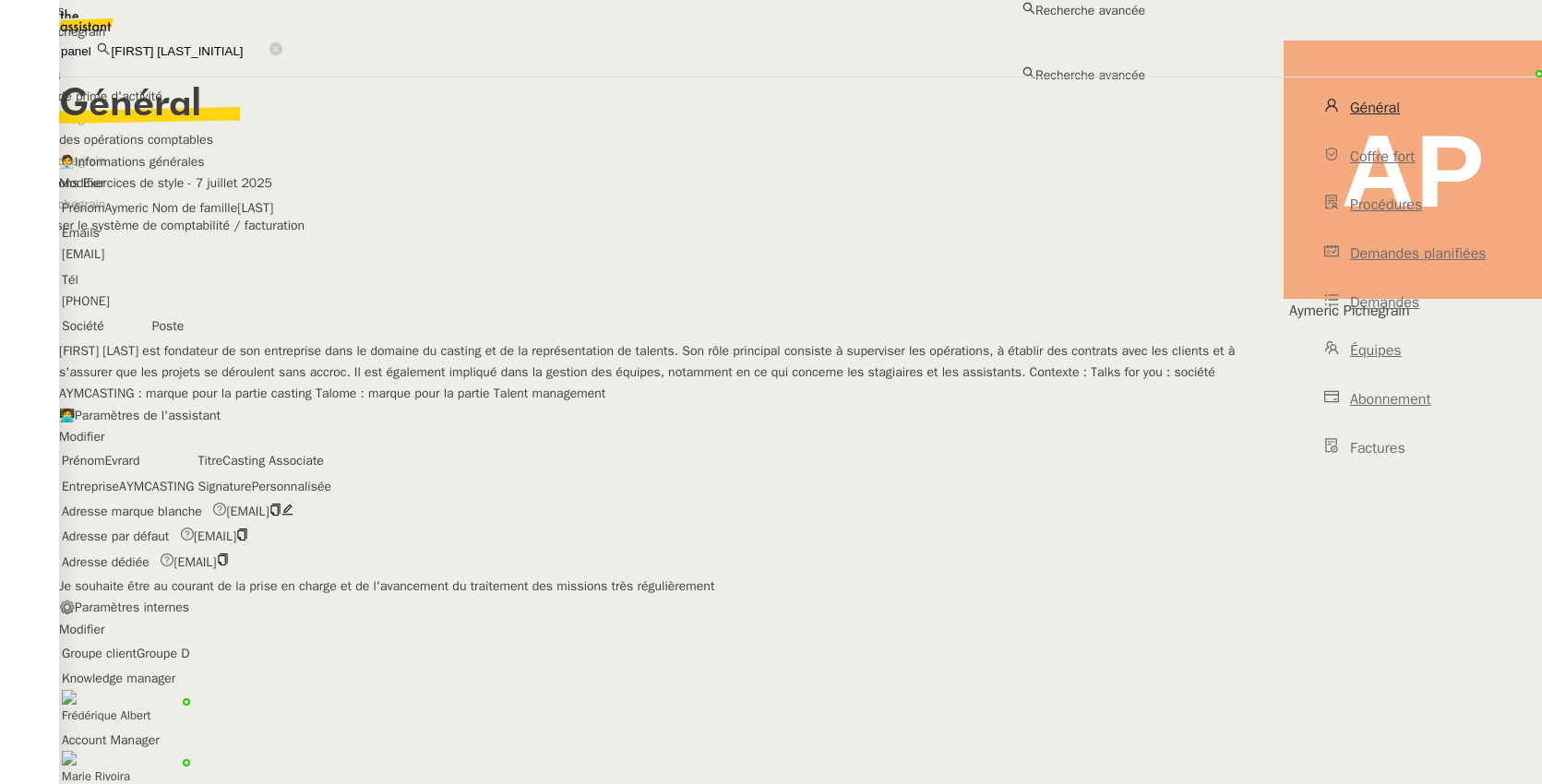 drag, startPoint x: 468, startPoint y: 14, endPoint x: 297, endPoint y: 13, distance: 171.0029 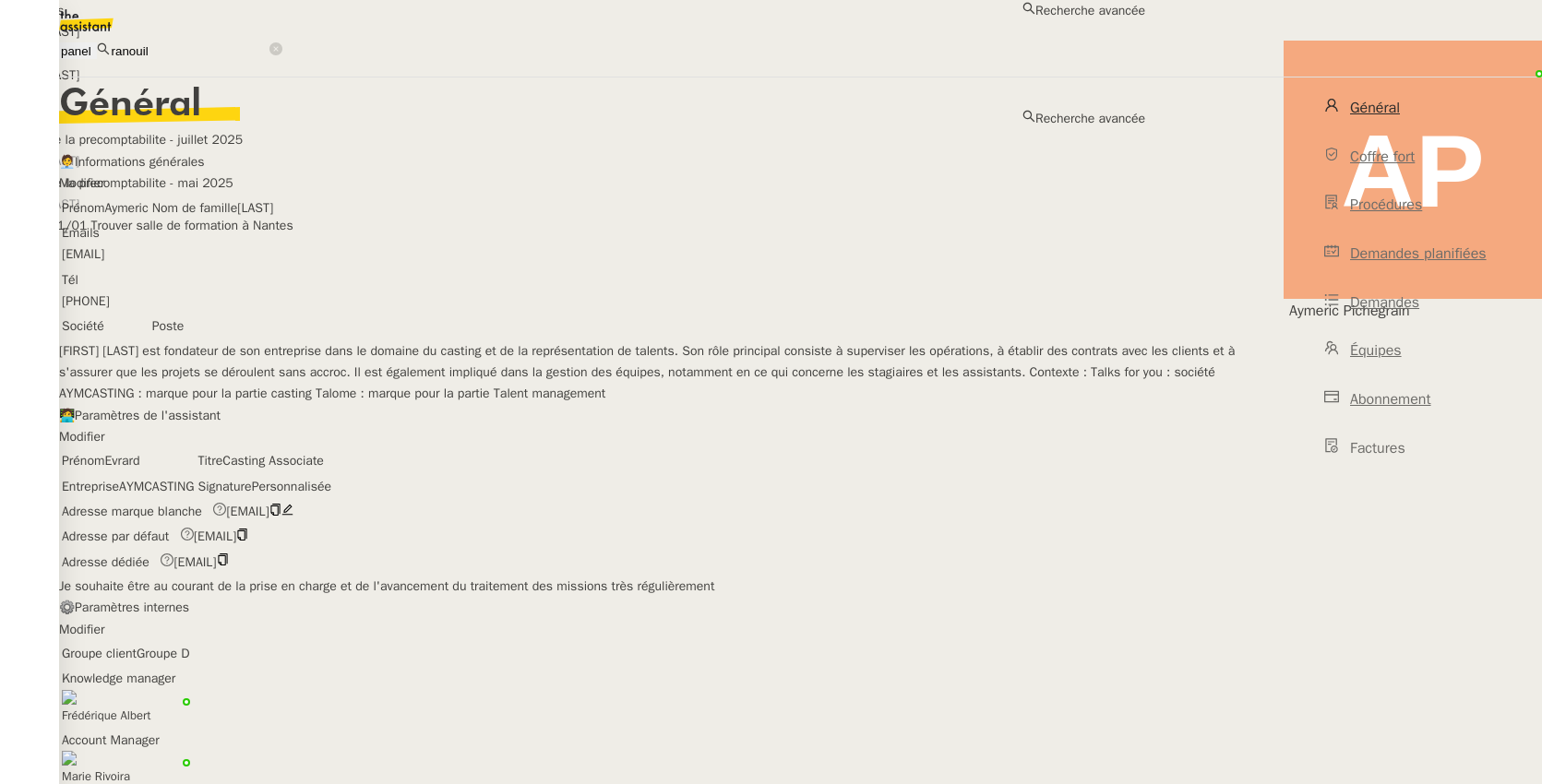 click on "Julien RANOUIL" at bounding box center [572, 31] 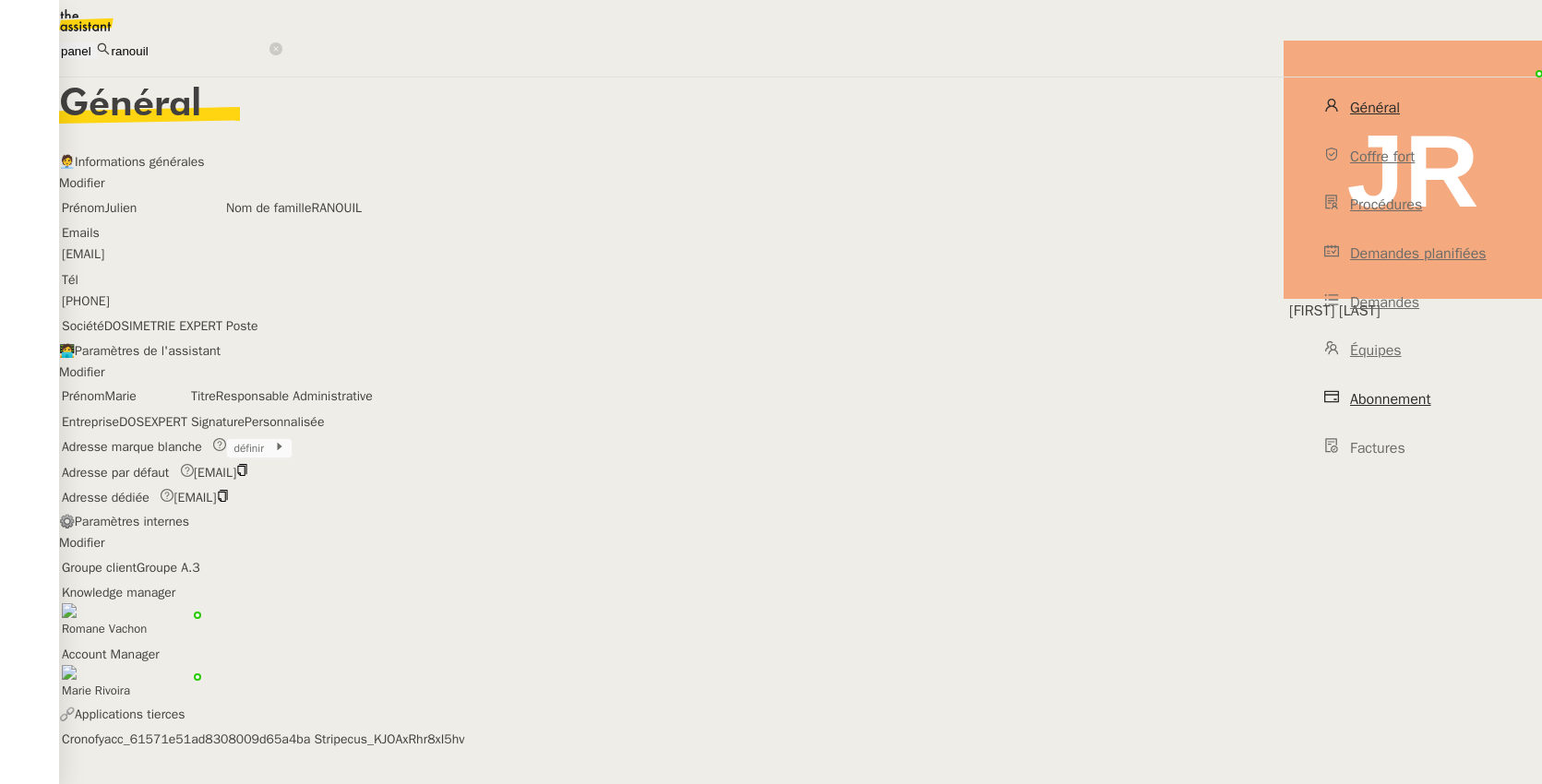 click on "Abonnement" at bounding box center [1391, 399] 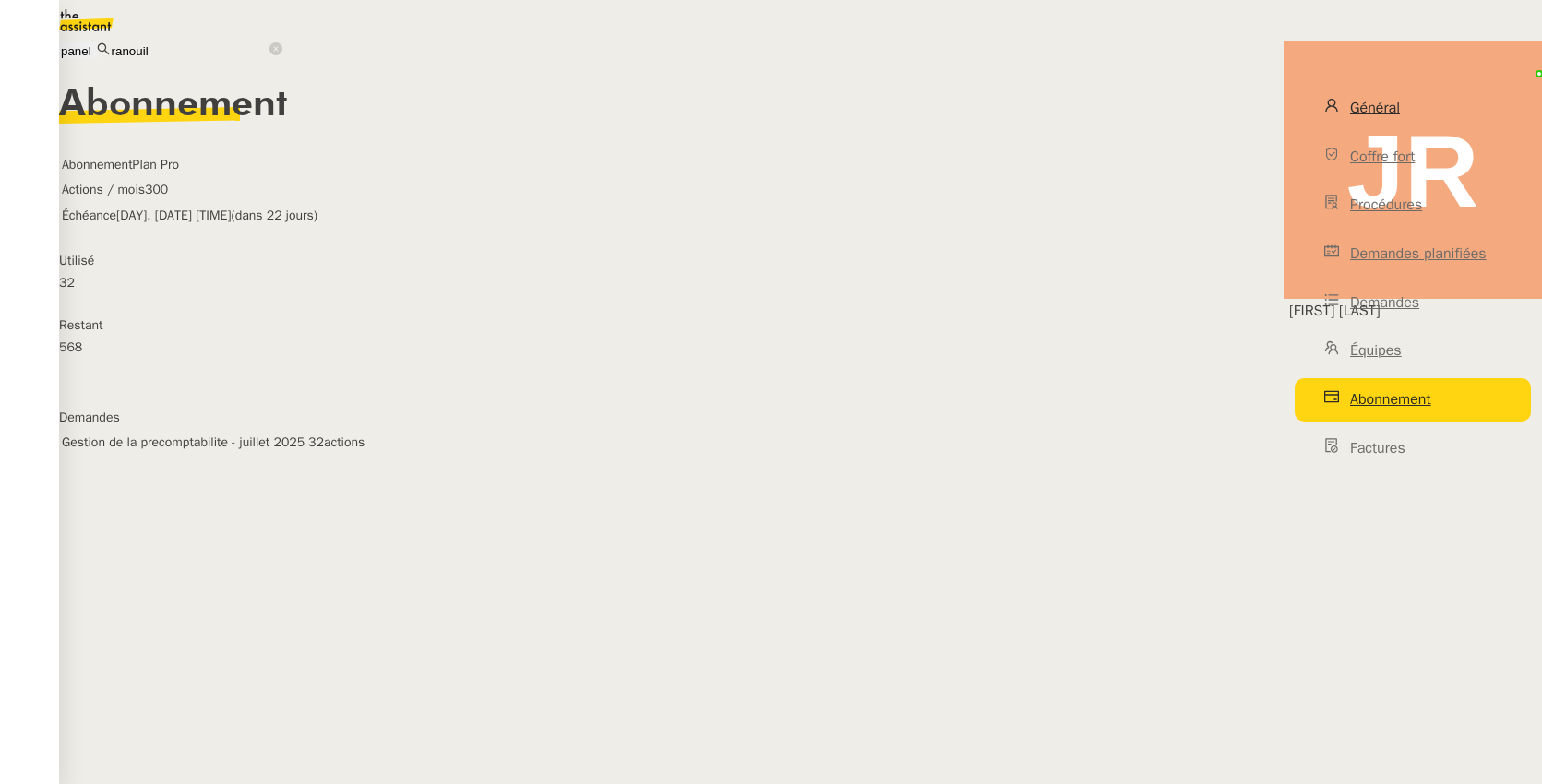 click on "Général" at bounding box center (1413, 108) 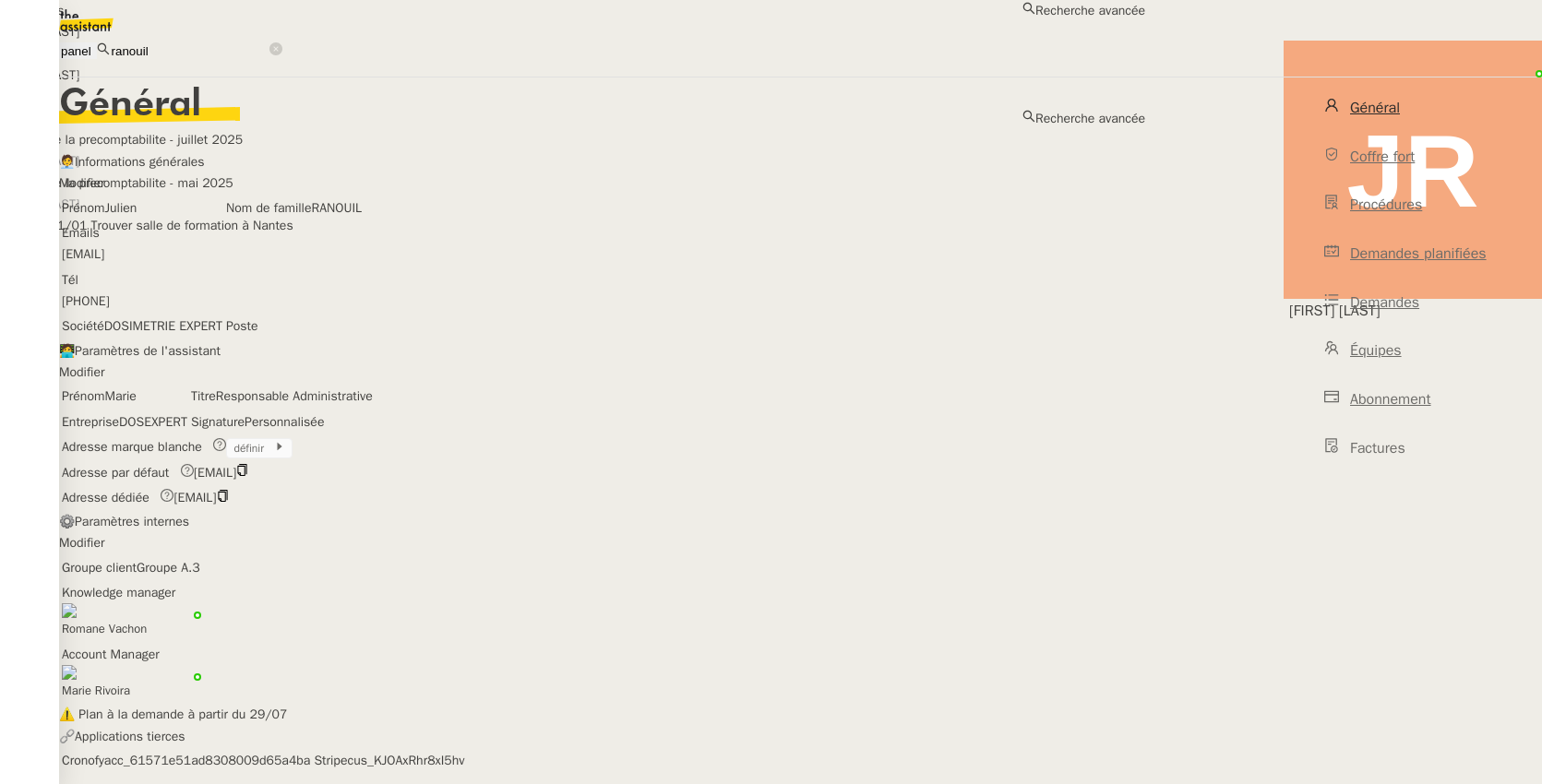 drag, startPoint x: 417, startPoint y: 16, endPoint x: 287, endPoint y: 16, distance: 130 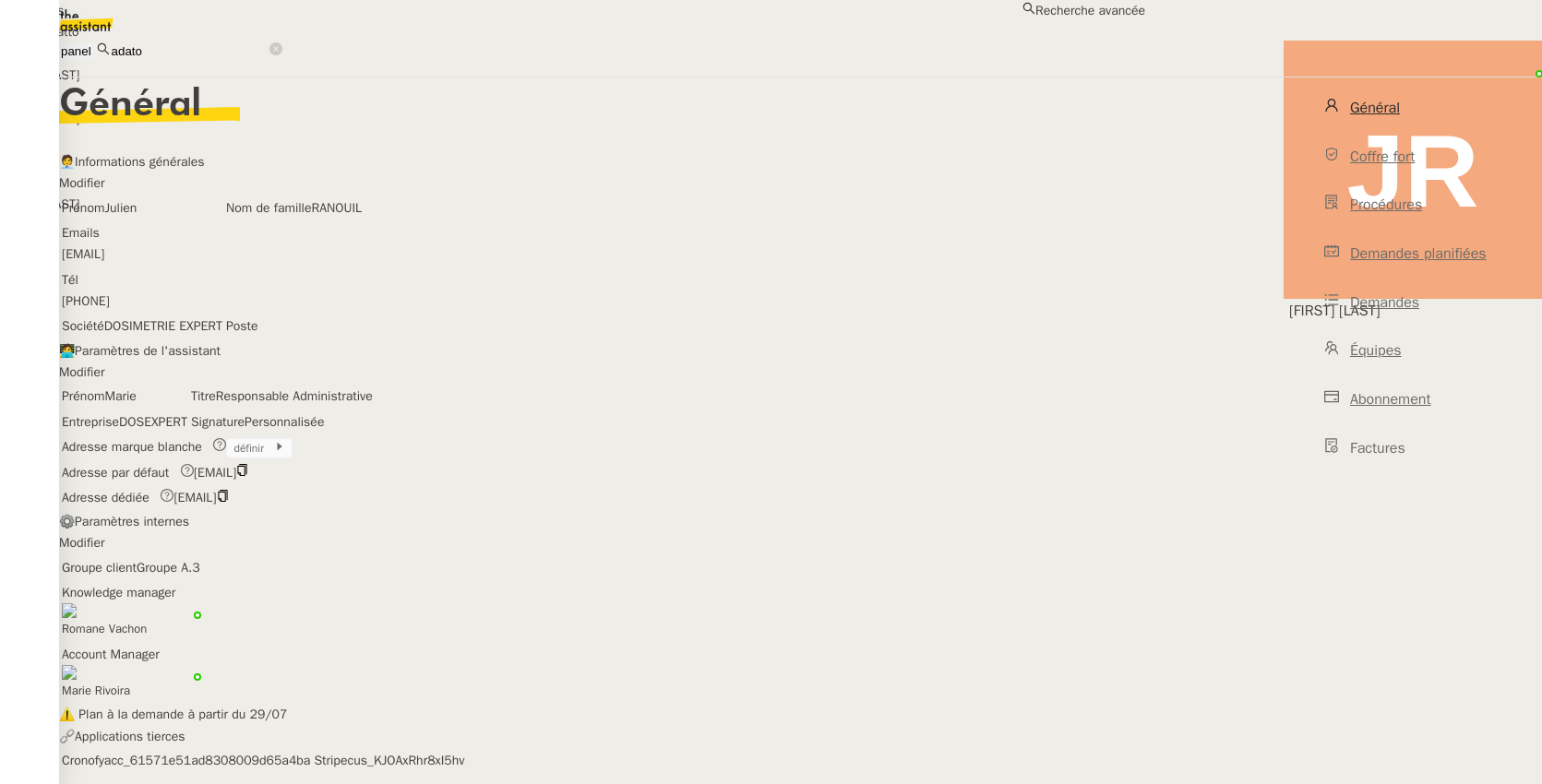 click on "Marine Adatto" at bounding box center (572, 31) 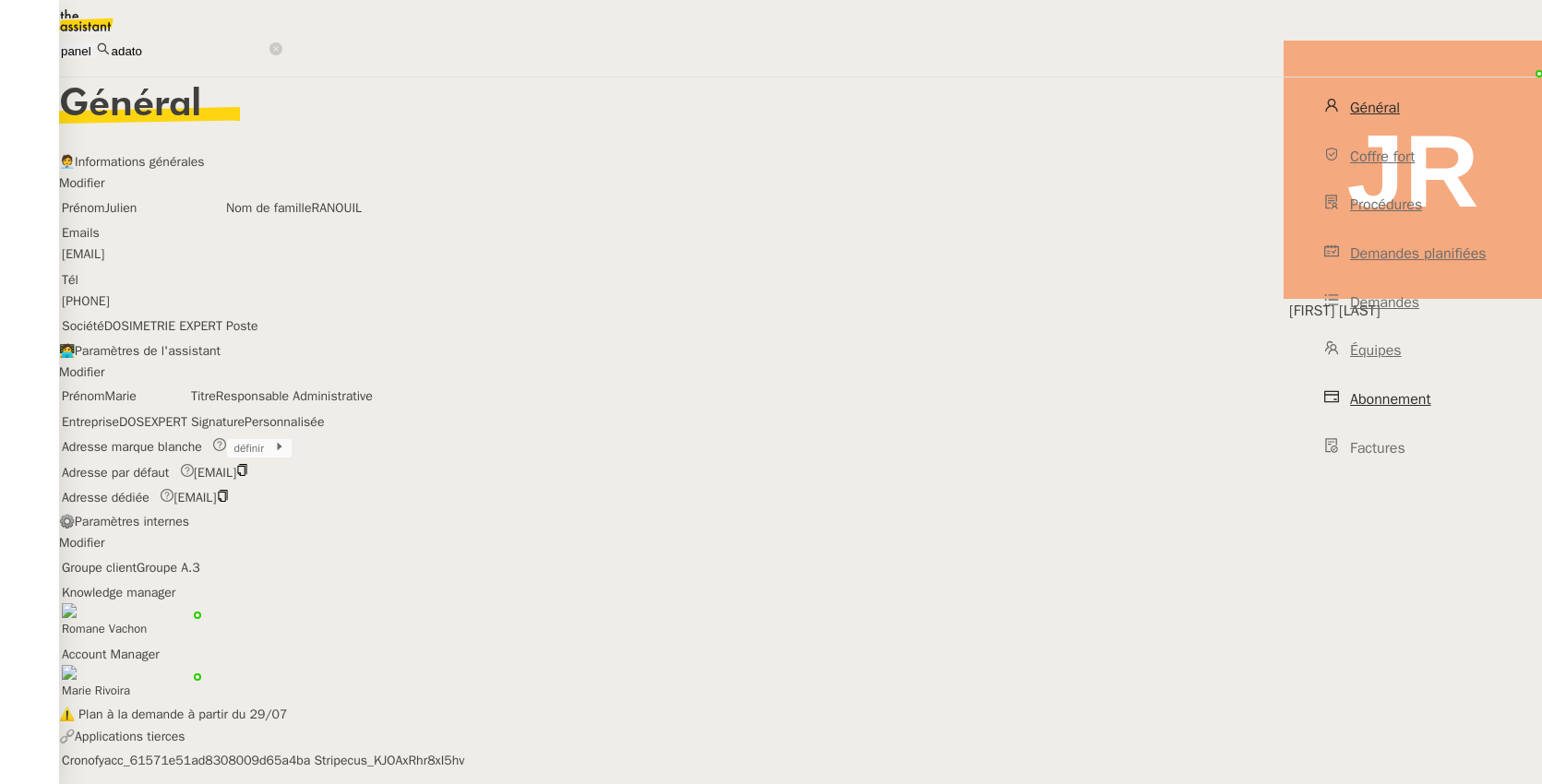 click on "Abonnement" at bounding box center [1391, 399] 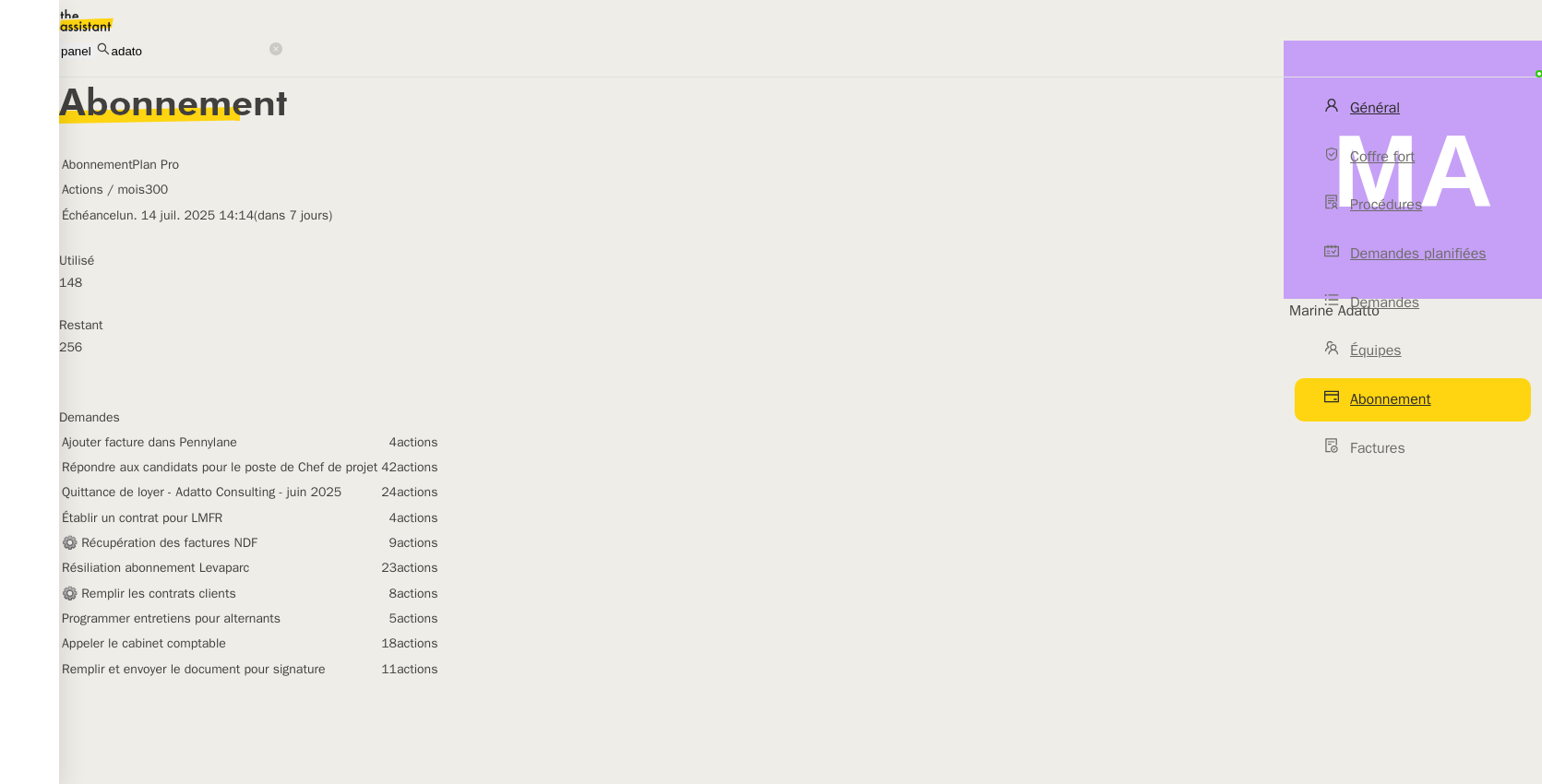 click on "Général" at bounding box center (1413, 108) 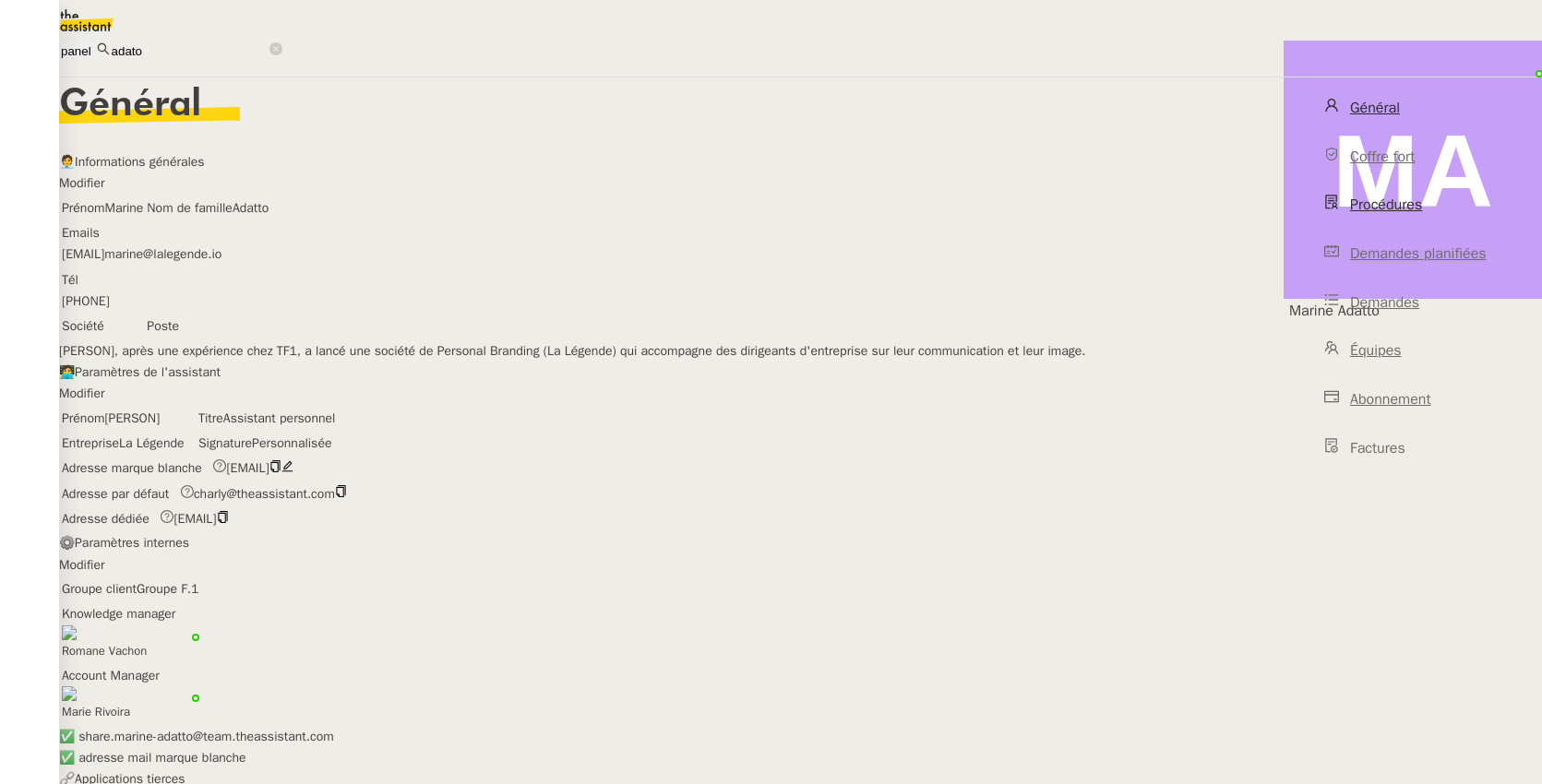 click on "Procédures" at bounding box center (1413, 205) 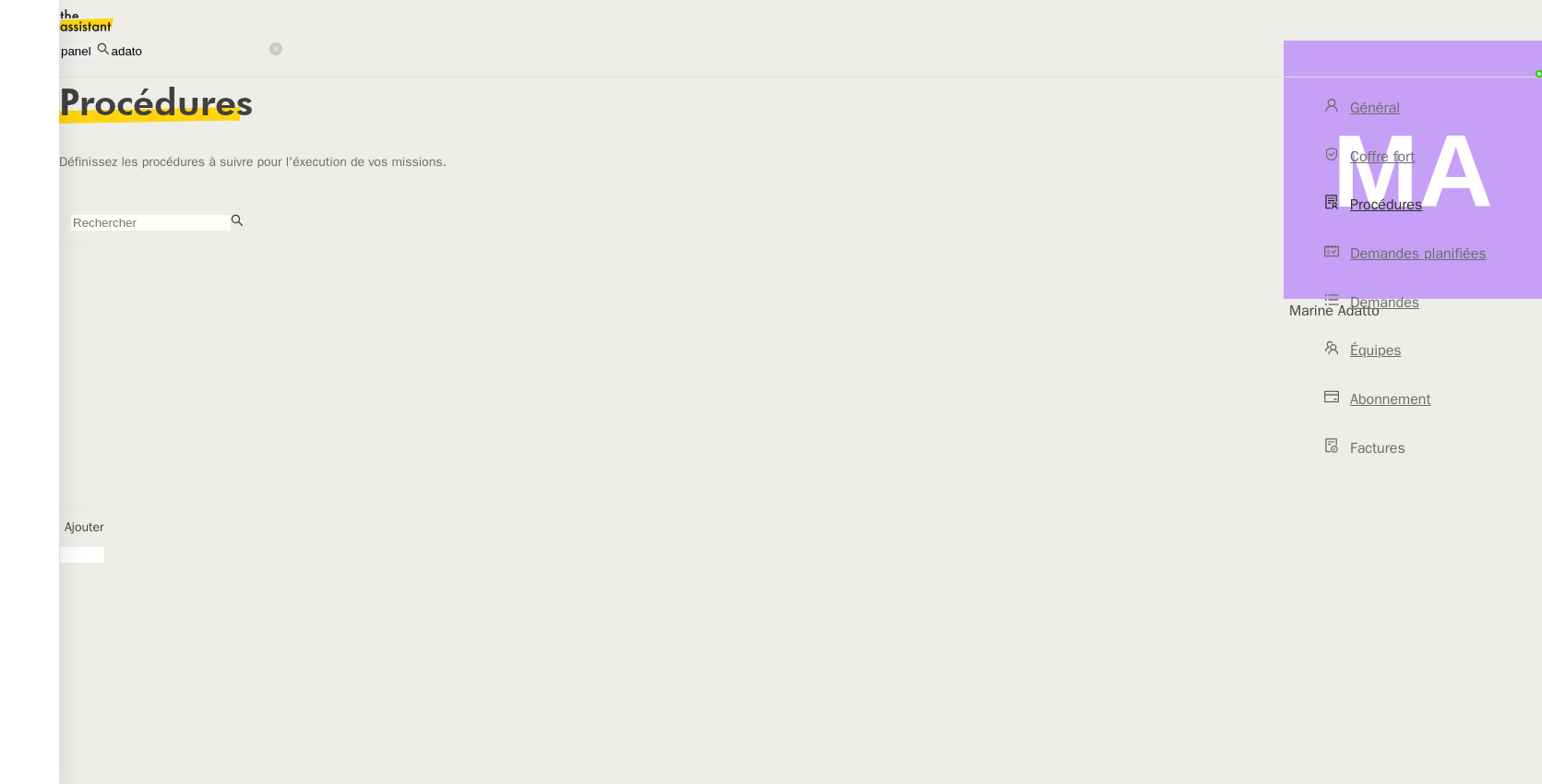 click on "Protocole Mensuel - Adatto Consulting" at bounding box center [167, 559] 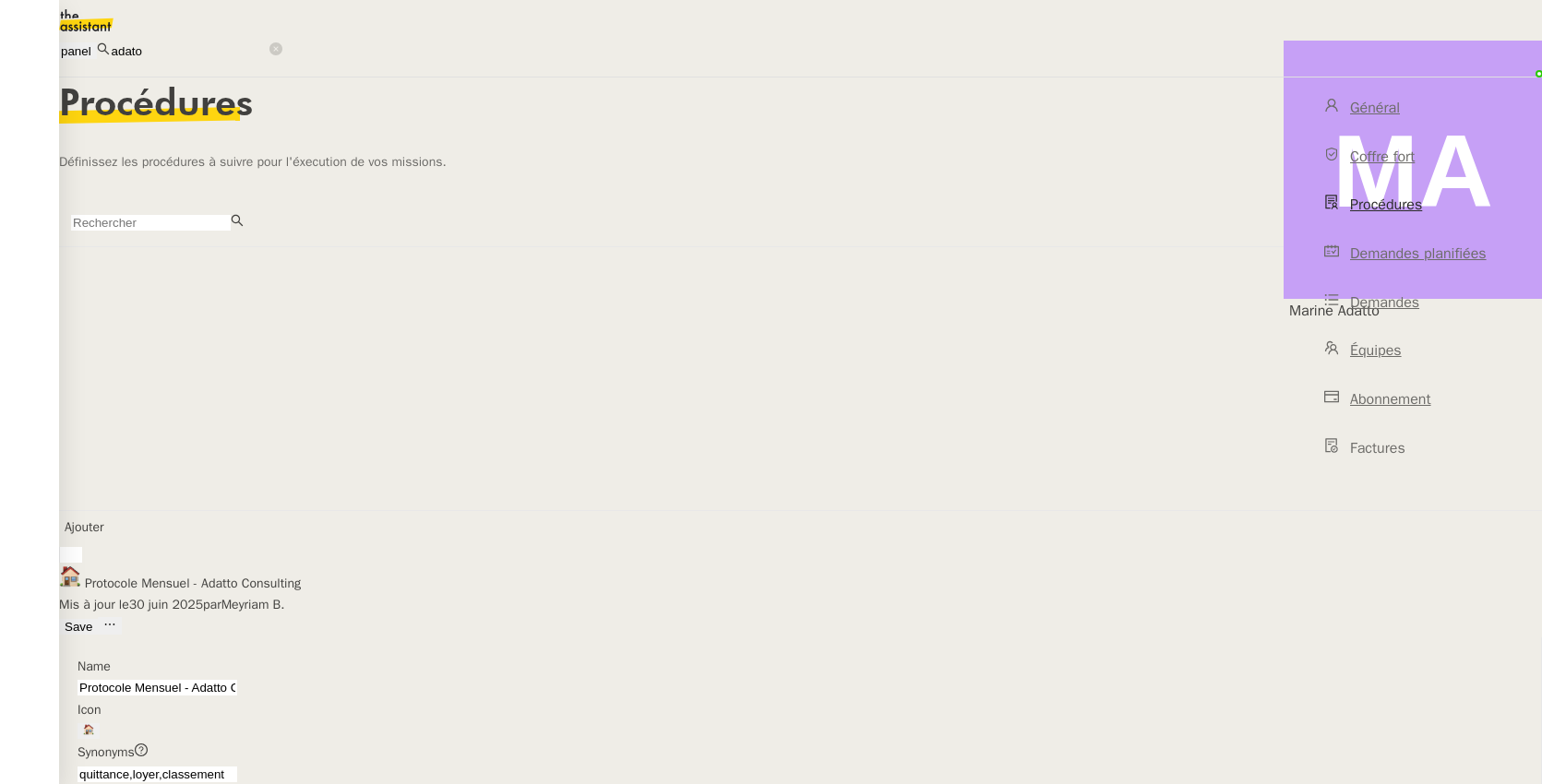 click on "Marine Adatto Général Coffre fort Procédures Demandes planifiées Demandes Équipes Abonnement Factures" at bounding box center [1413, 275] 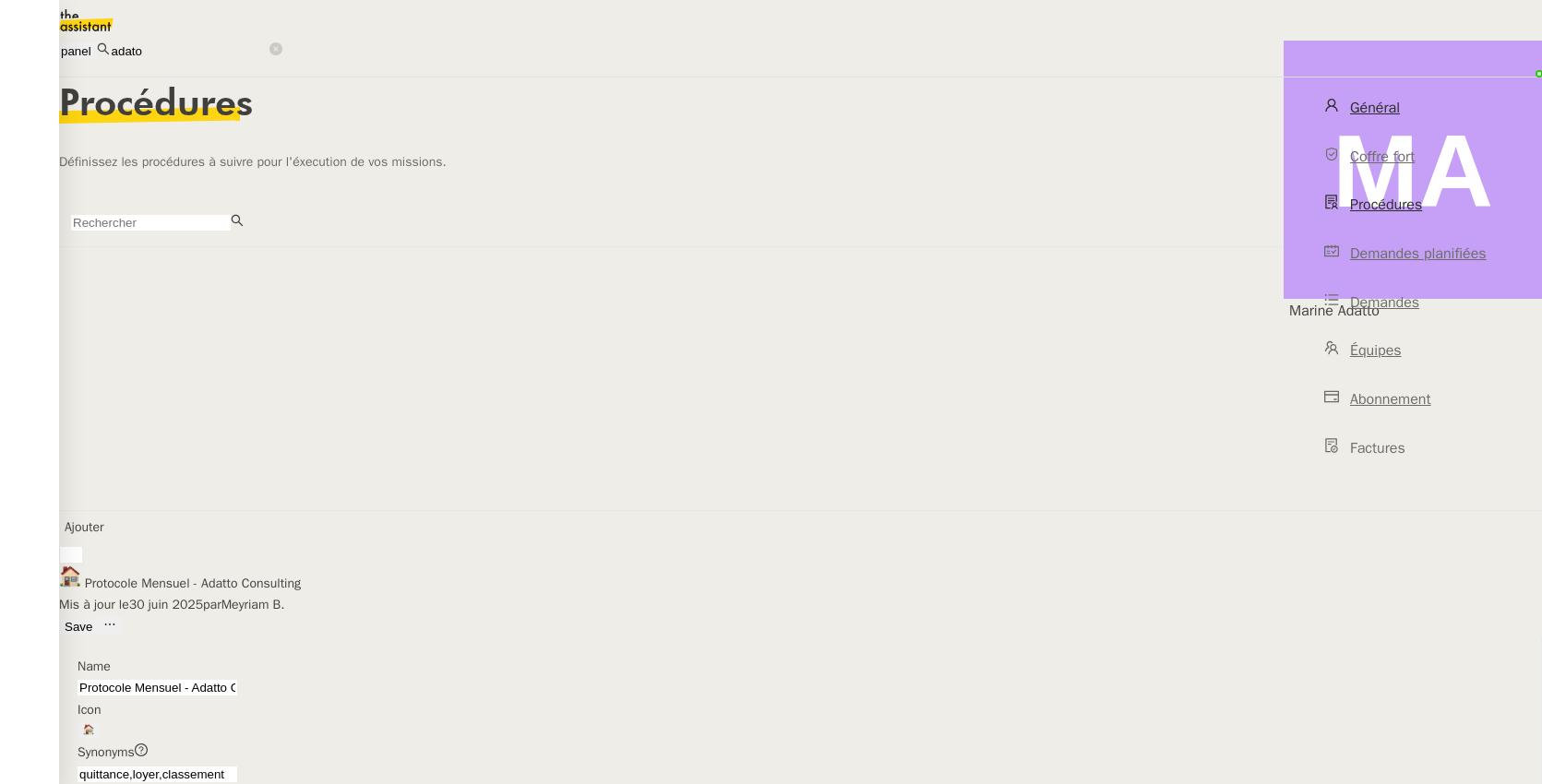 click on "Général" at bounding box center [1375, 108] 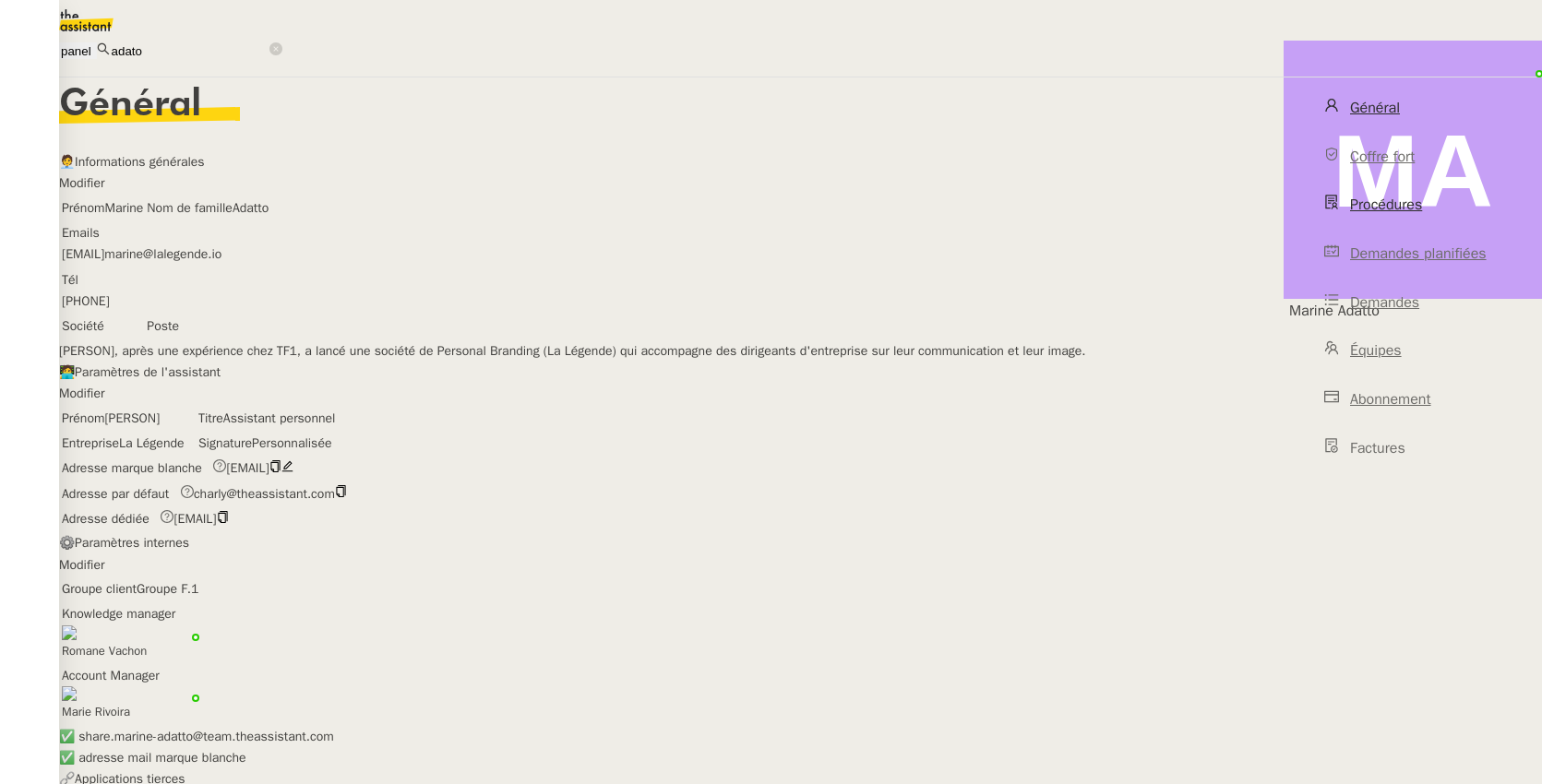 click on "Procédures" at bounding box center [1413, 205] 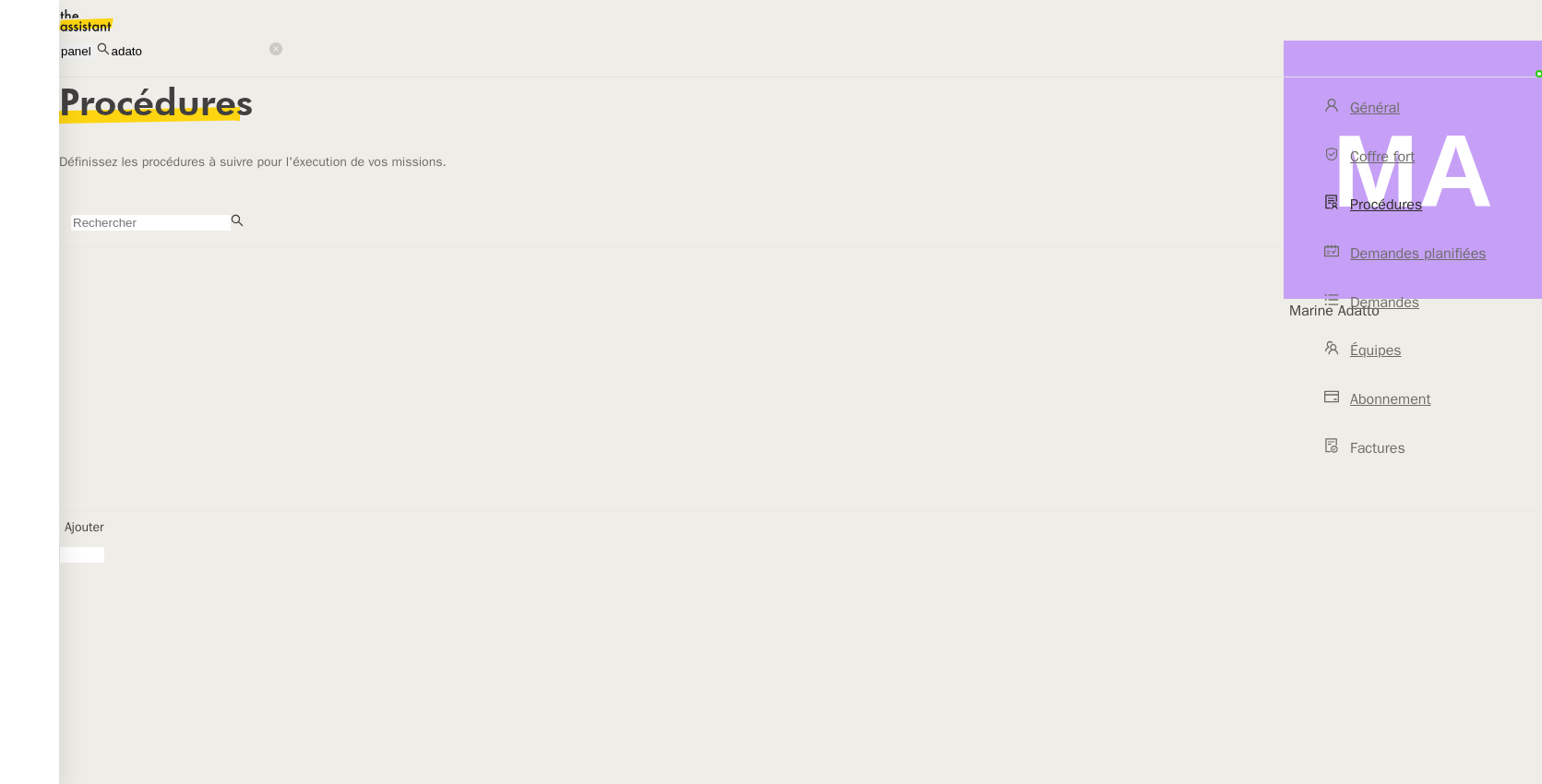 click on "Il convient de dérouler cette procédure chaque mois pour éditer une quittance de loyer et la classer sur Pennylane pour la cliente." at bounding box center (425, 598) 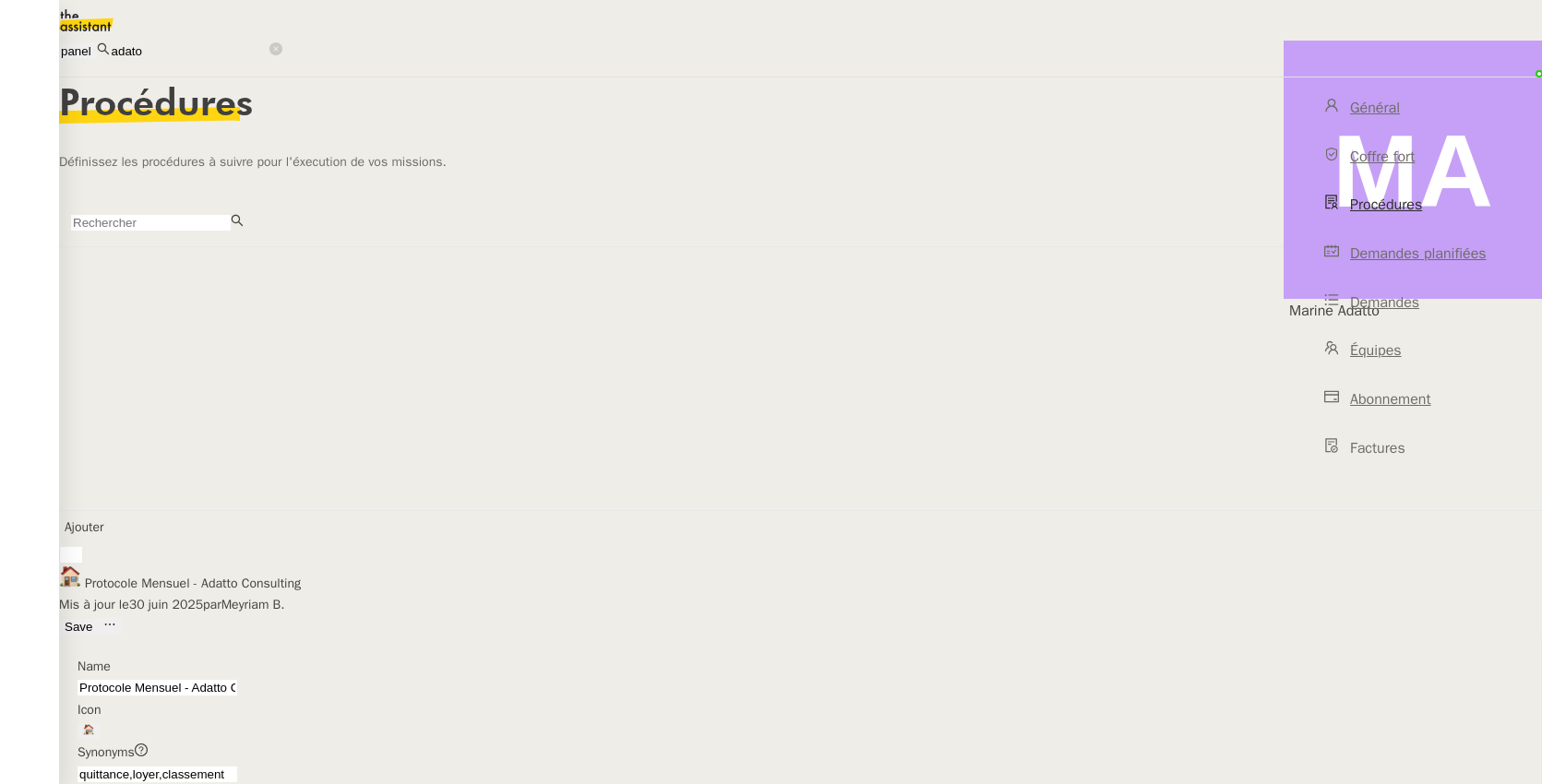 scroll, scrollTop: 0, scrollLeft: 0, axis: both 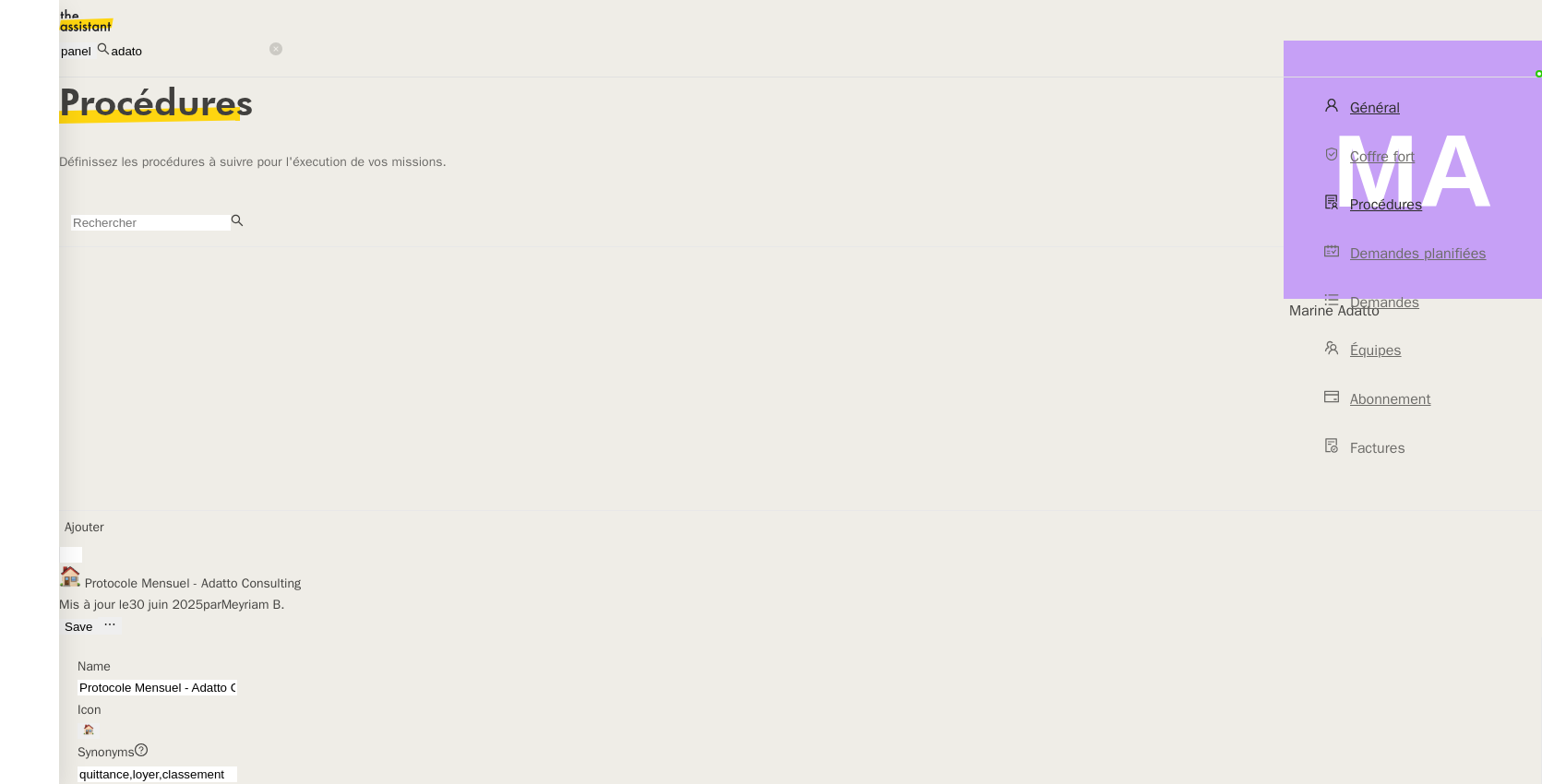 click on "Général" at bounding box center (1375, 108) 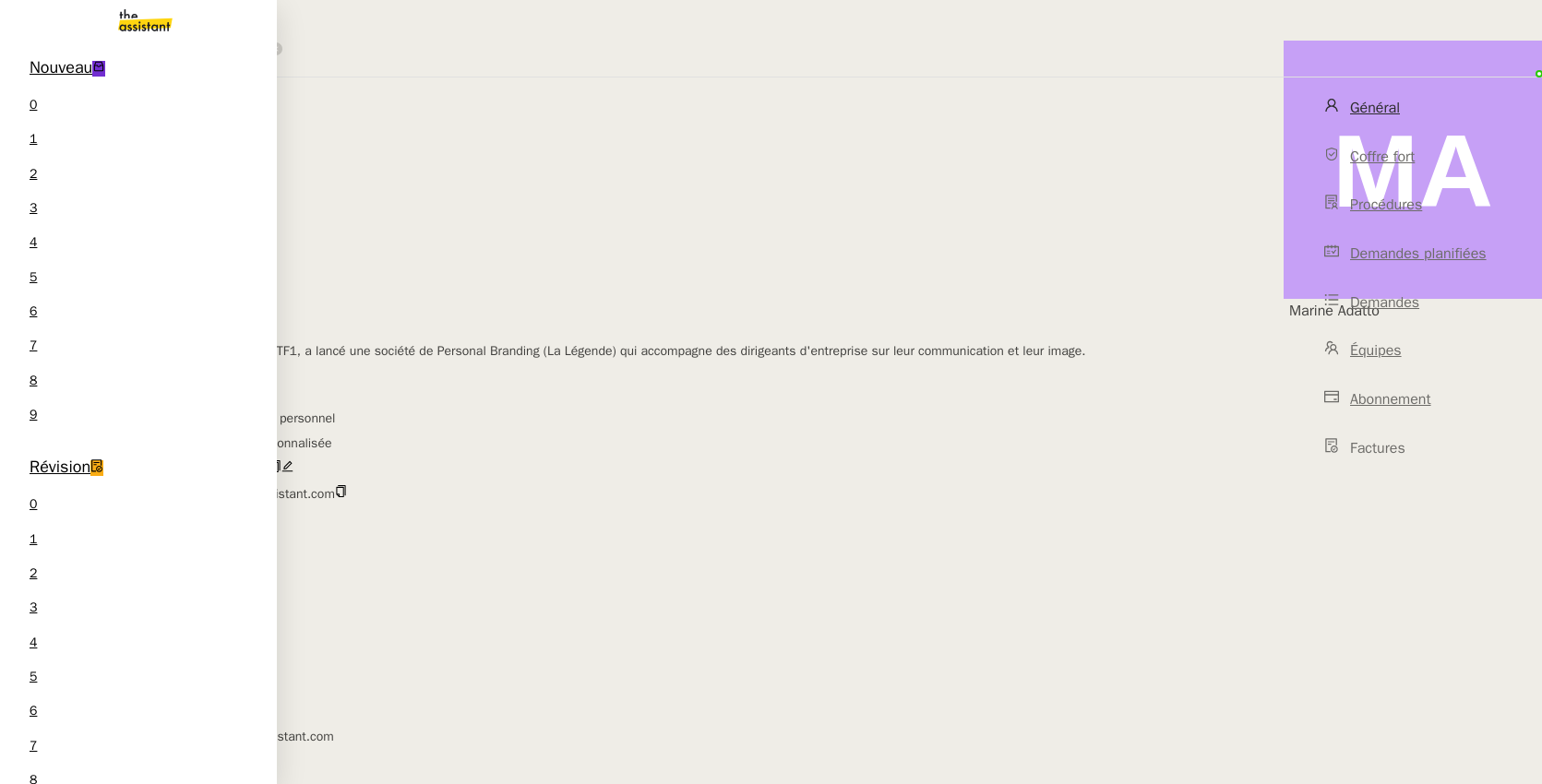 click on "Nouveau" at bounding box center [61, 67] 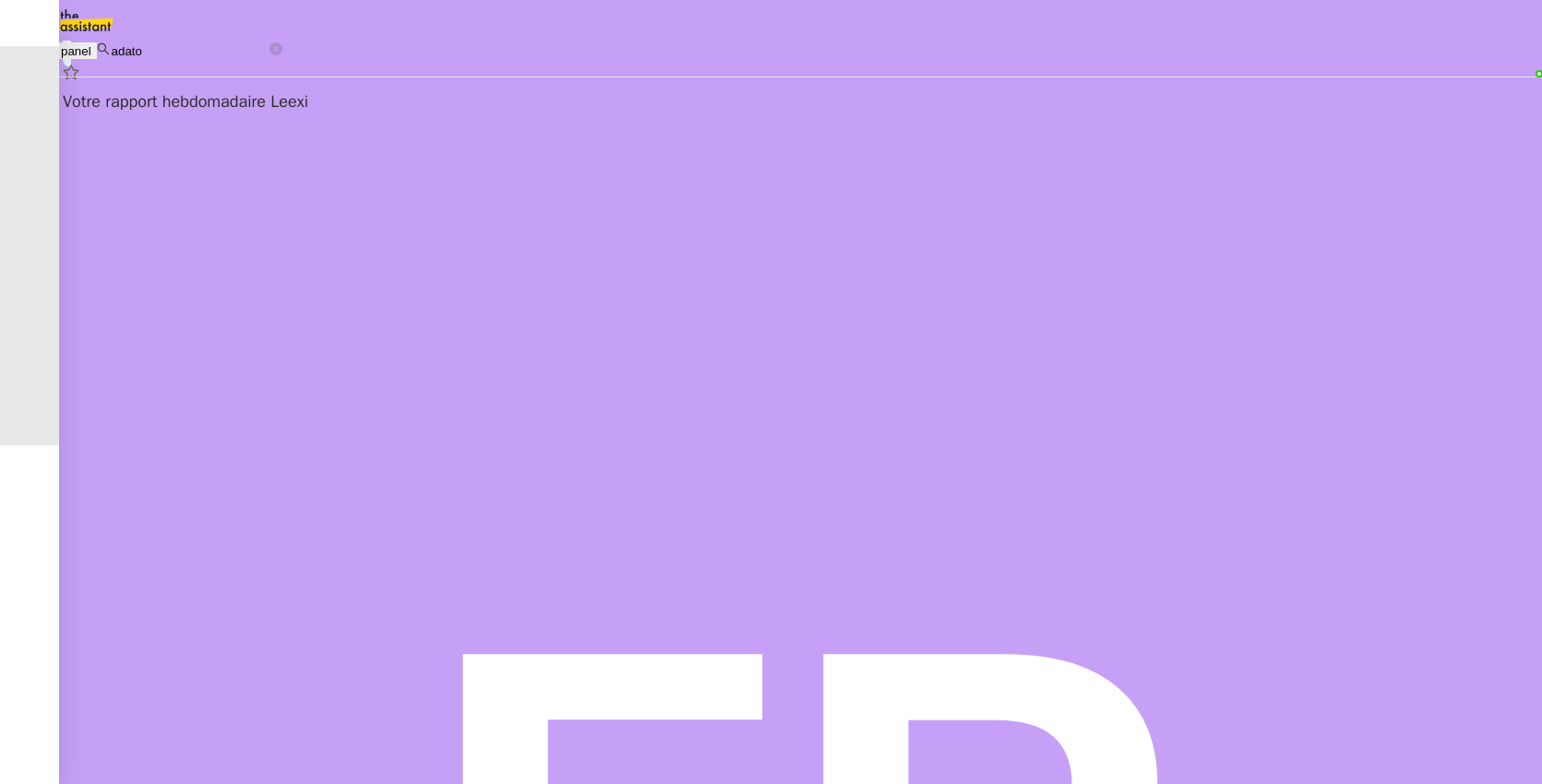 click on "Florian Parant    client" at bounding box center (800, 861) 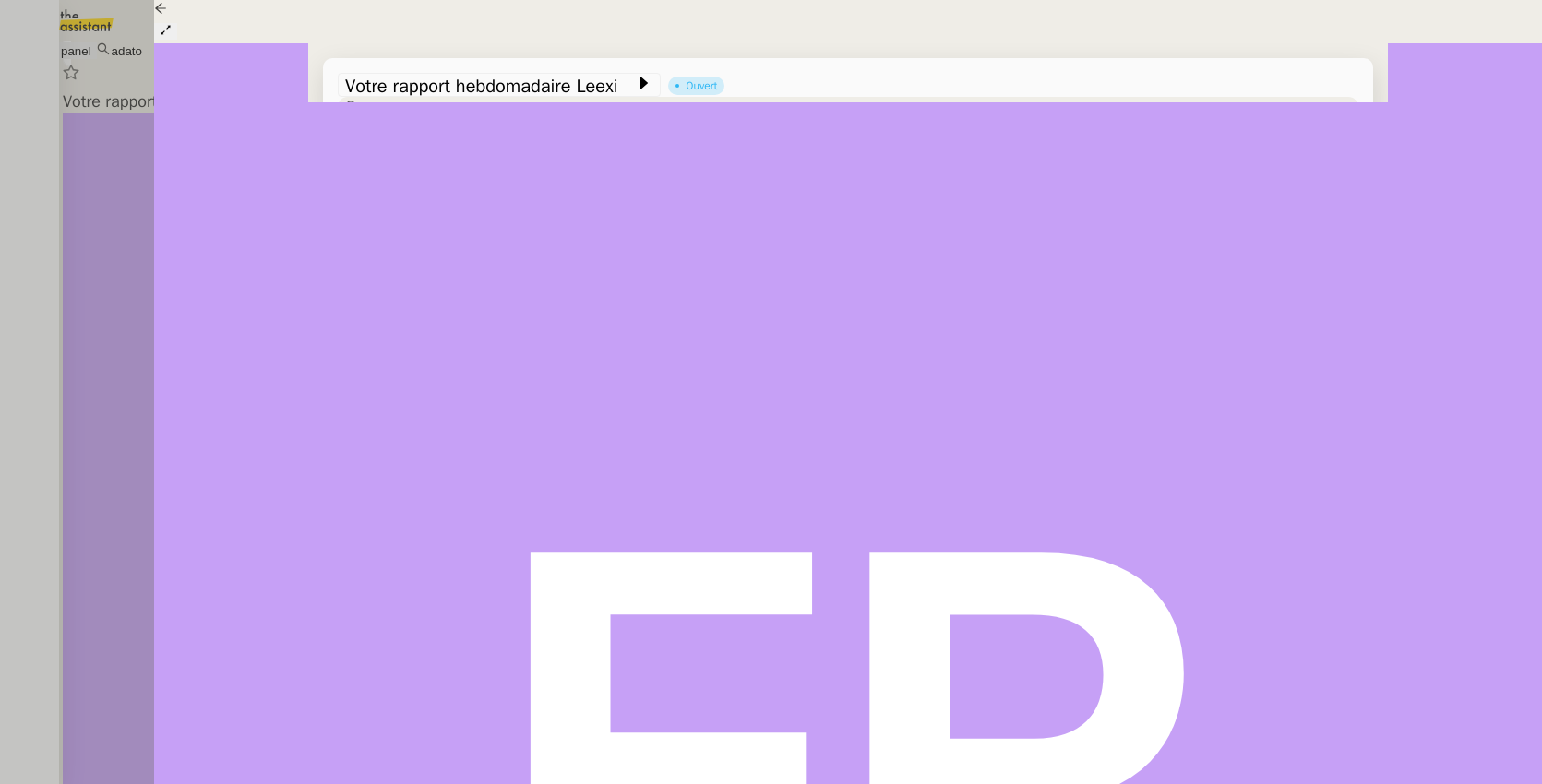 scroll, scrollTop: 249, scrollLeft: 0, axis: vertical 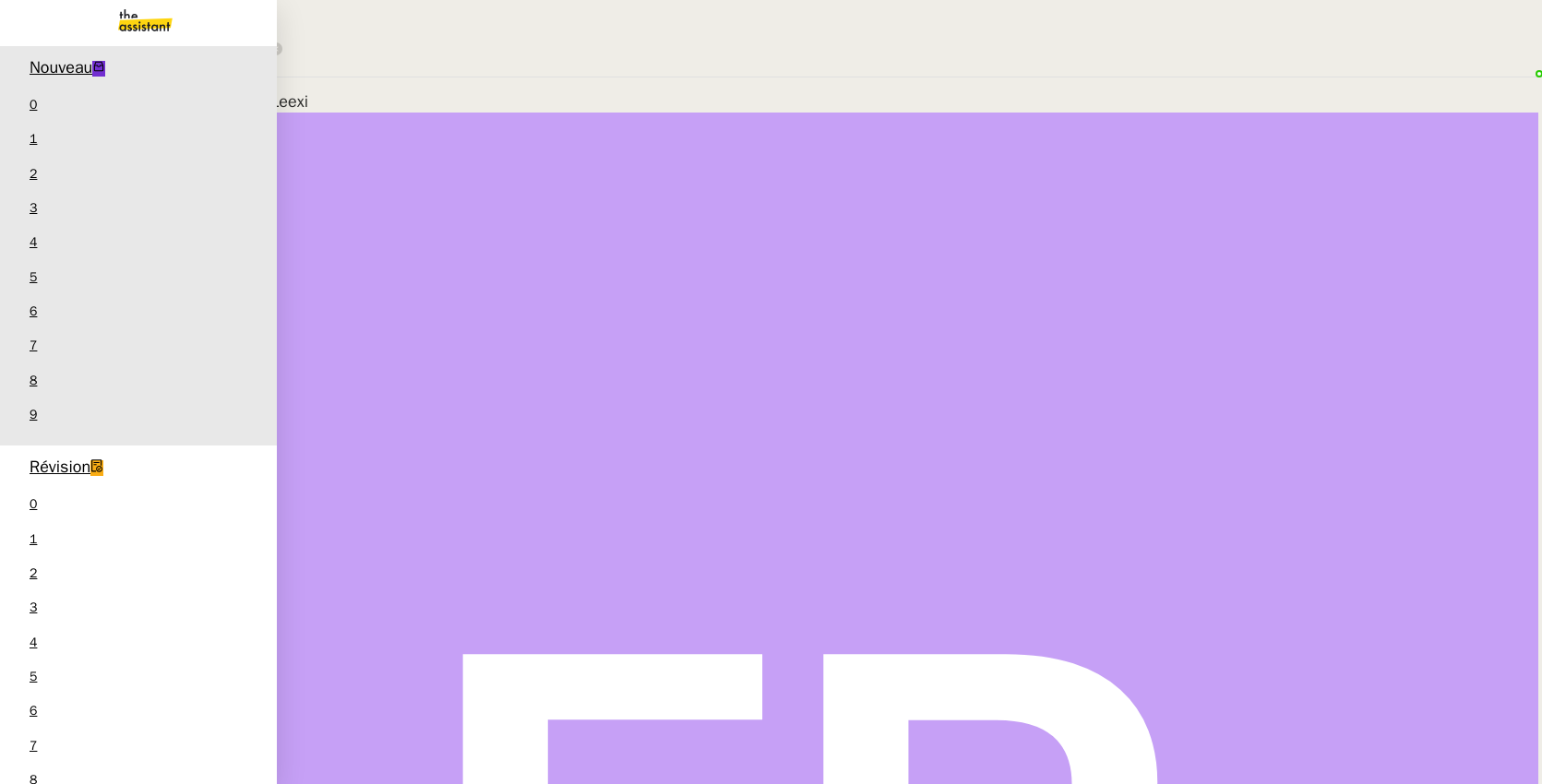 click on "Révision" at bounding box center (60, 467) 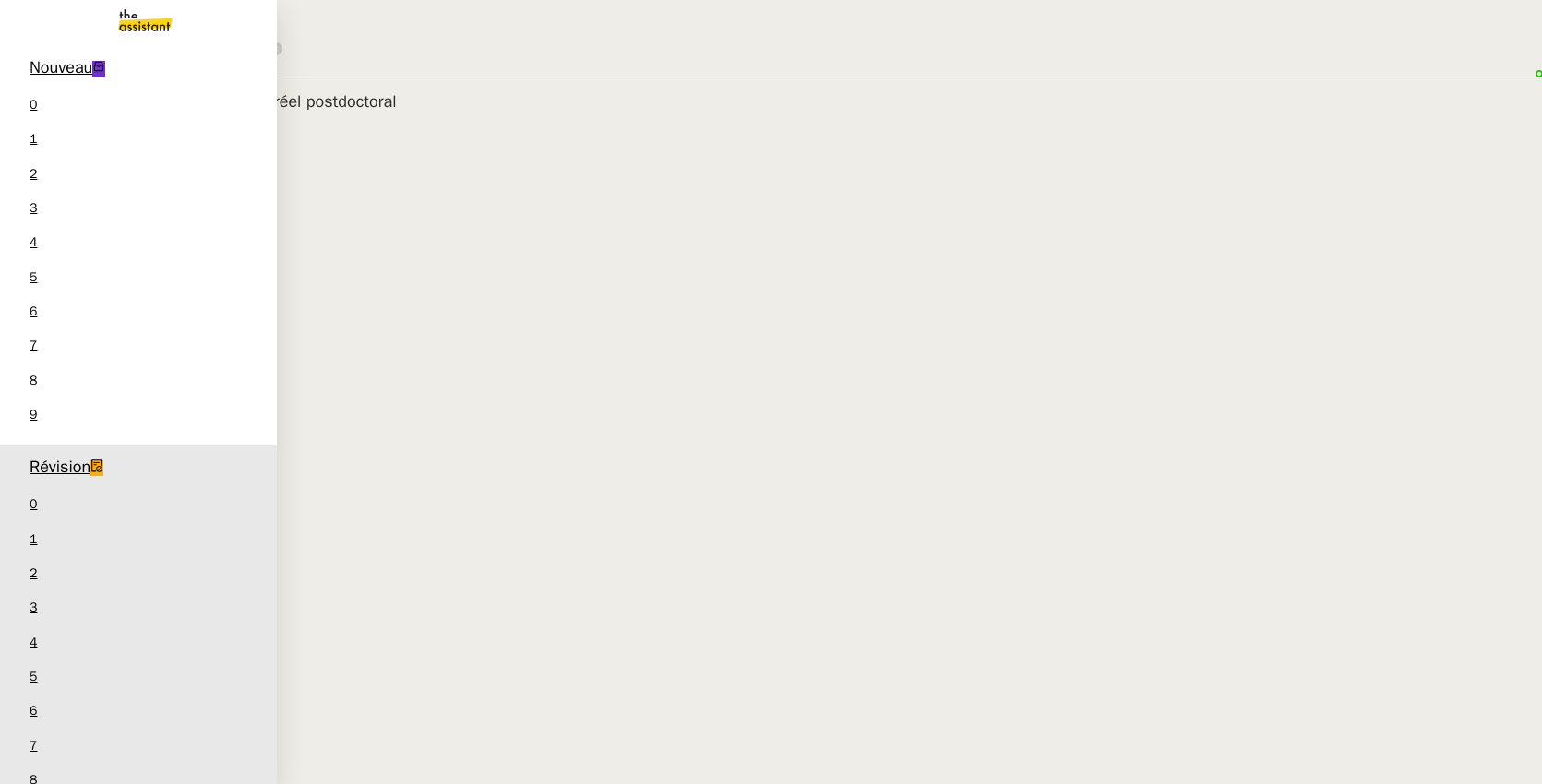 click on "Aide" at bounding box center (45, 867) 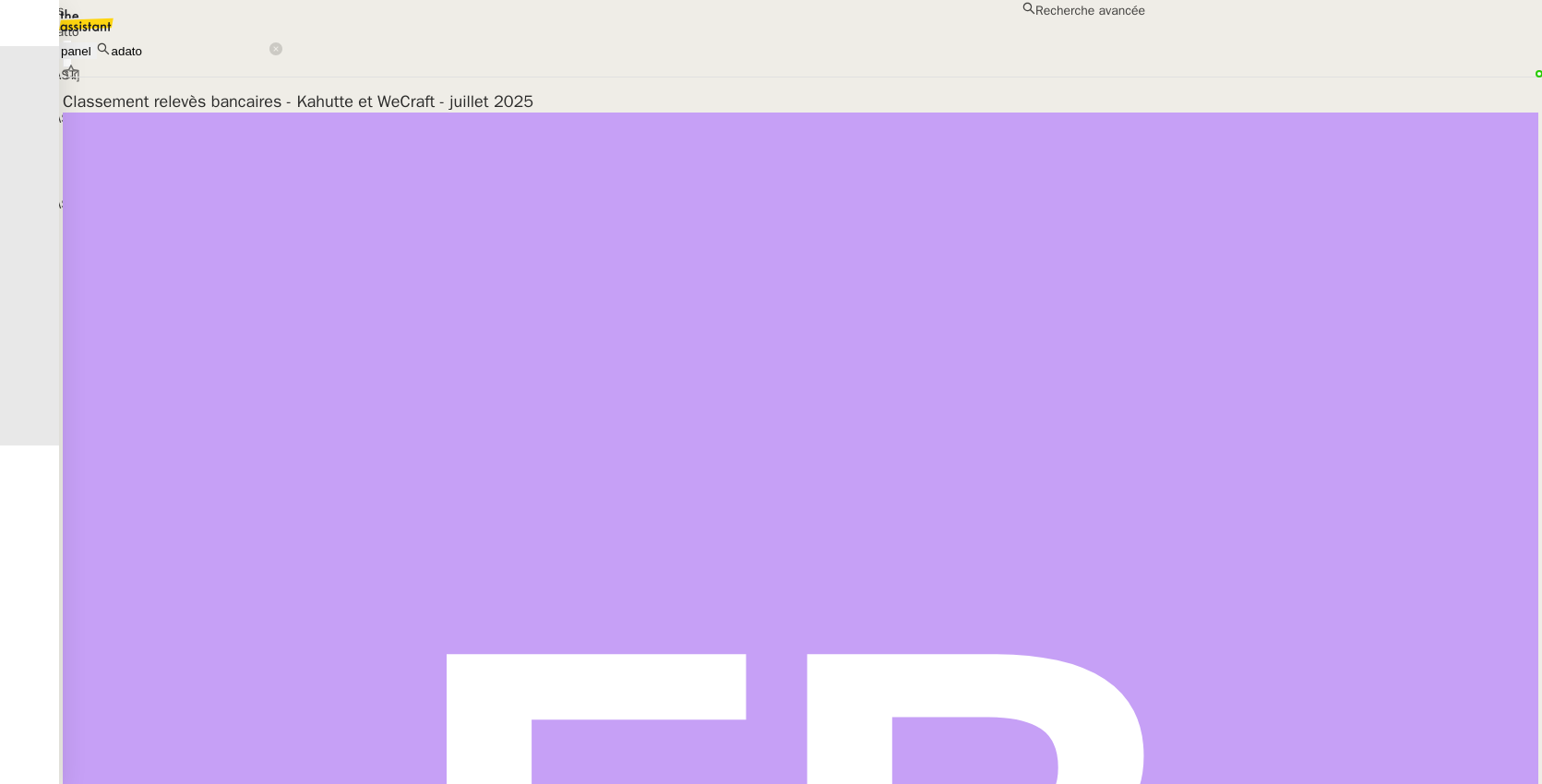 drag, startPoint x: 347, startPoint y: 11, endPoint x: 307, endPoint y: 9, distance: 40.049969 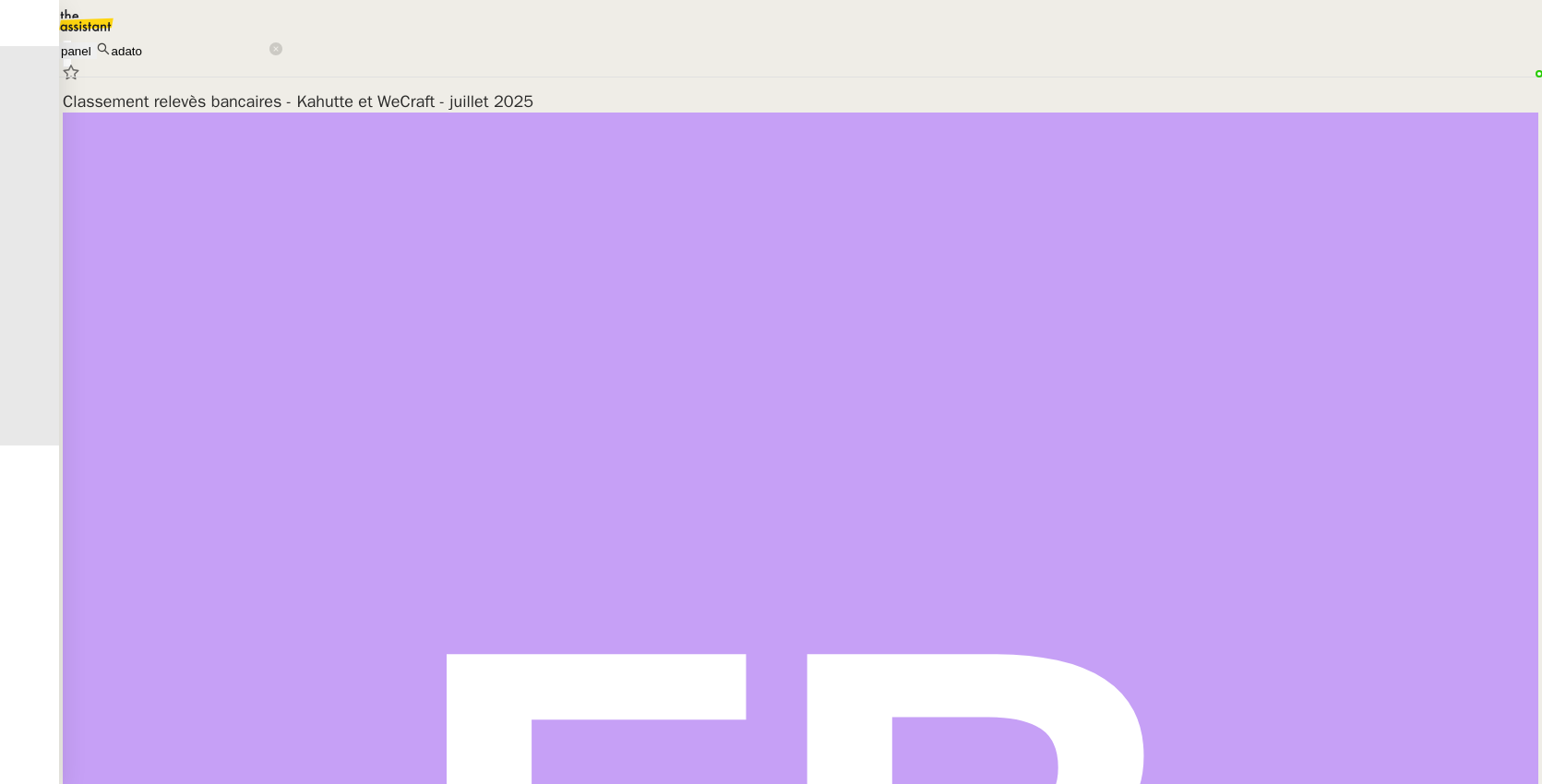 click on "adato" at bounding box center (189, 51) 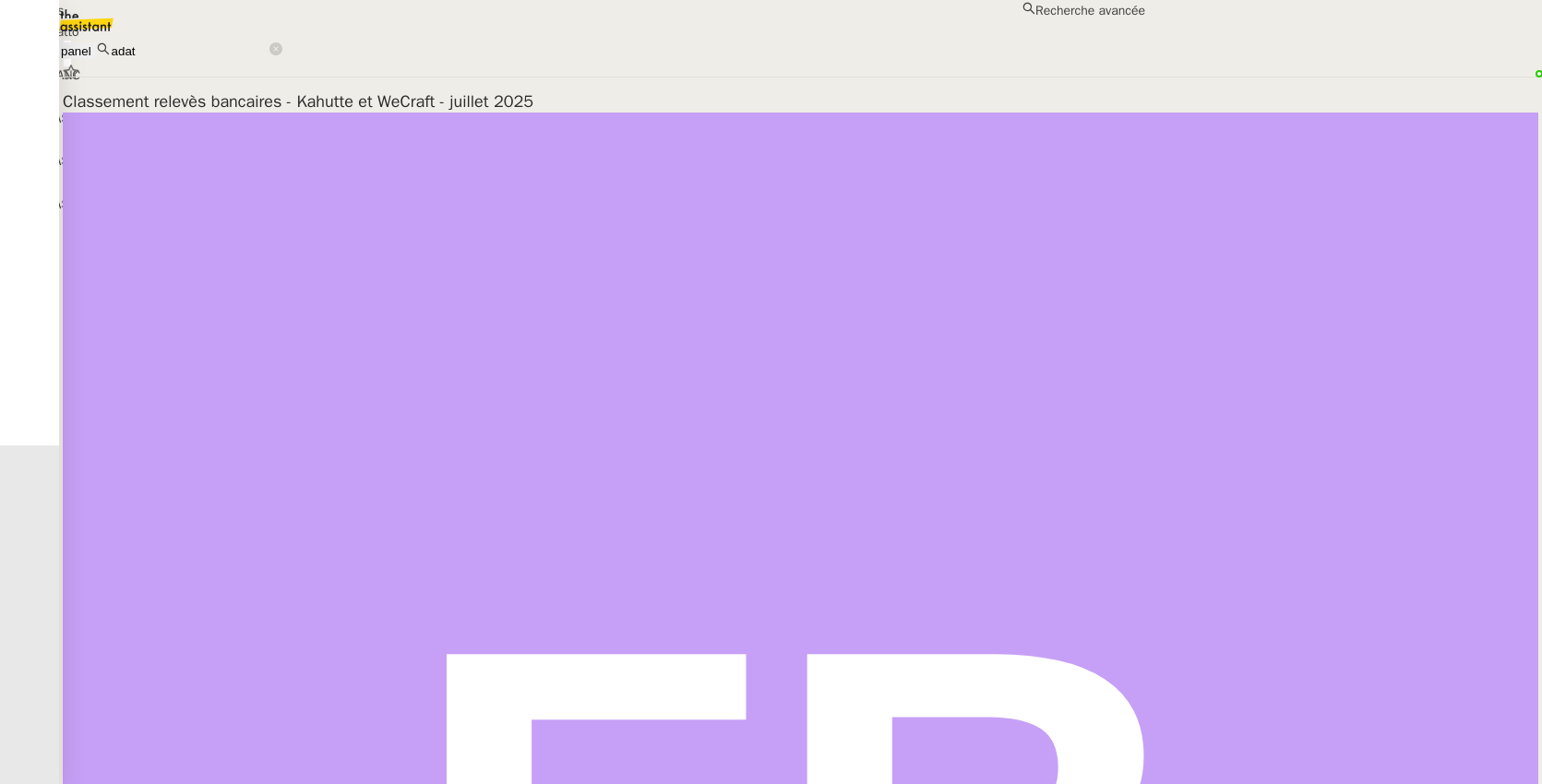 click on "Marine Adatto" at bounding box center (572, 31) 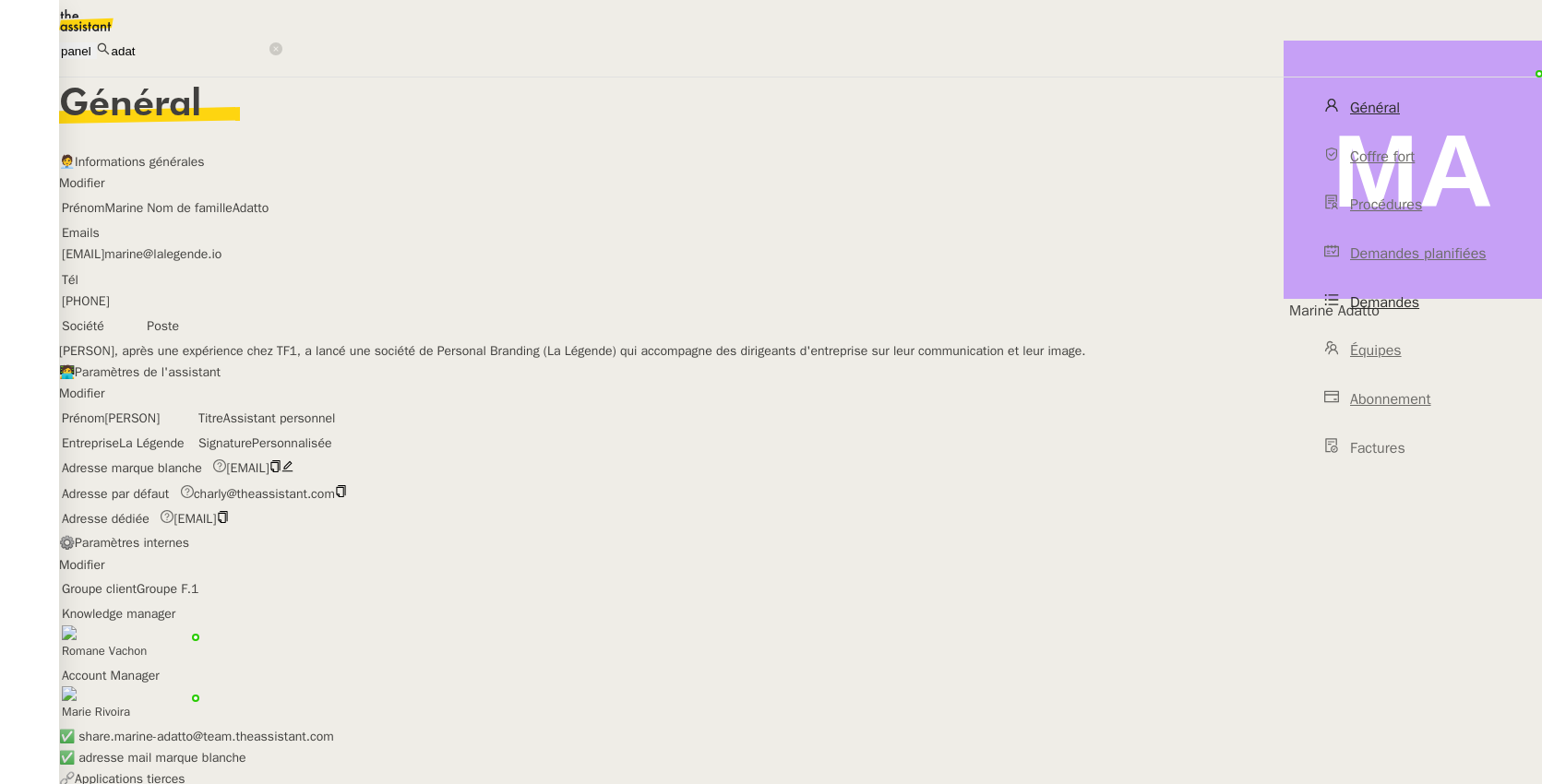 click on "Demandes" at bounding box center [1384, 303] 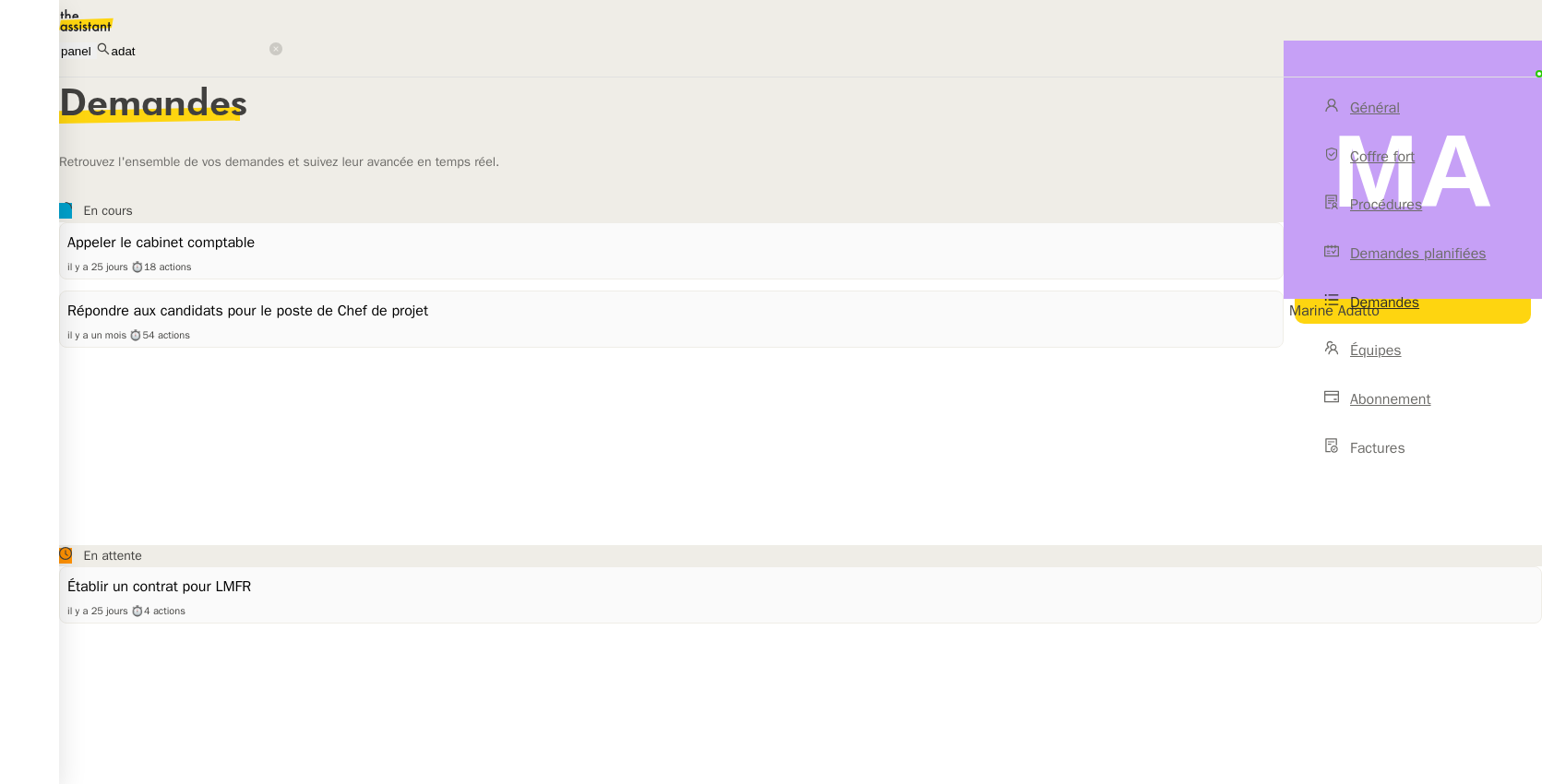 click on "⚙️ Récupération des factures NDF" at bounding box center [671, 243] 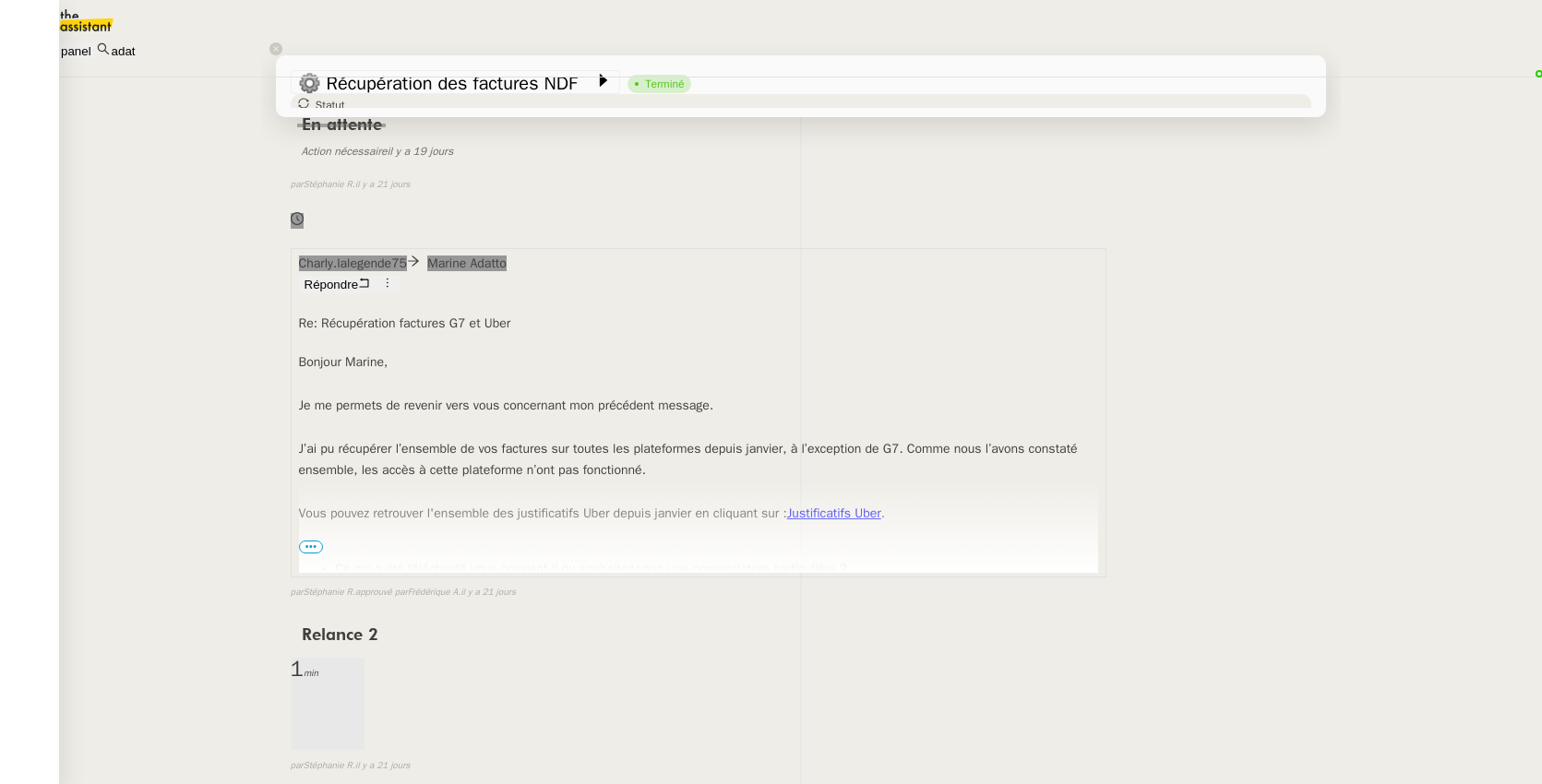 scroll, scrollTop: 3478, scrollLeft: 0, axis: vertical 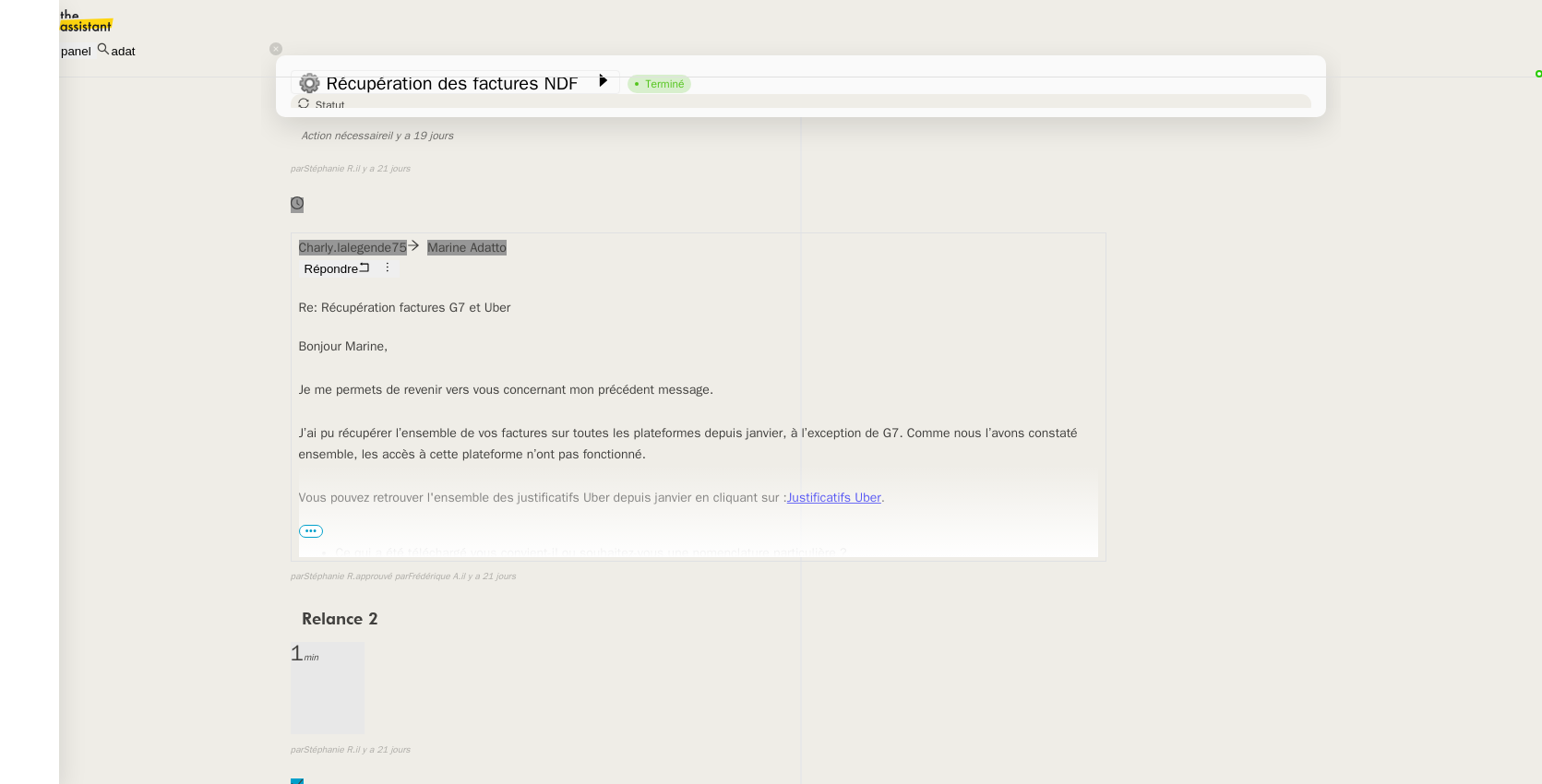 click on "•••" at bounding box center [311, 1431] 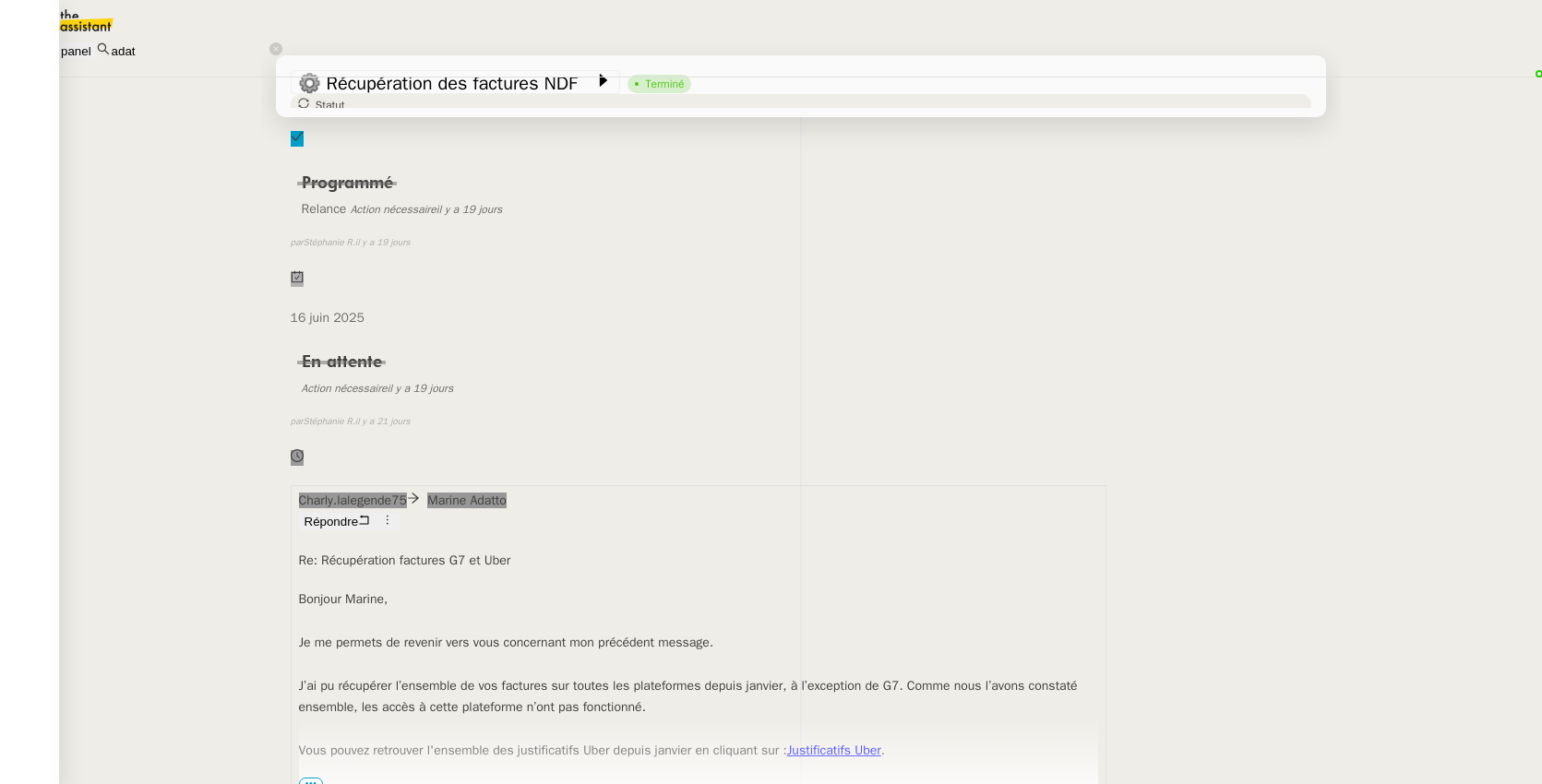 scroll, scrollTop: 3222, scrollLeft: 0, axis: vertical 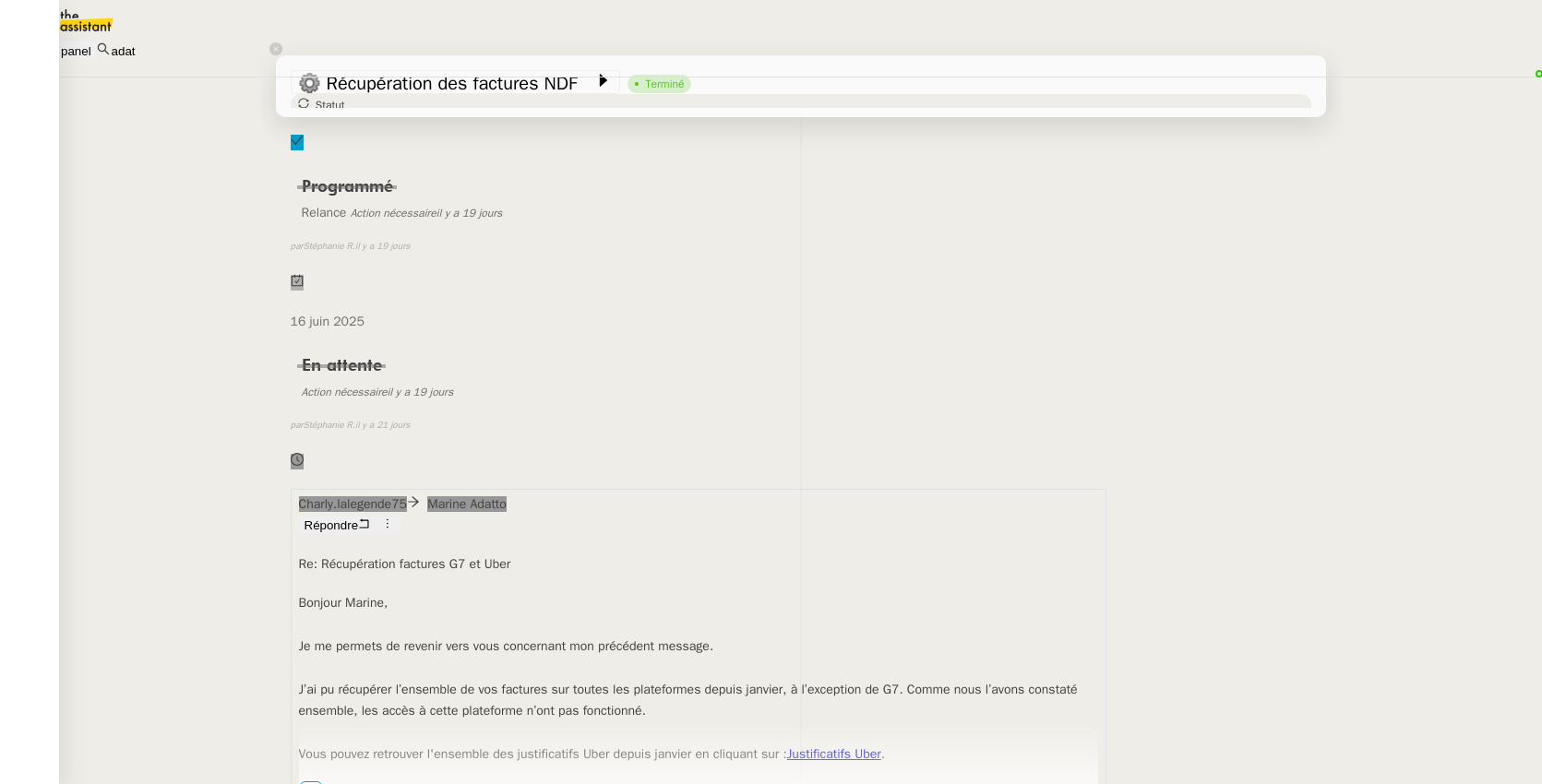 click on "Marine Adatto" at bounding box center (132, 2276) 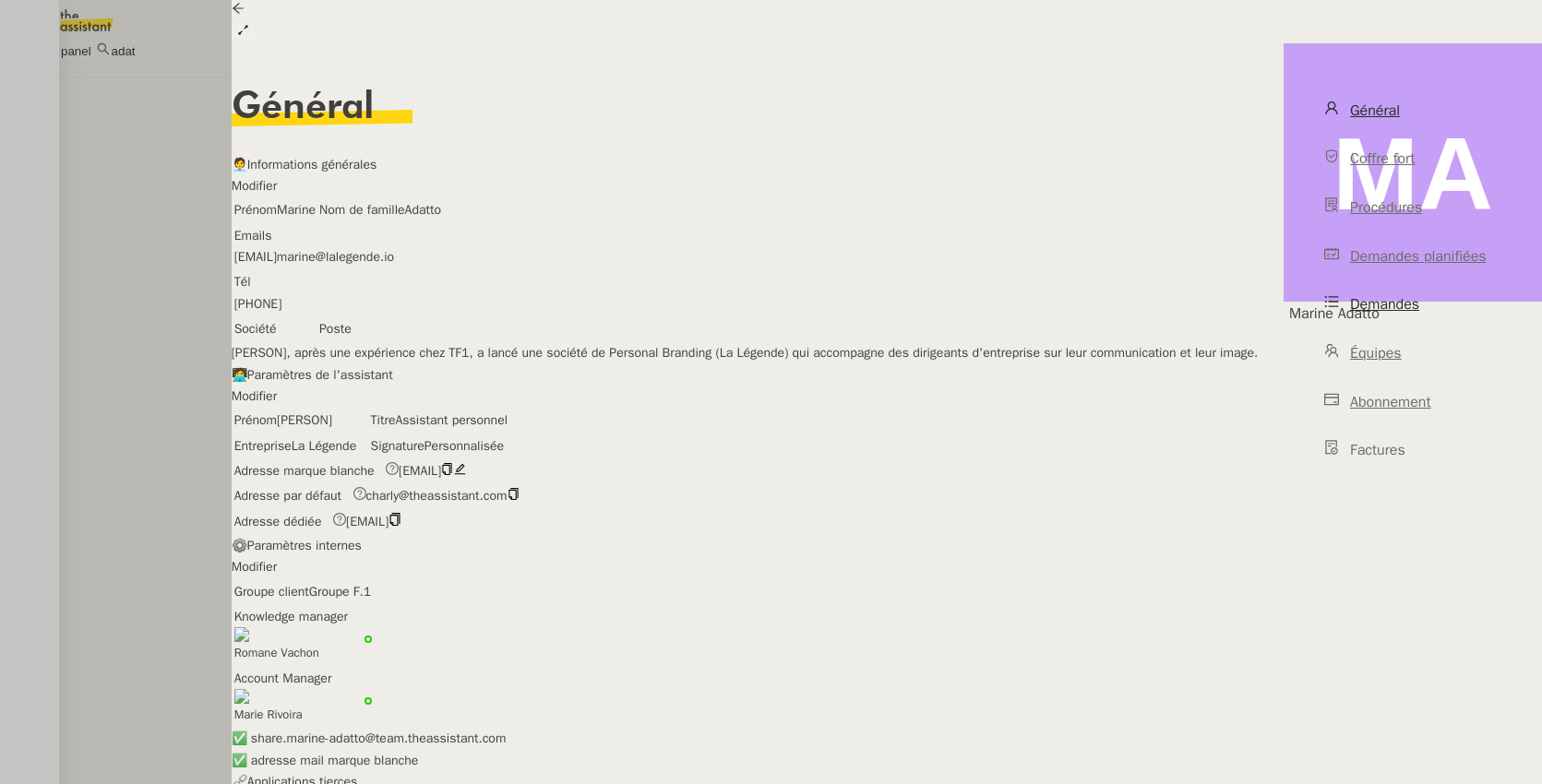 click on "Demandes" at bounding box center [1413, 304] 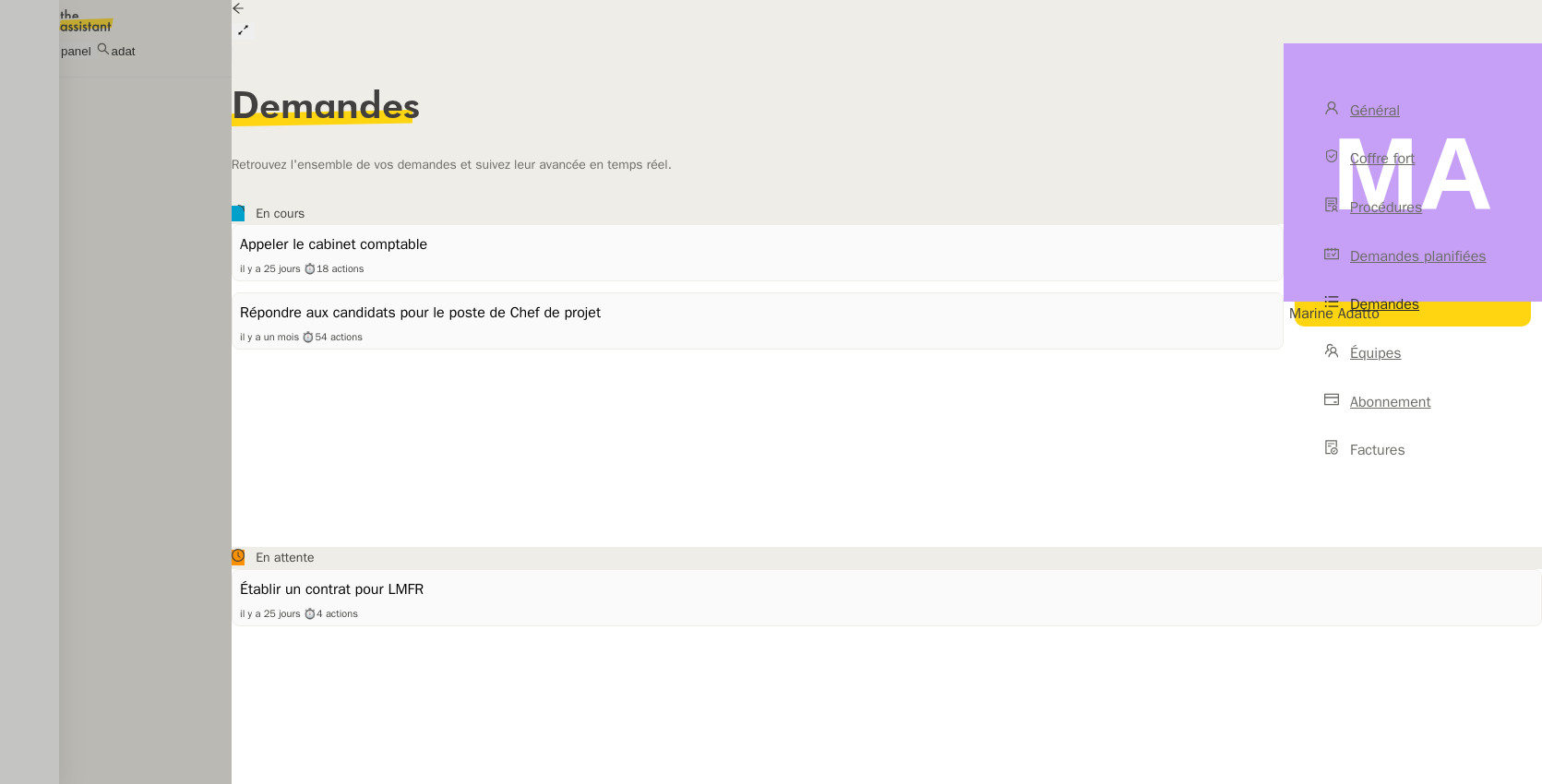 scroll, scrollTop: 148, scrollLeft: 0, axis: vertical 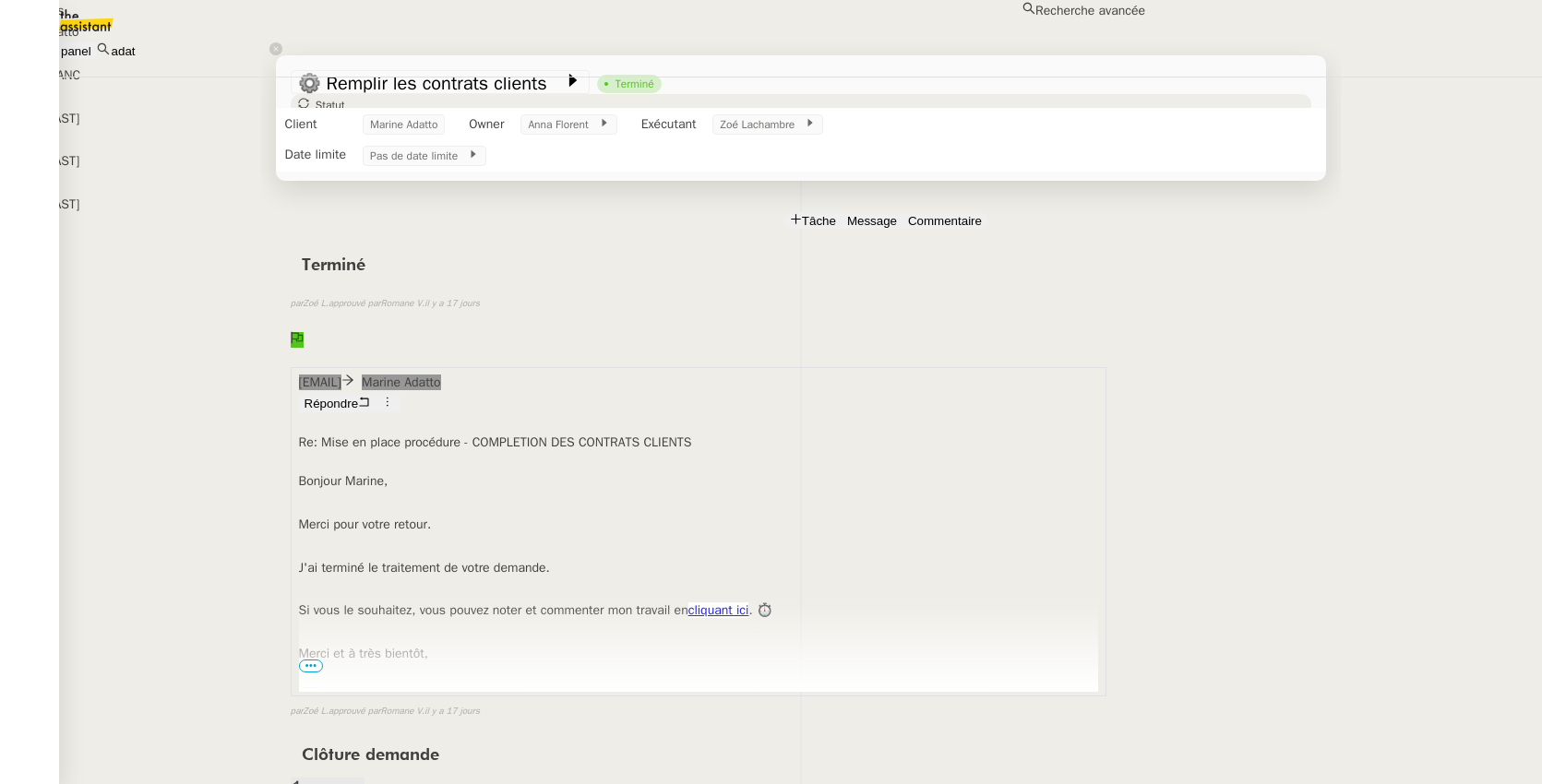 click on "Control panel adat" at bounding box center [771, 38] 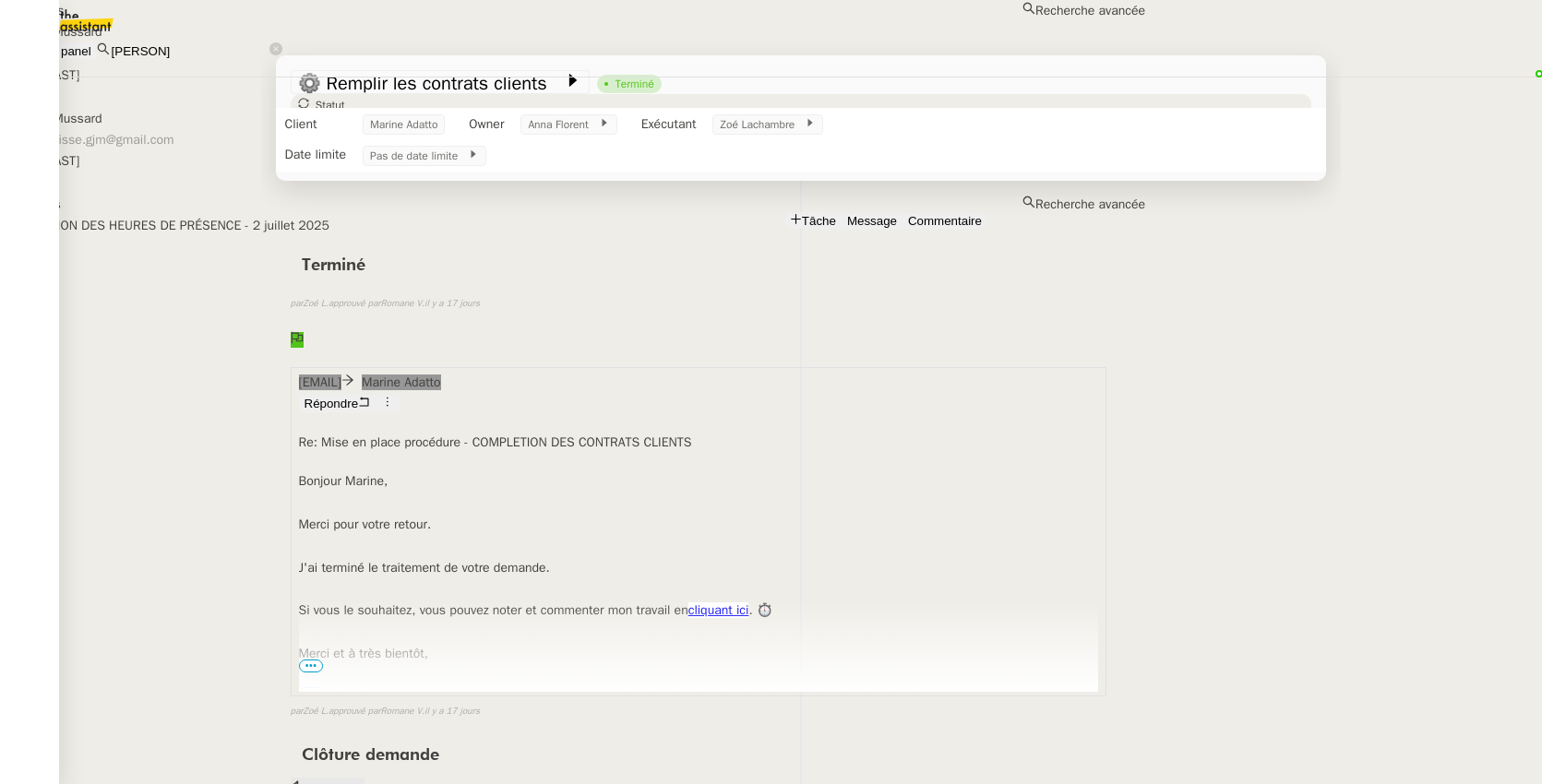 click on "[FIRST] [LAST]" at bounding box center (572, 31) 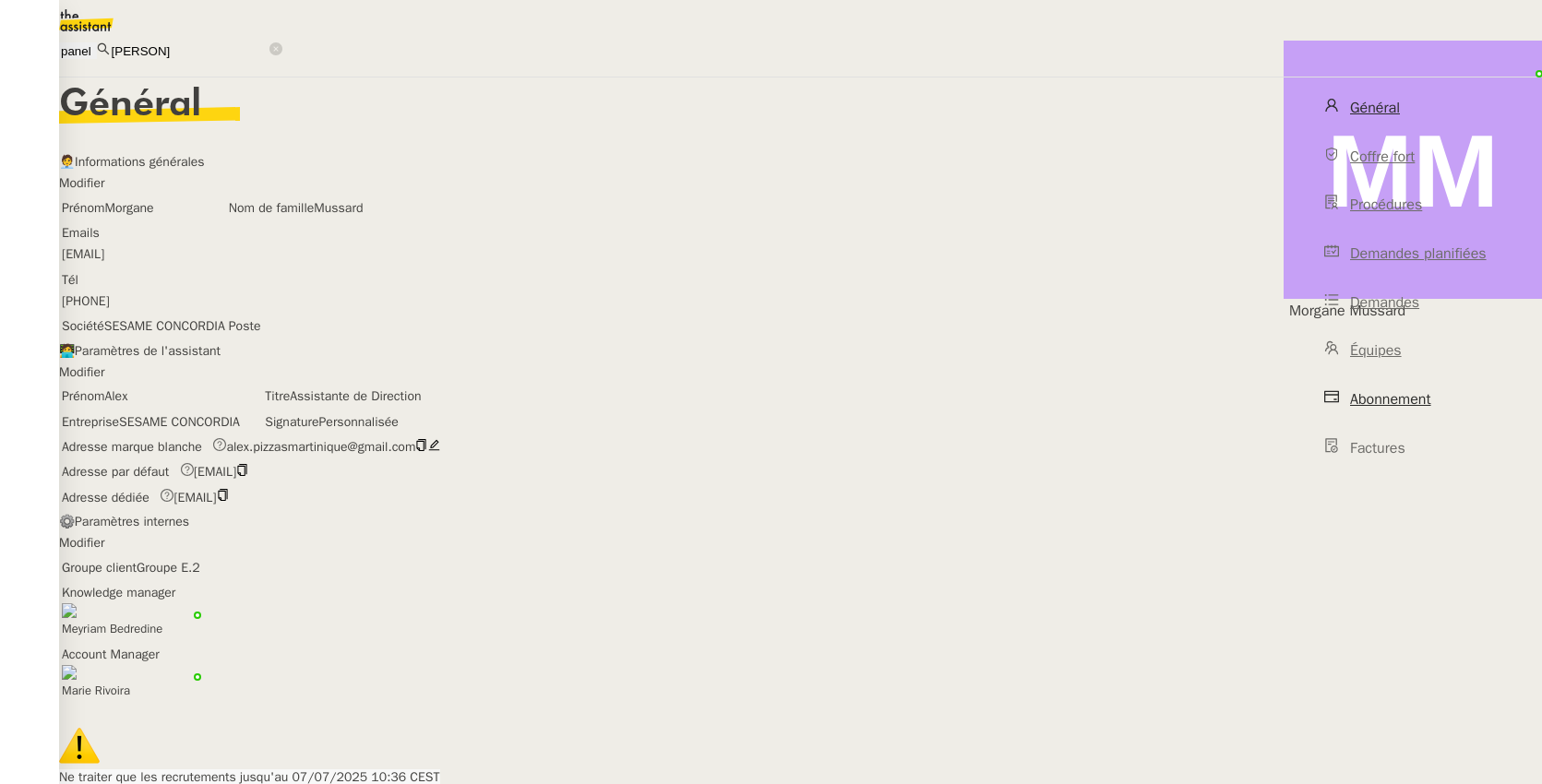 click on "Abonnement" at bounding box center (1391, 399) 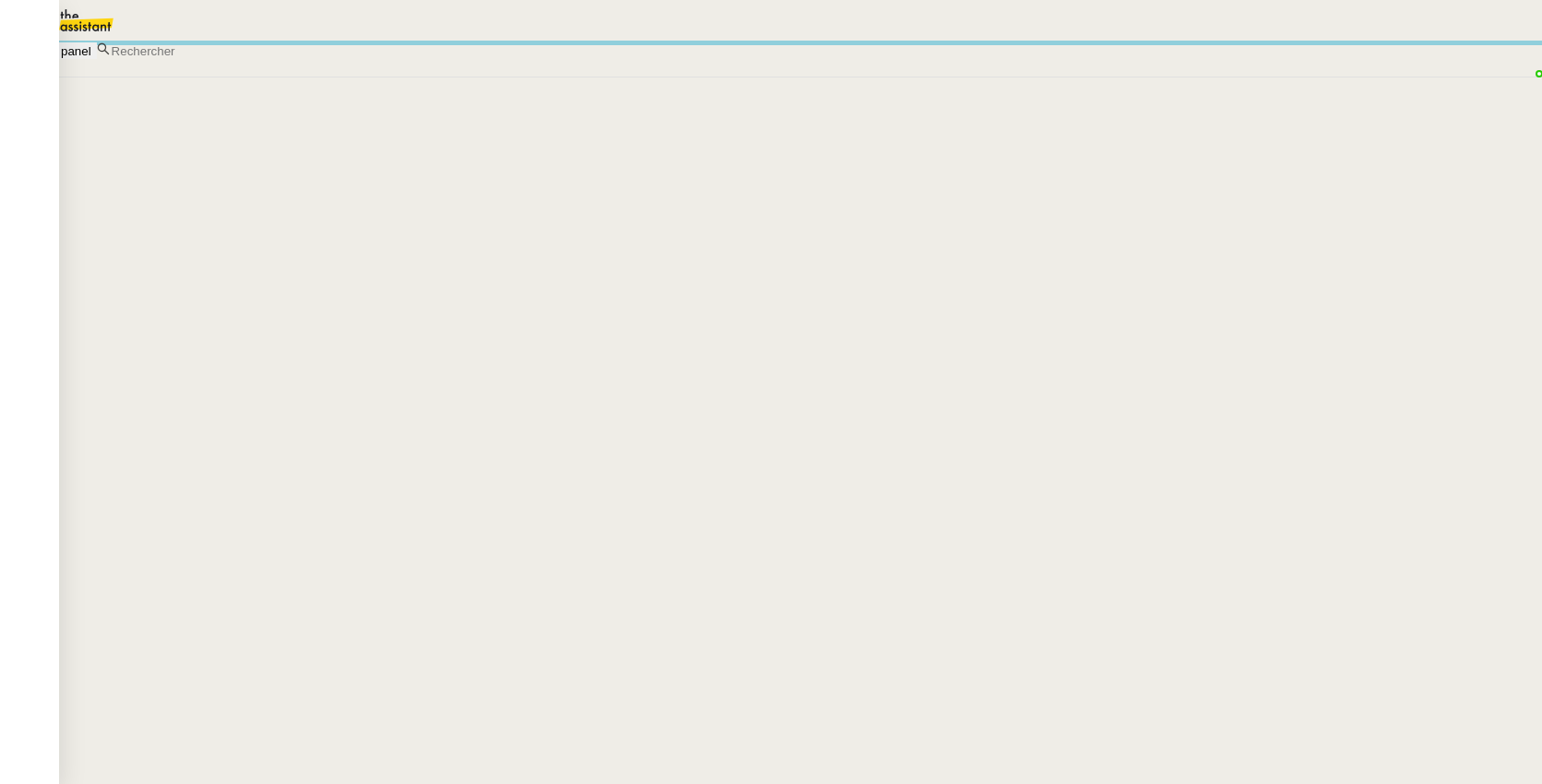 scroll, scrollTop: 0, scrollLeft: 0, axis: both 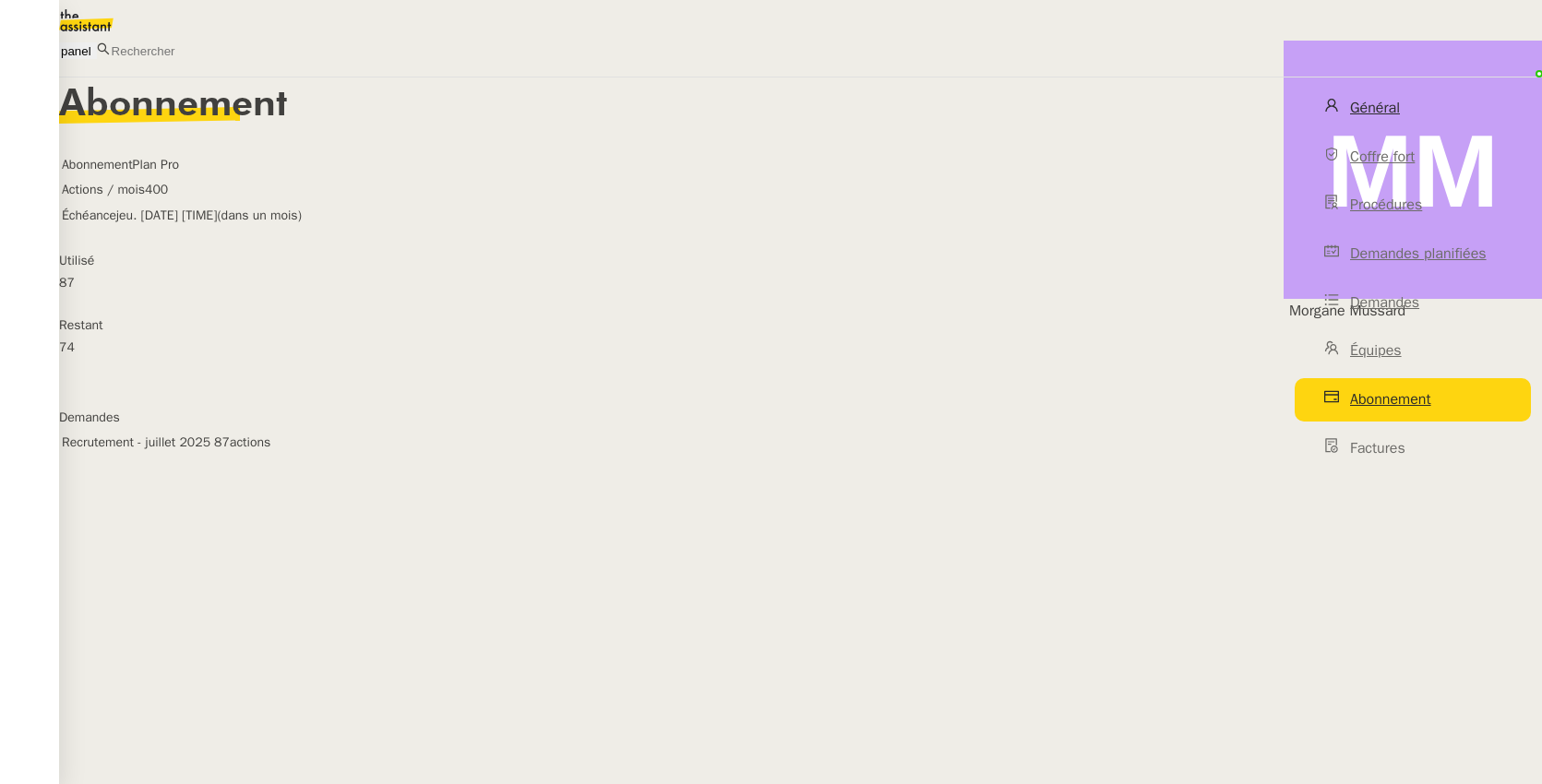 click on "Général" at bounding box center [1375, 108] 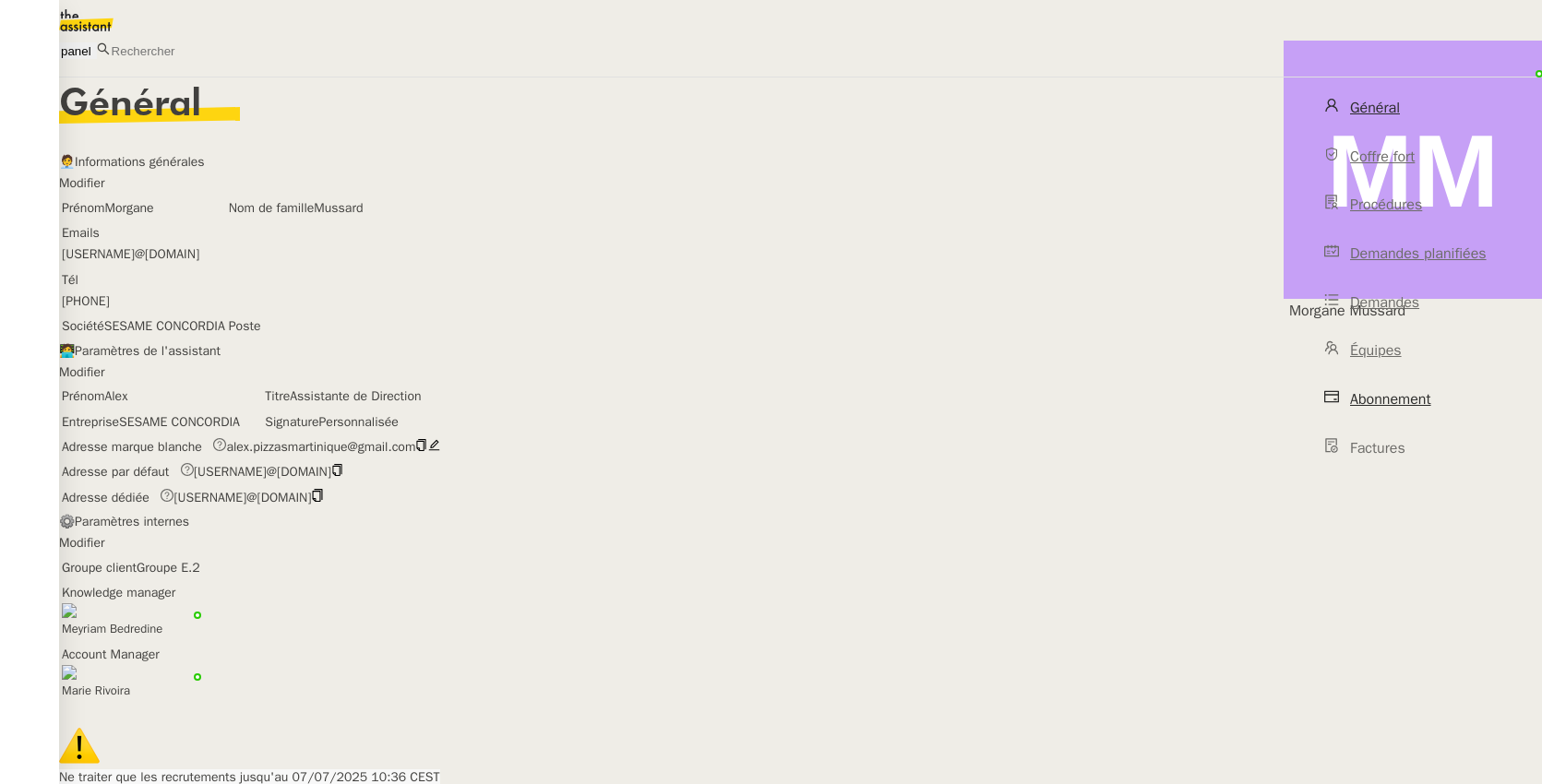click on "Abonnement" at bounding box center (1413, 399) 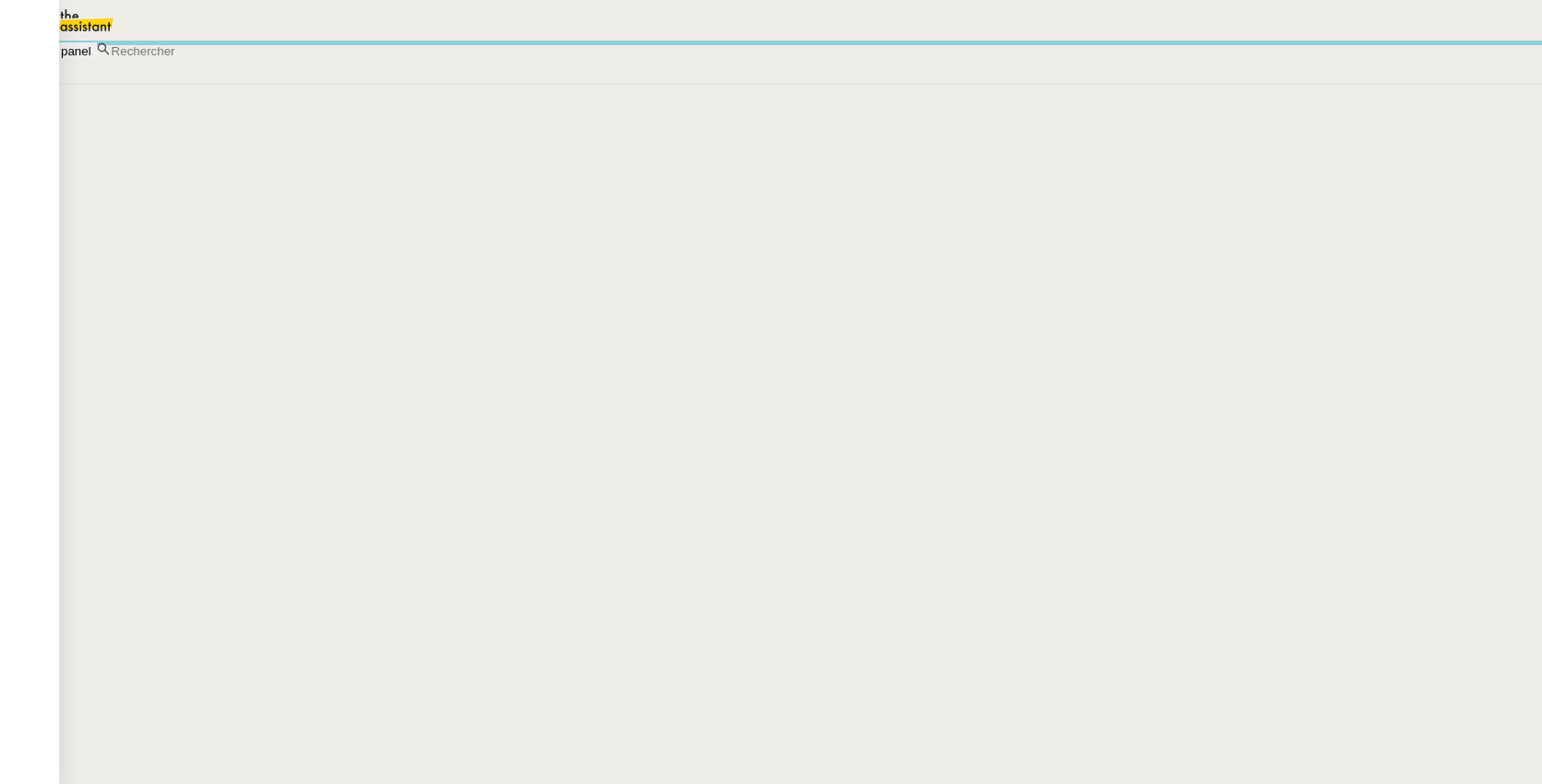 scroll, scrollTop: 0, scrollLeft: 0, axis: both 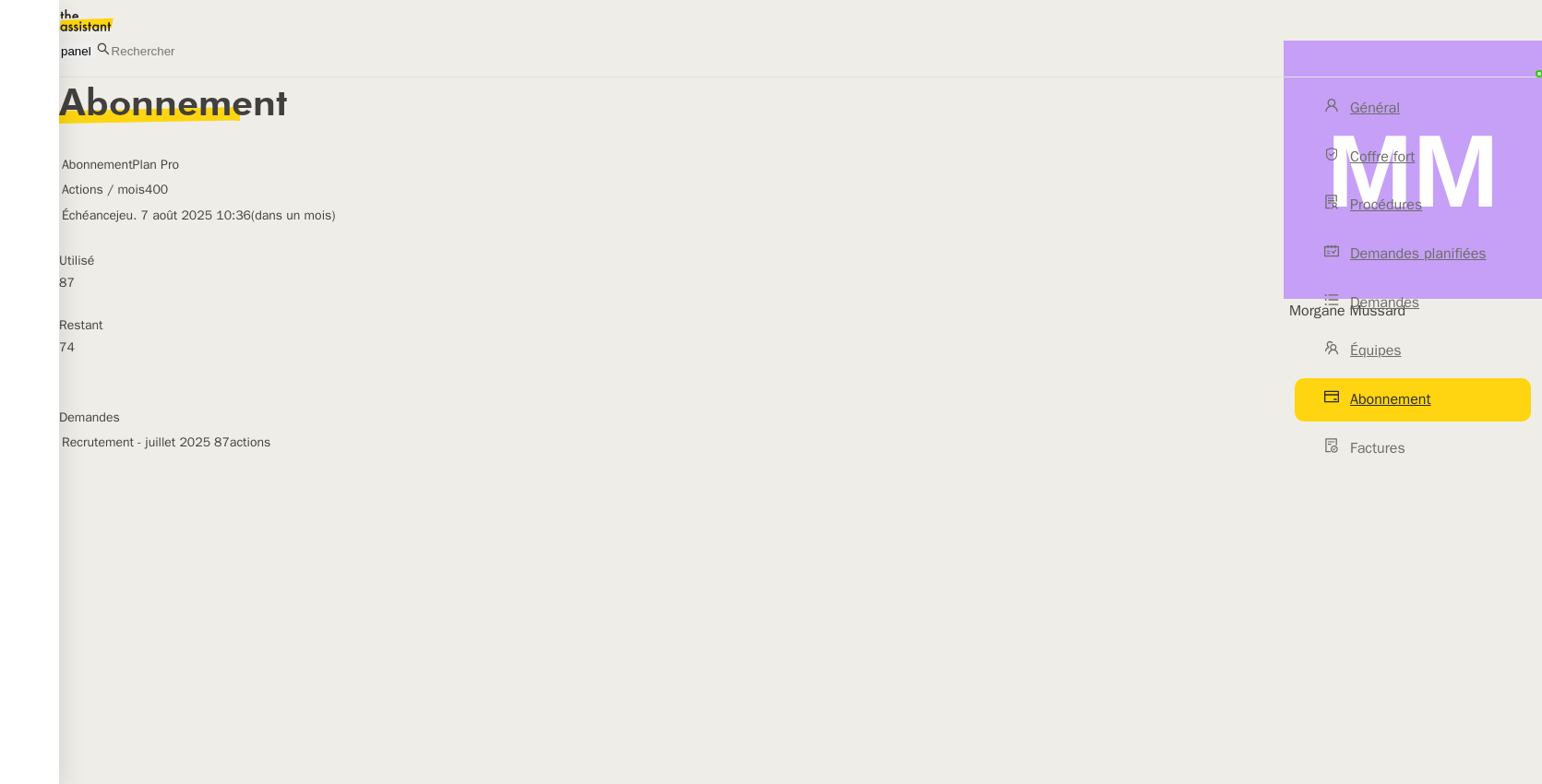 click at bounding box center [189, 51] 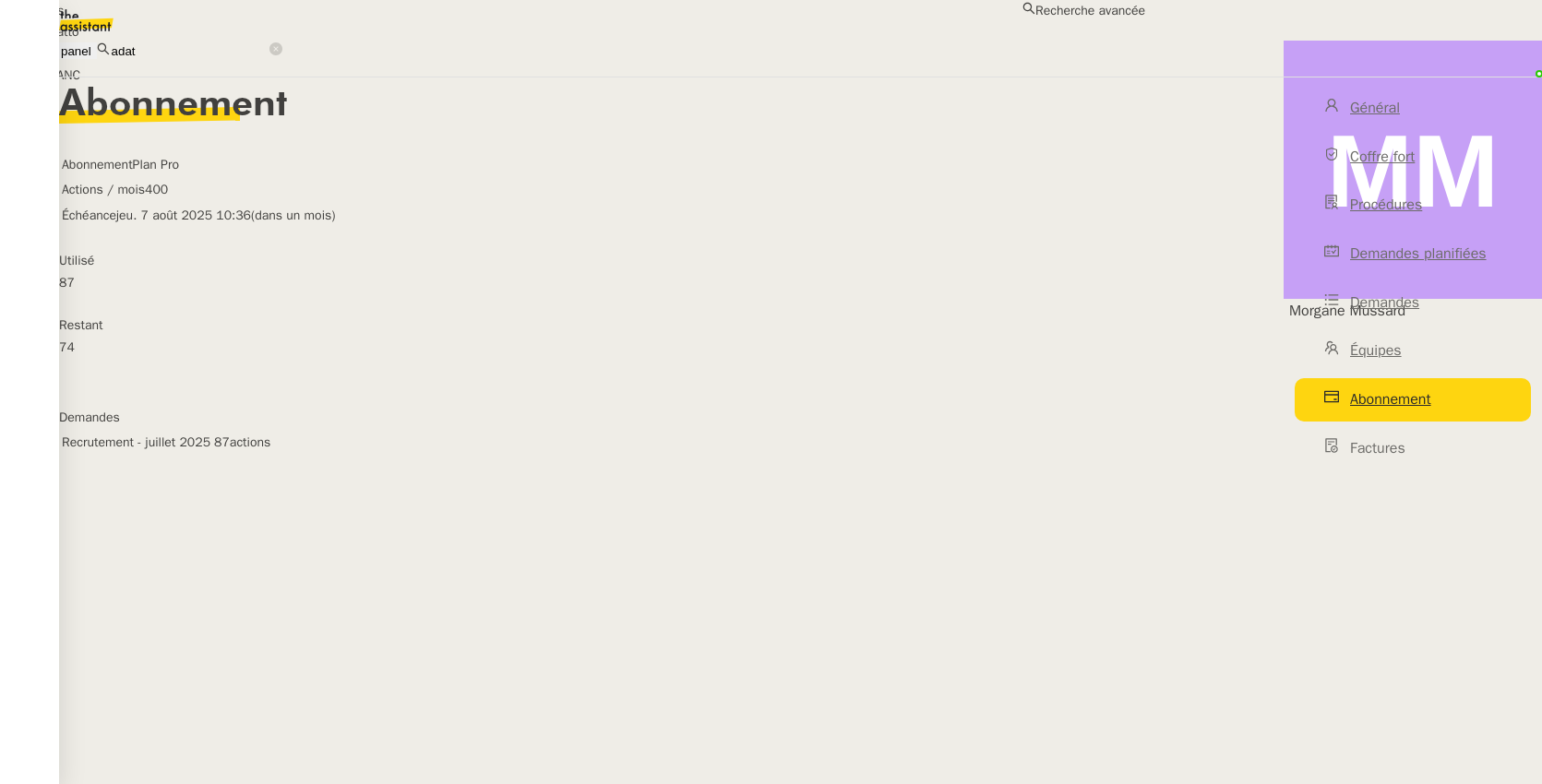 click on "[FIRSTNAME] [LASTNAME]" at bounding box center [572, 31] 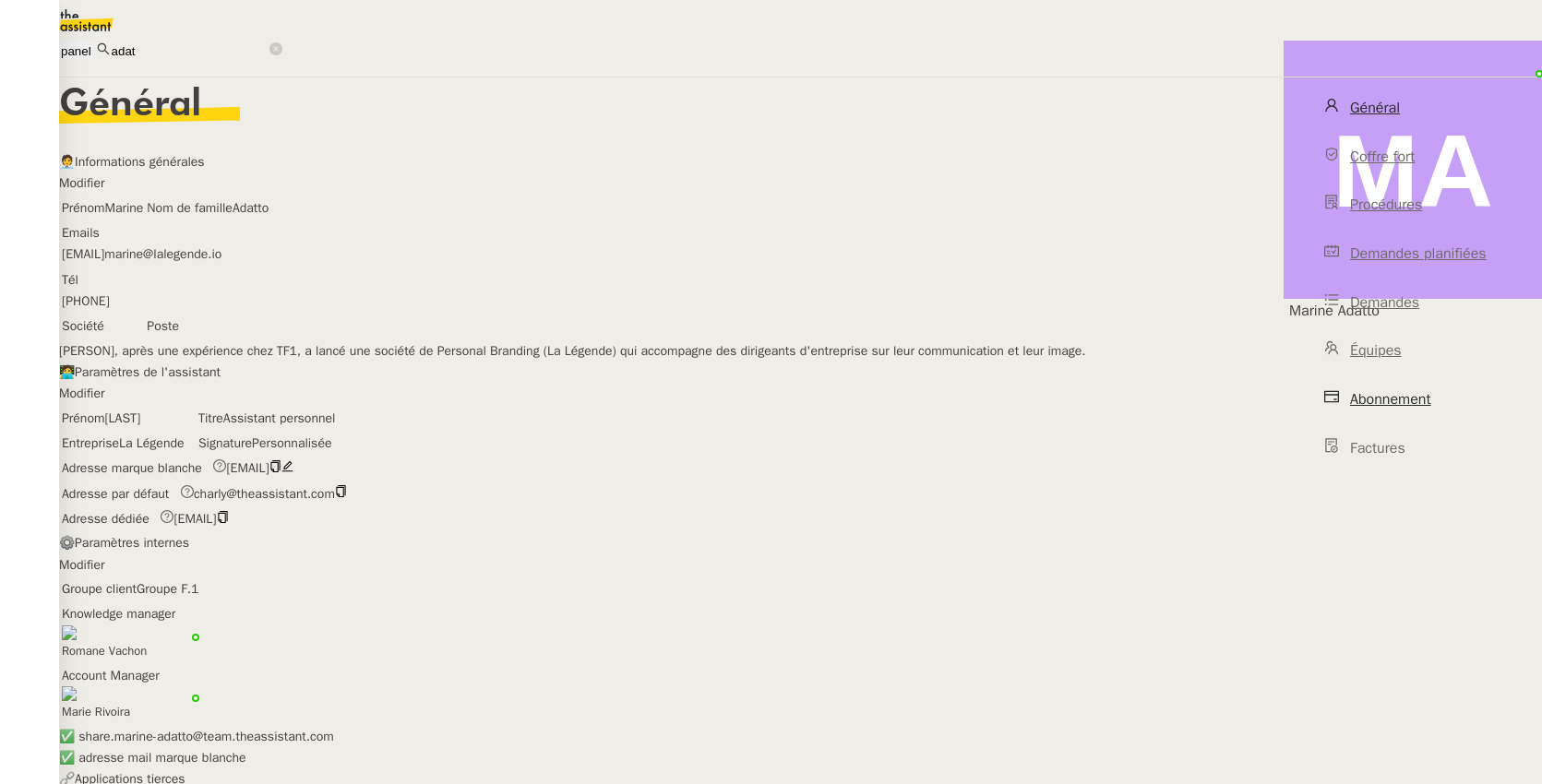 click on "Abonnement" at bounding box center [1391, 399] 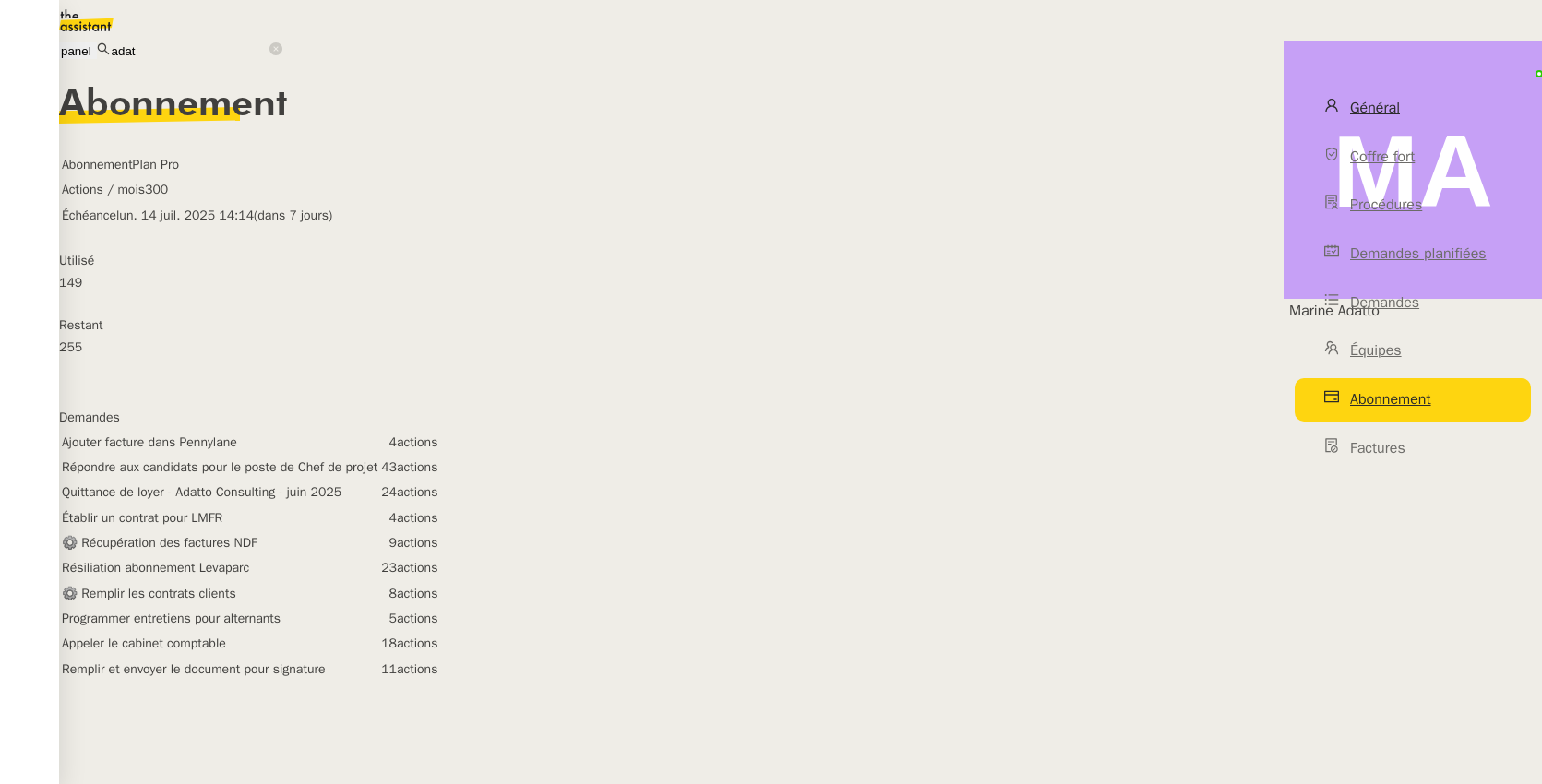 click on "Général" at bounding box center [1375, 108] 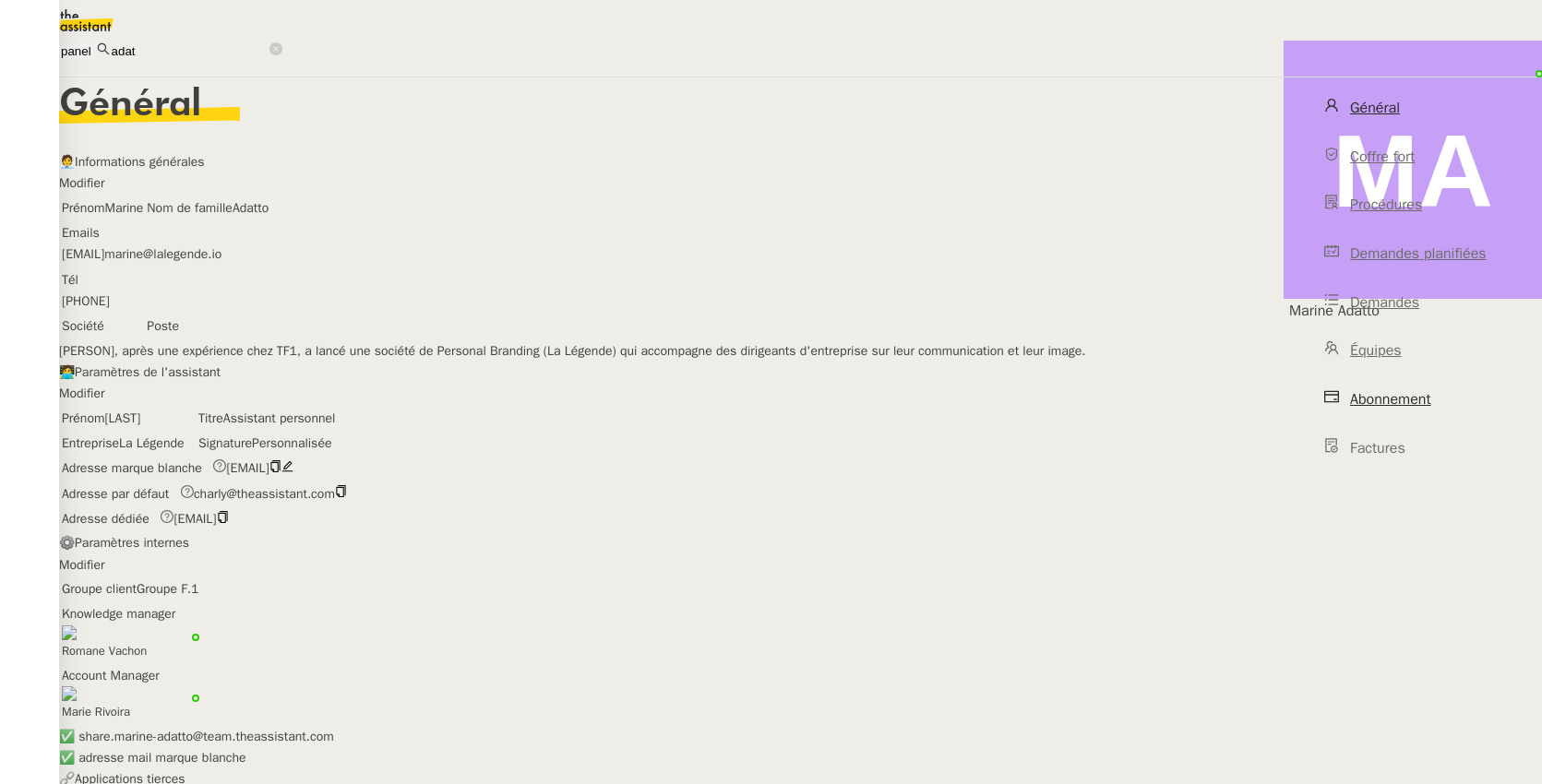 click on "Abonnement" at bounding box center [1391, 399] 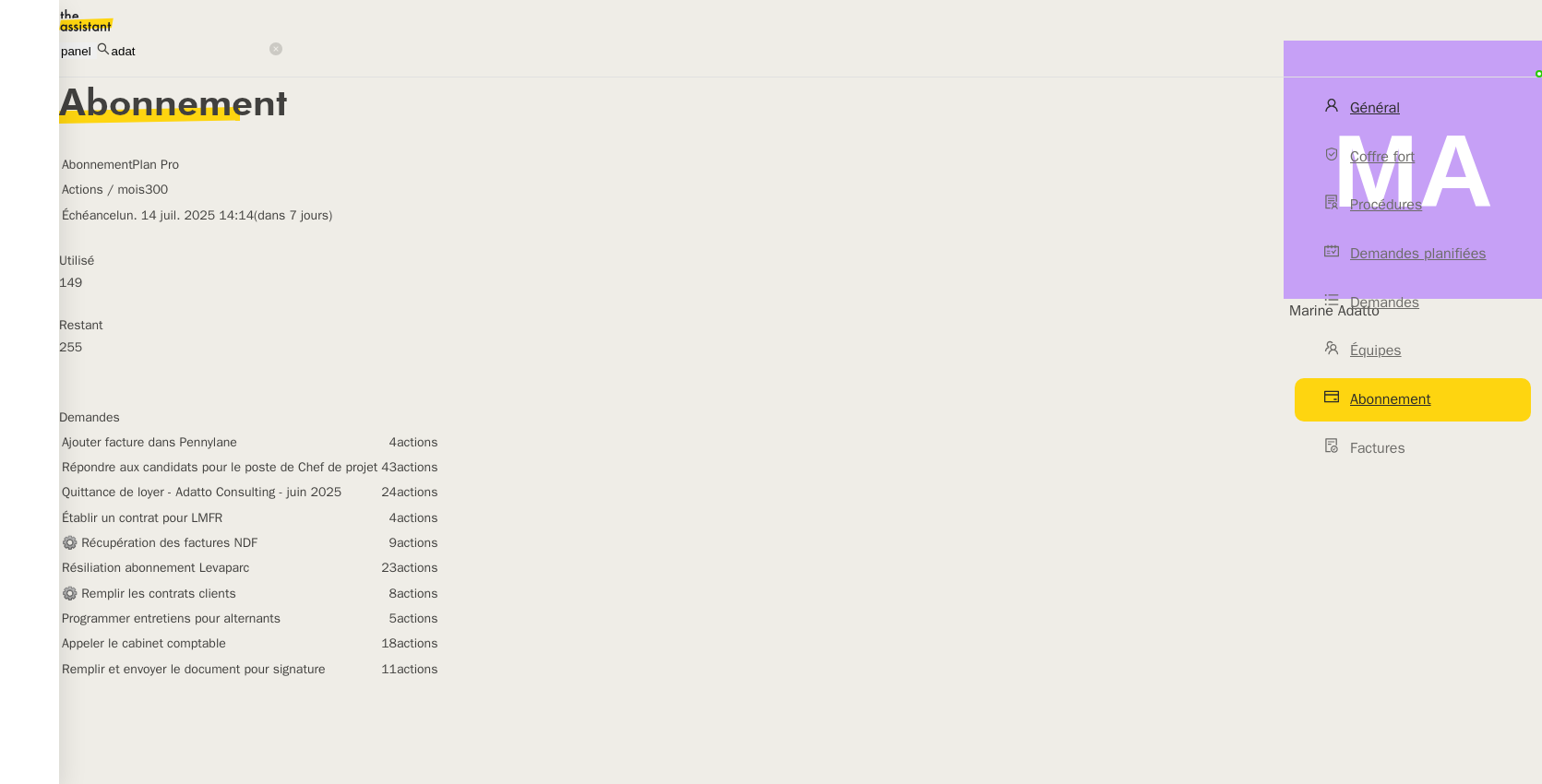 click on "Général" at bounding box center [1375, 108] 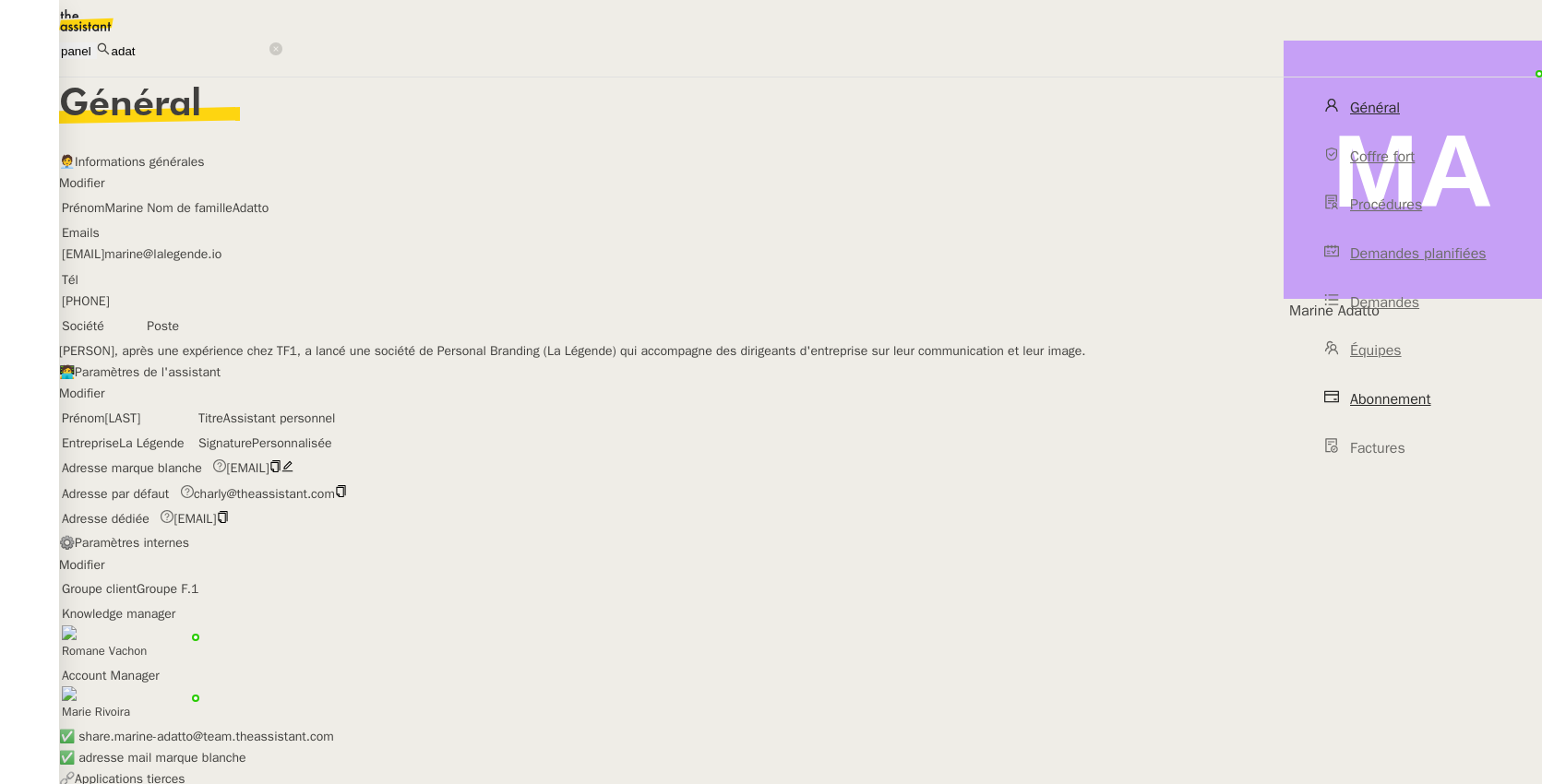 click on "Abonnement" at bounding box center (1391, 399) 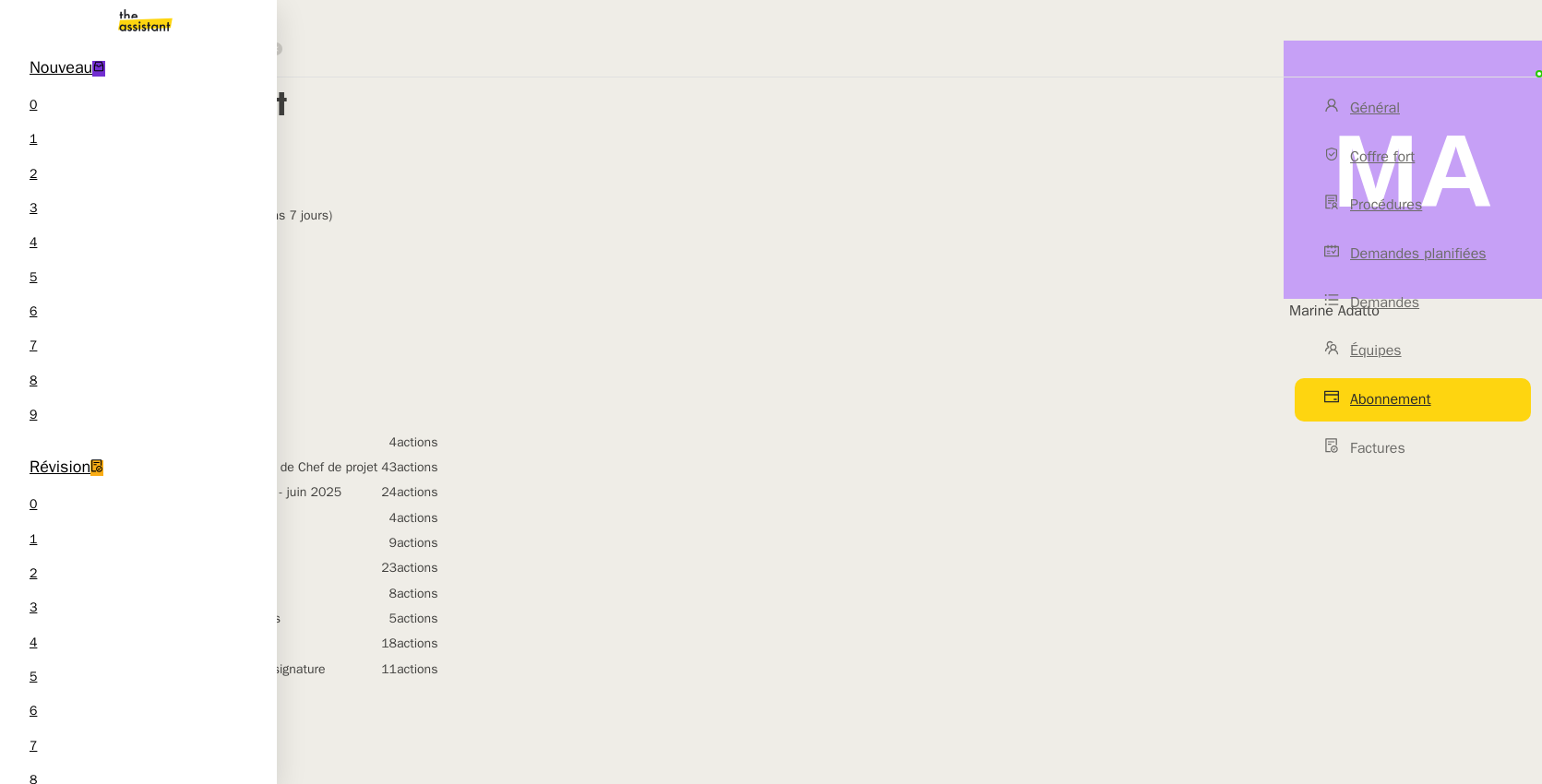 click on "Nouveau" at bounding box center [61, 67] 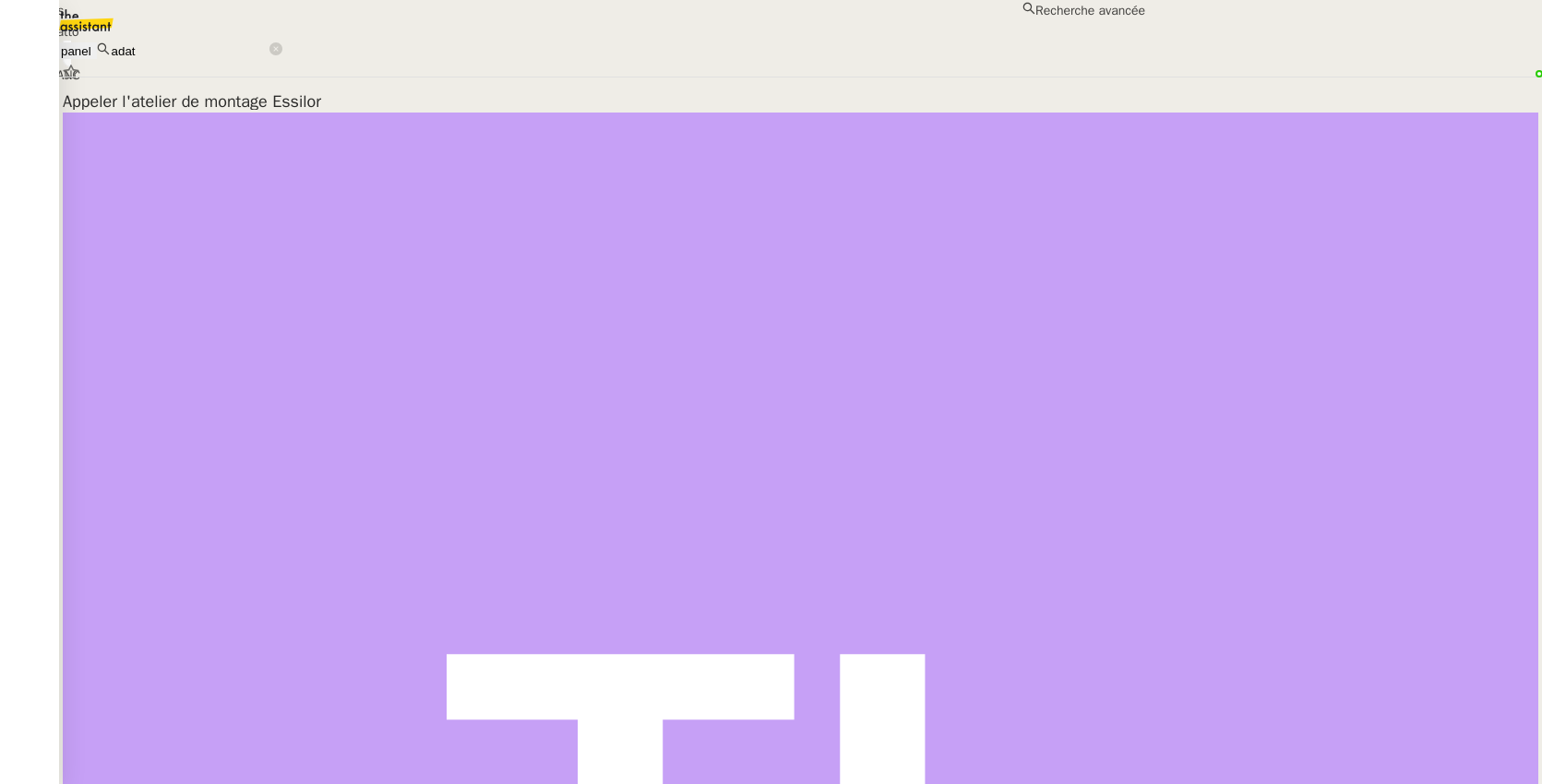 drag, startPoint x: 331, startPoint y: 23, endPoint x: 281, endPoint y: 23, distance: 50 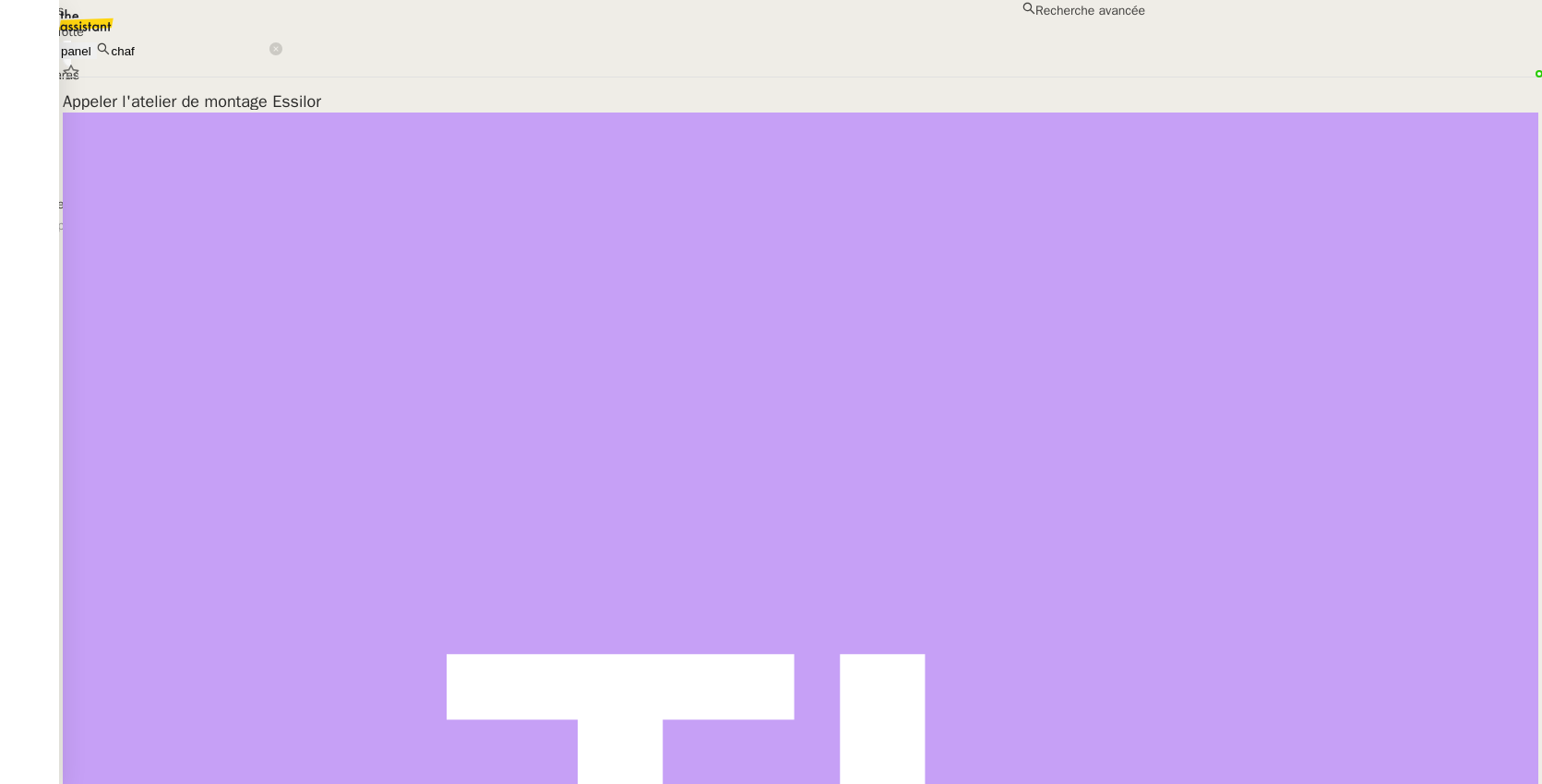 click on "Colin Chaffotte" at bounding box center [572, 31] 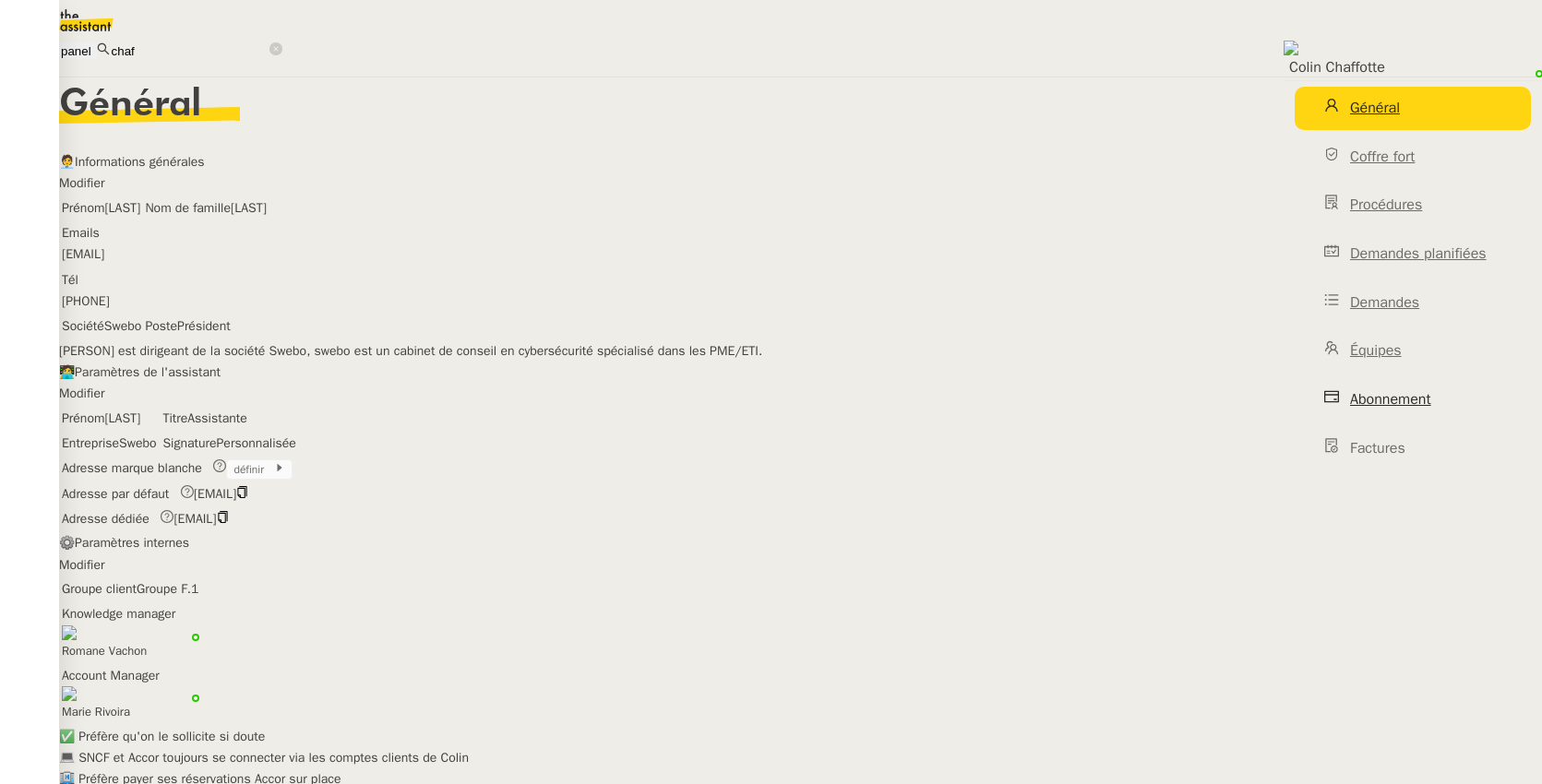 click on "Abonnement" at bounding box center [1413, 399] 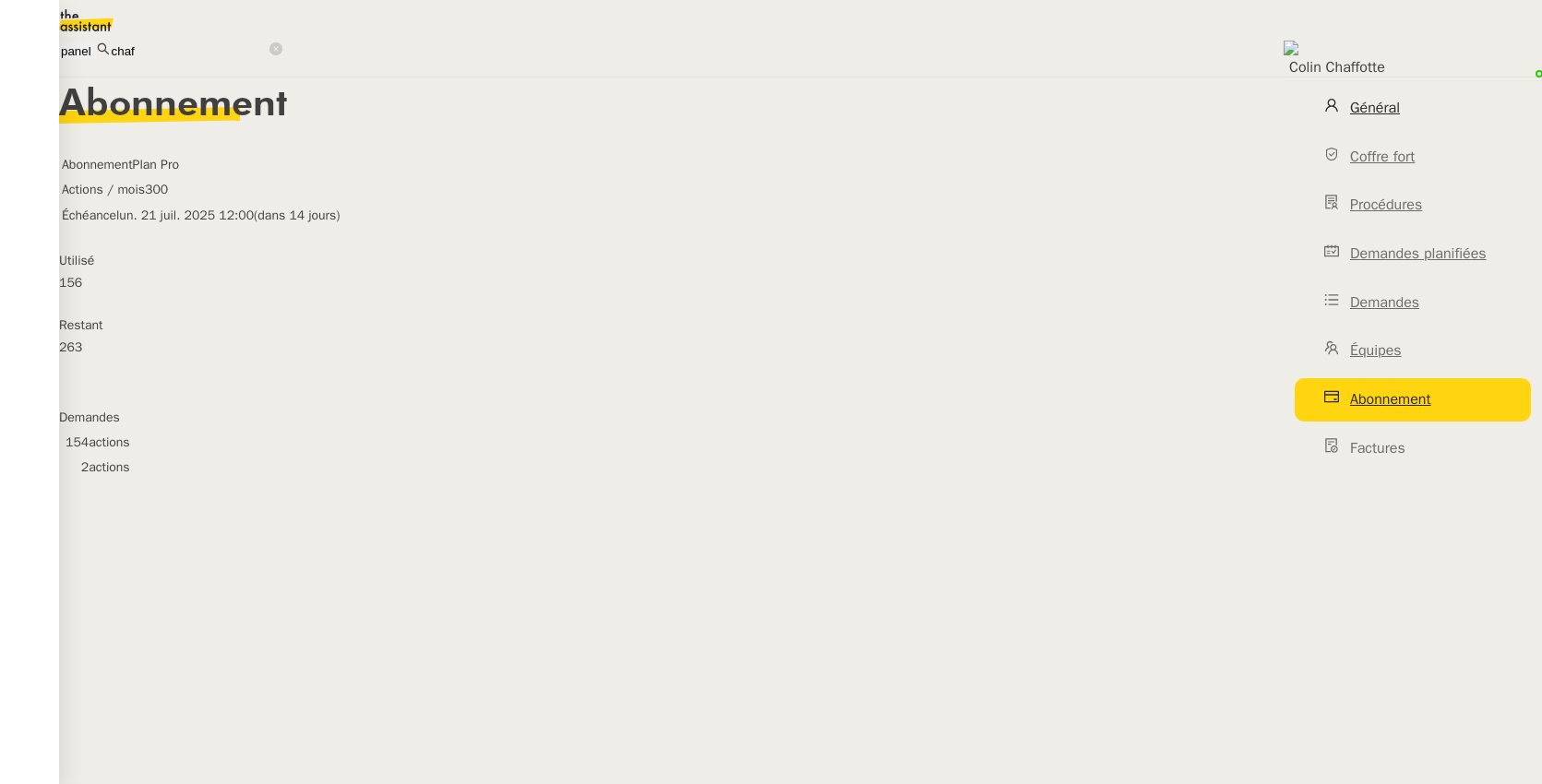 click on "Général" at bounding box center (1375, 108) 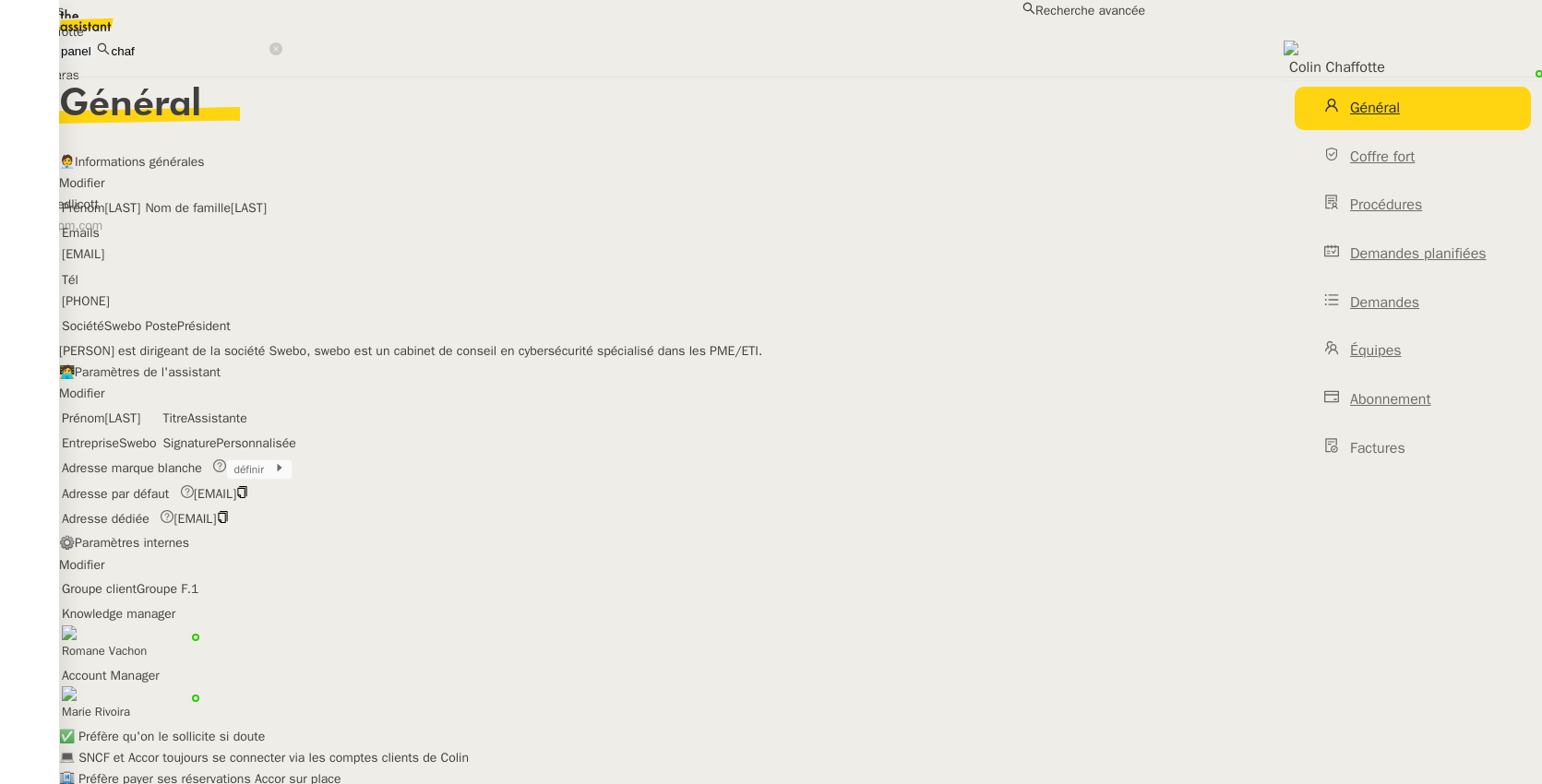 drag, startPoint x: 407, startPoint y: 18, endPoint x: 298, endPoint y: 14, distance: 109.07337 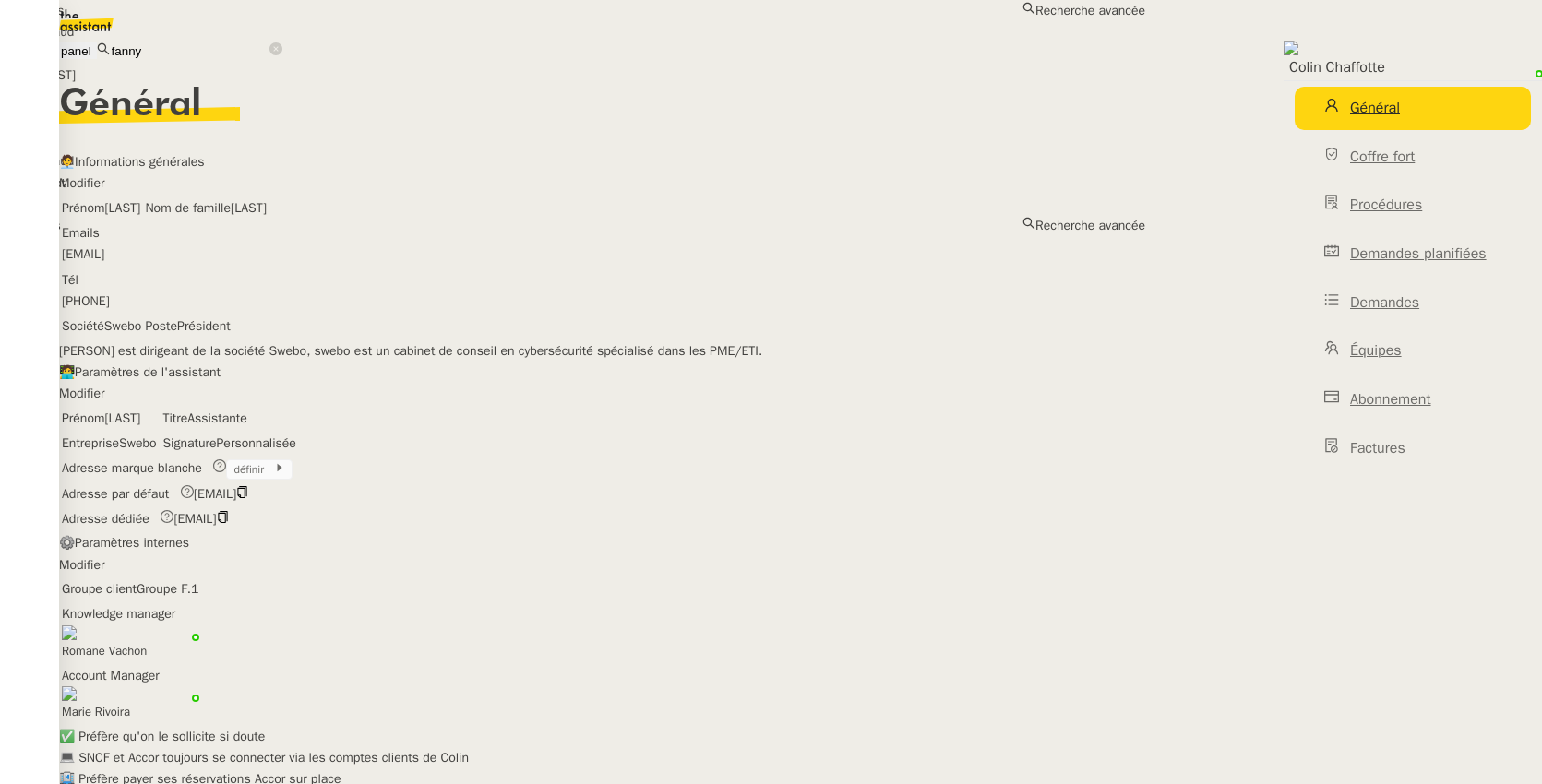 click on "Fanny Eyraud" at bounding box center [572, 31] 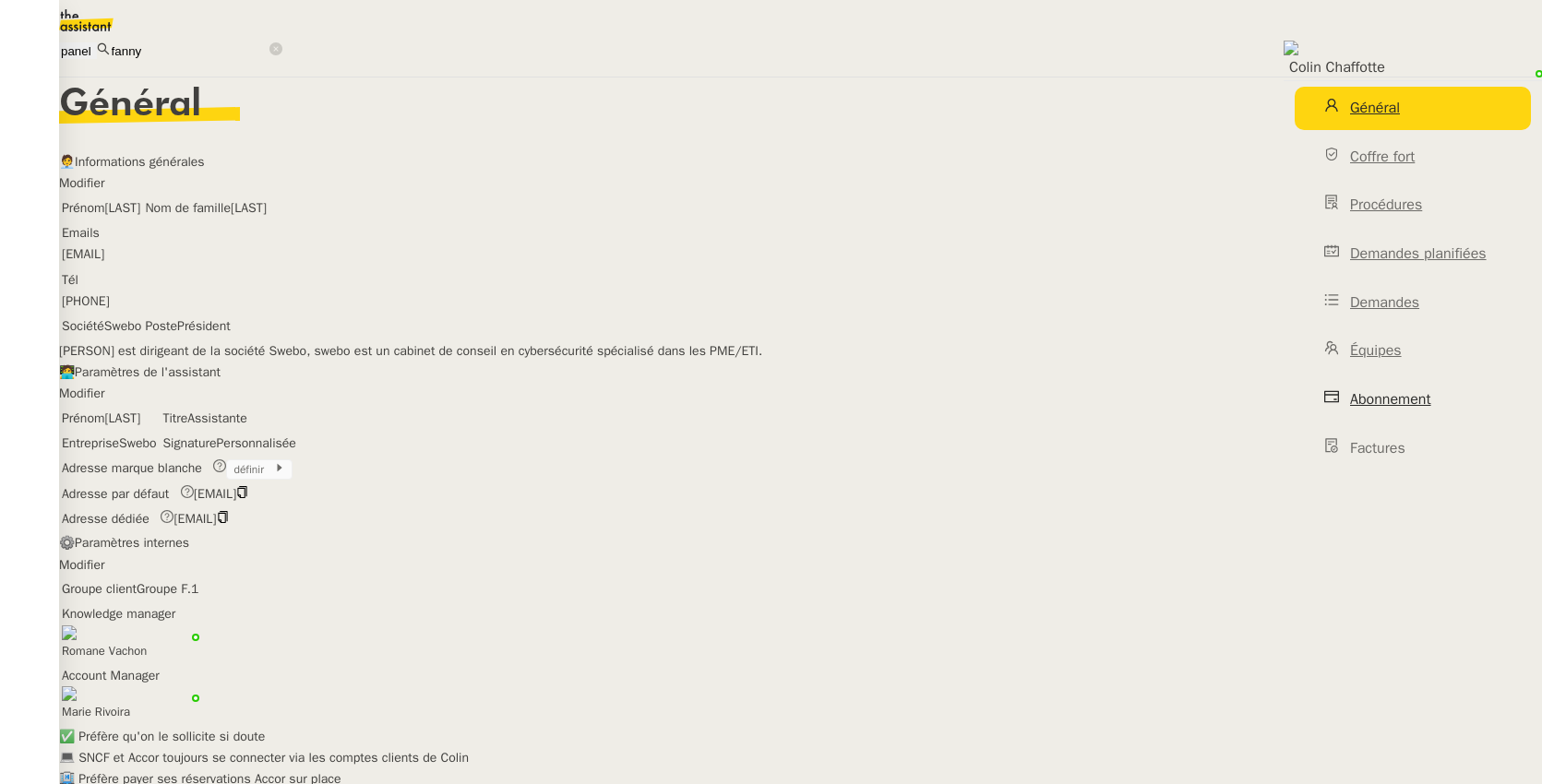 click on "Abonnement" at bounding box center [1391, 399] 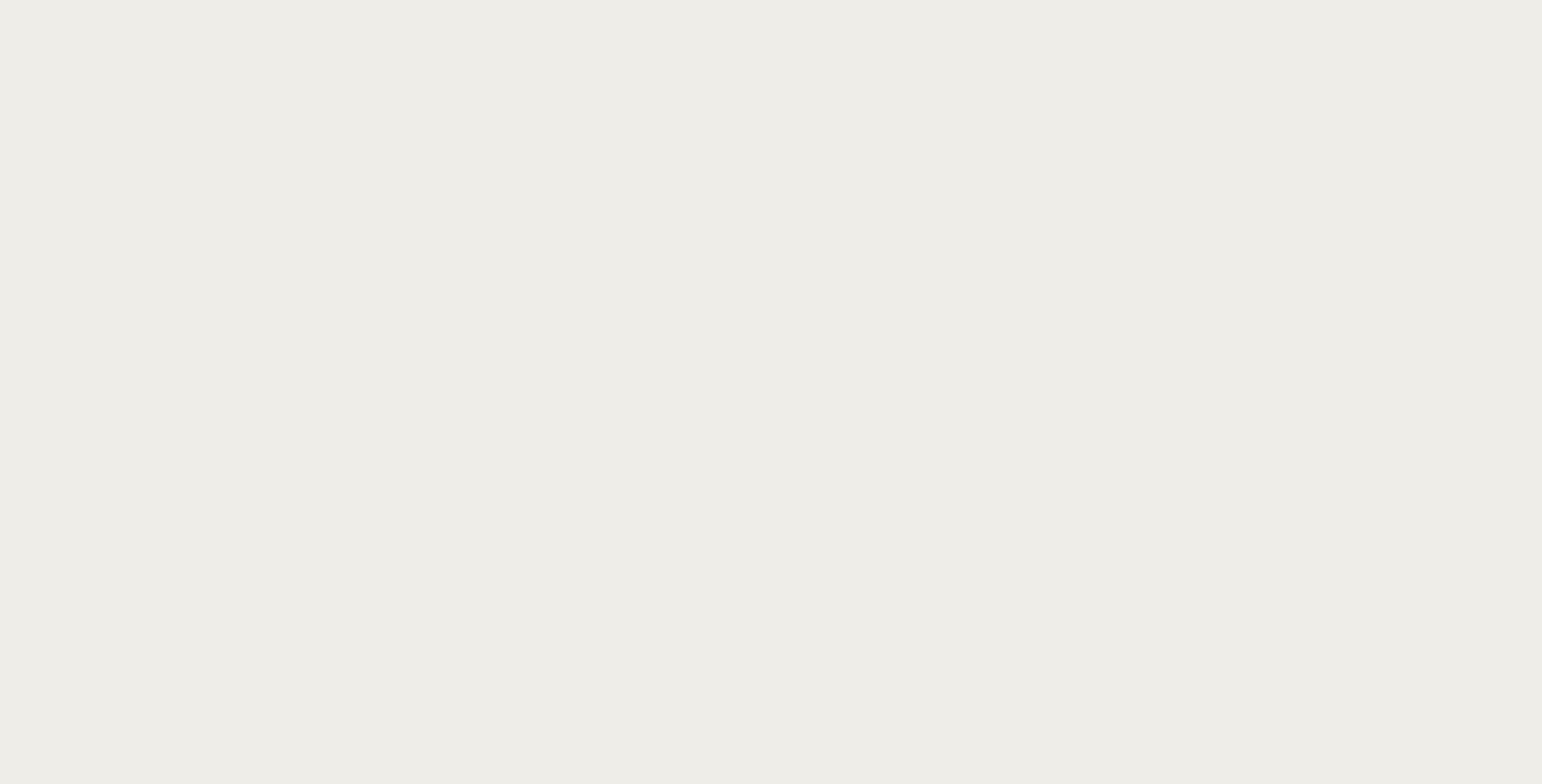 scroll, scrollTop: 0, scrollLeft: 0, axis: both 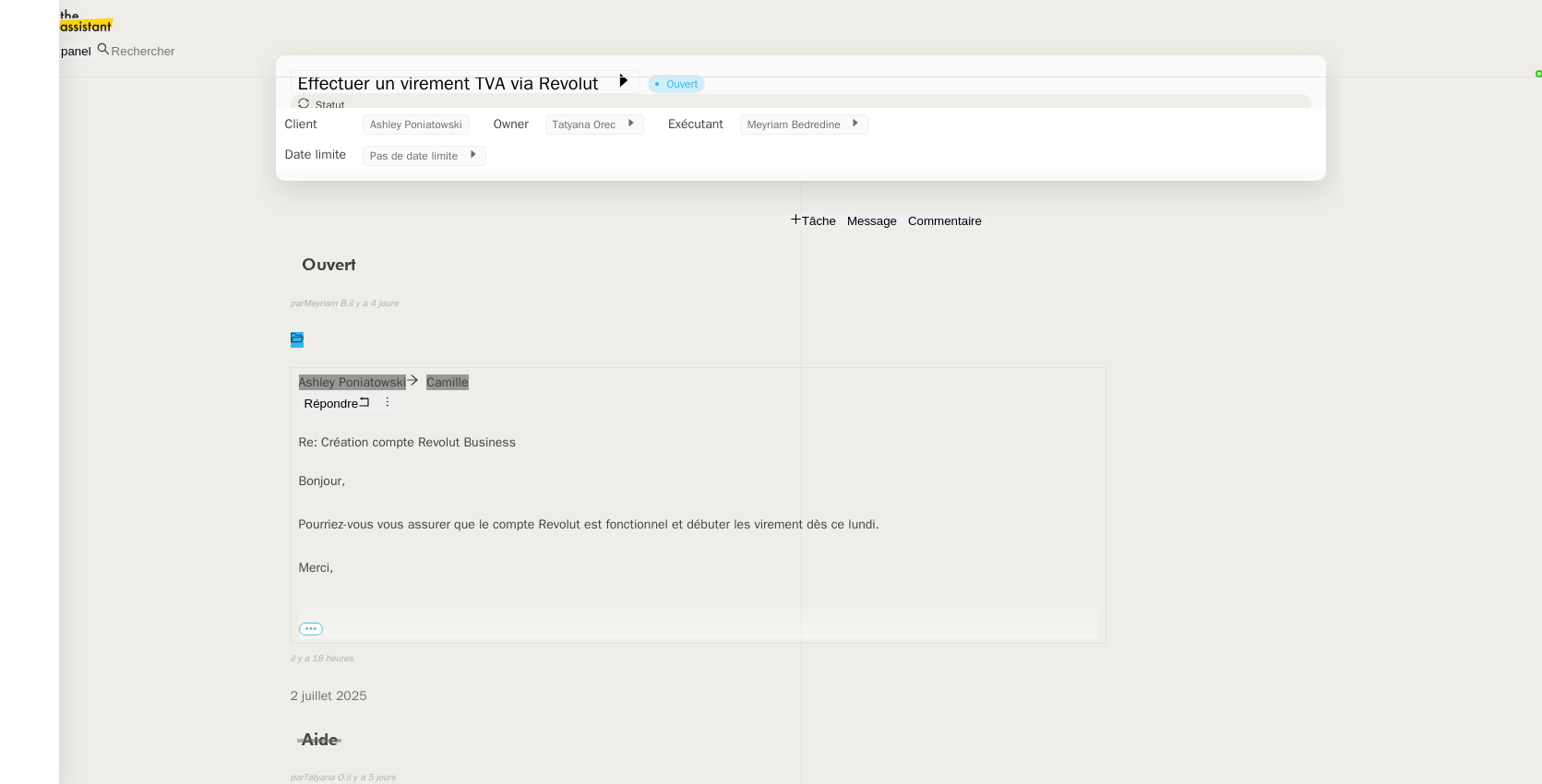 click on "Ashley Poniatowski" at bounding box center [113, 1265] 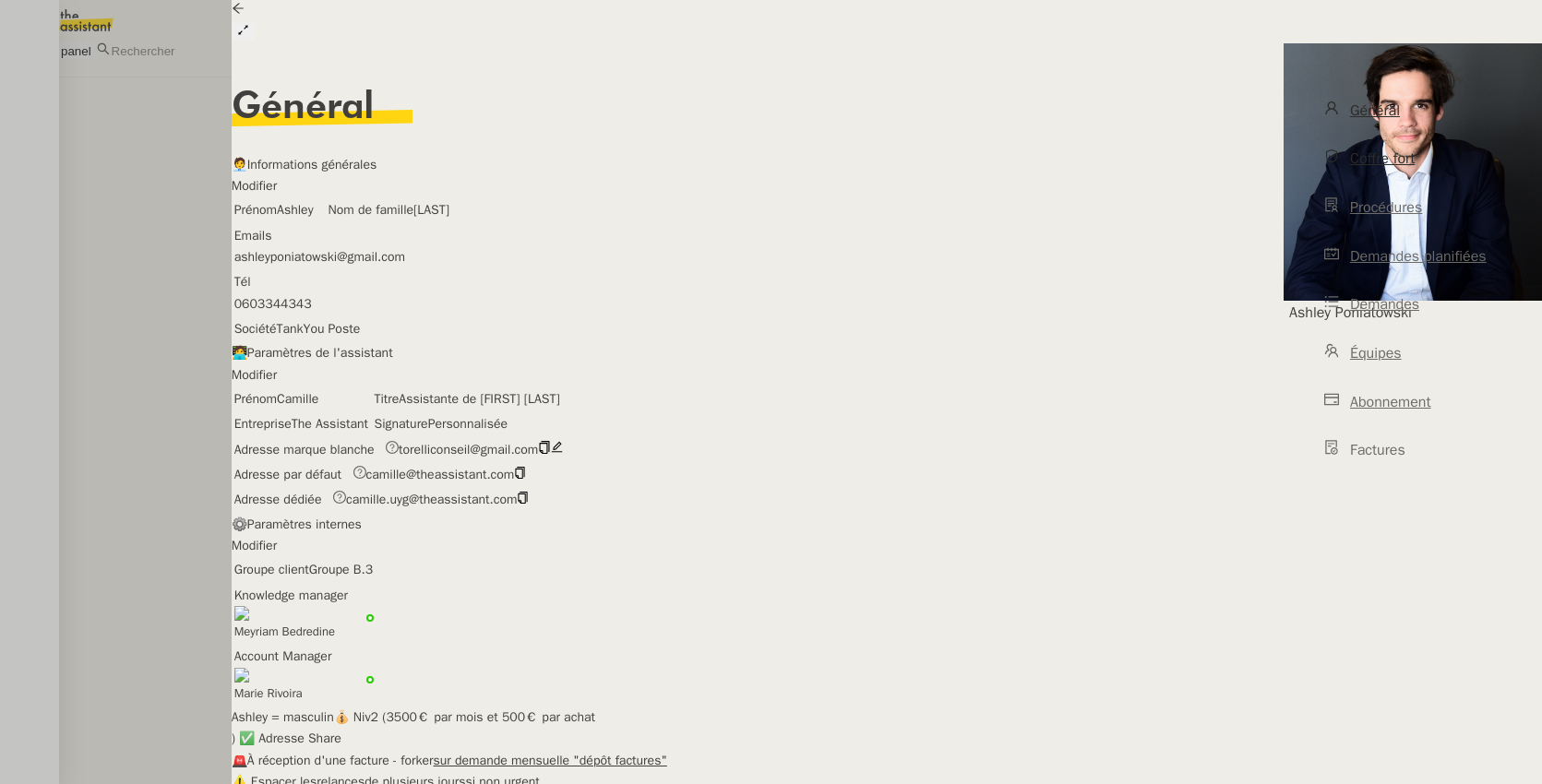 click on "Coffre fort" at bounding box center (1382, 159) 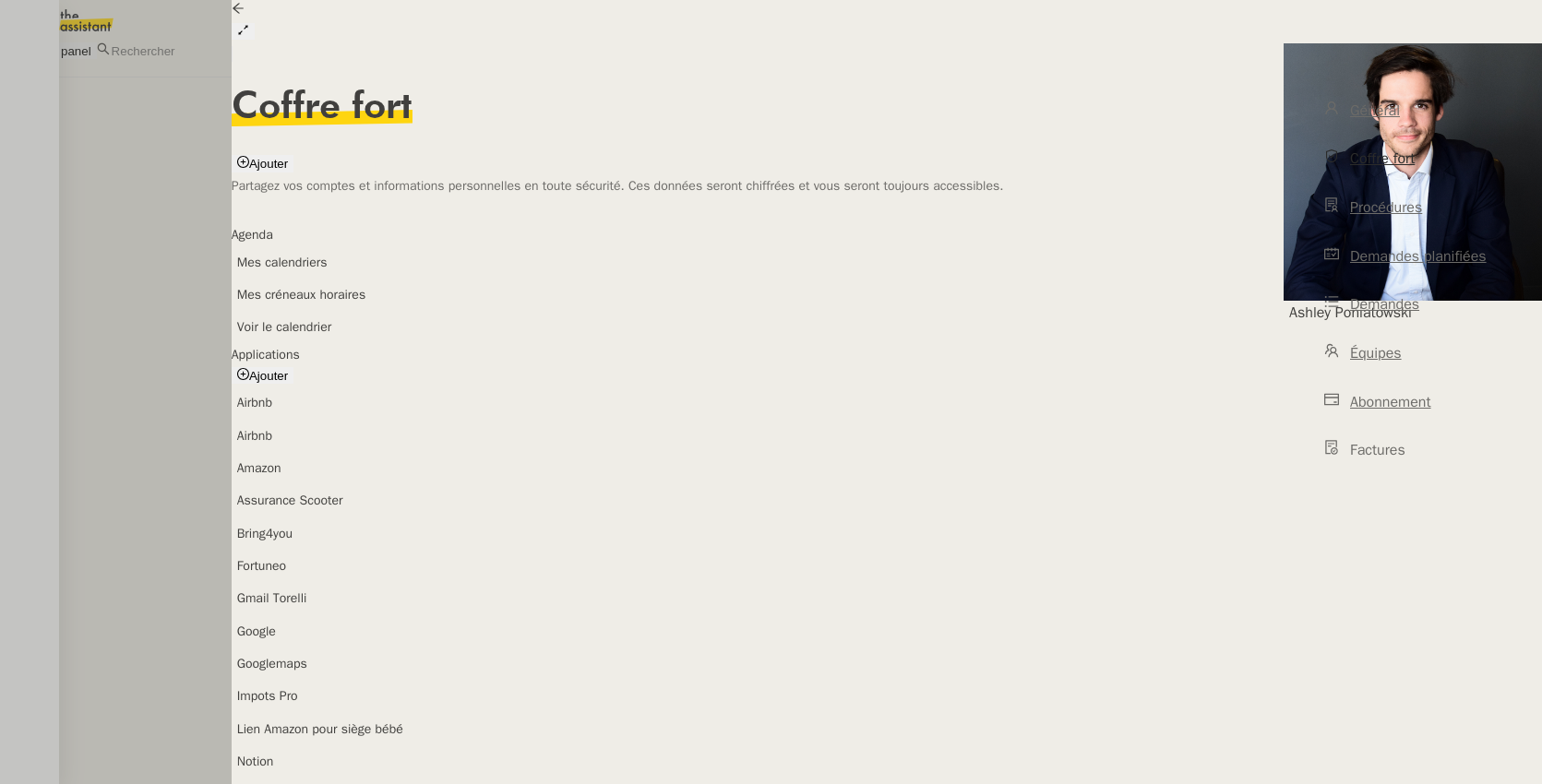 click at bounding box center [771, 392] 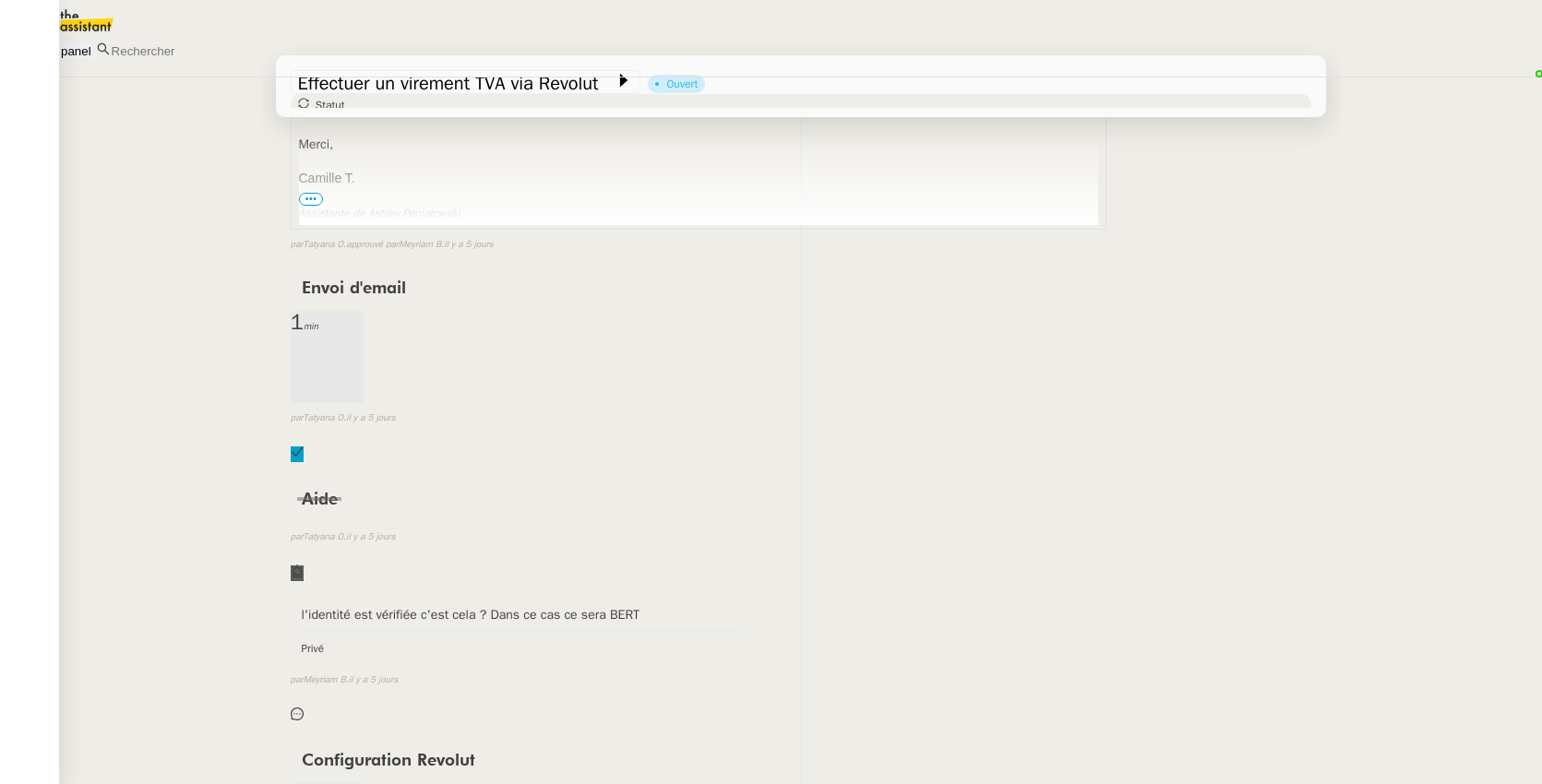 scroll, scrollTop: 1630, scrollLeft: 0, axis: vertical 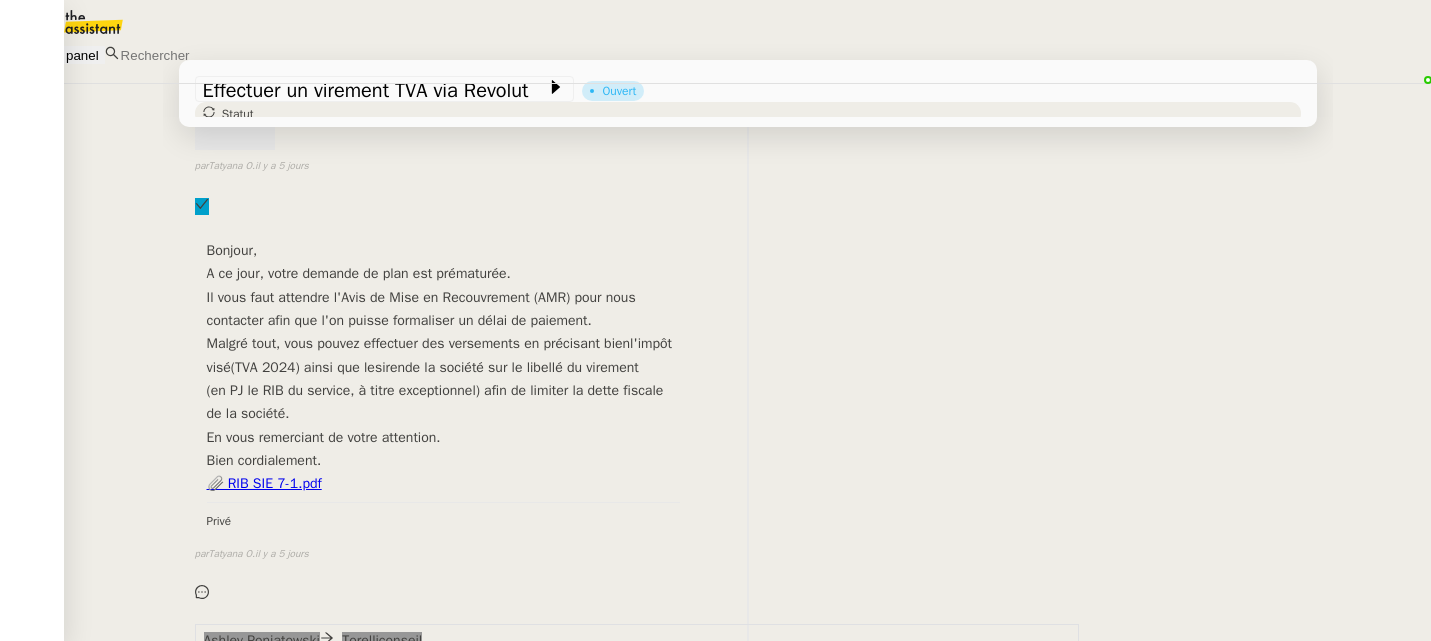 click on "•••" at bounding box center [217, 1806] 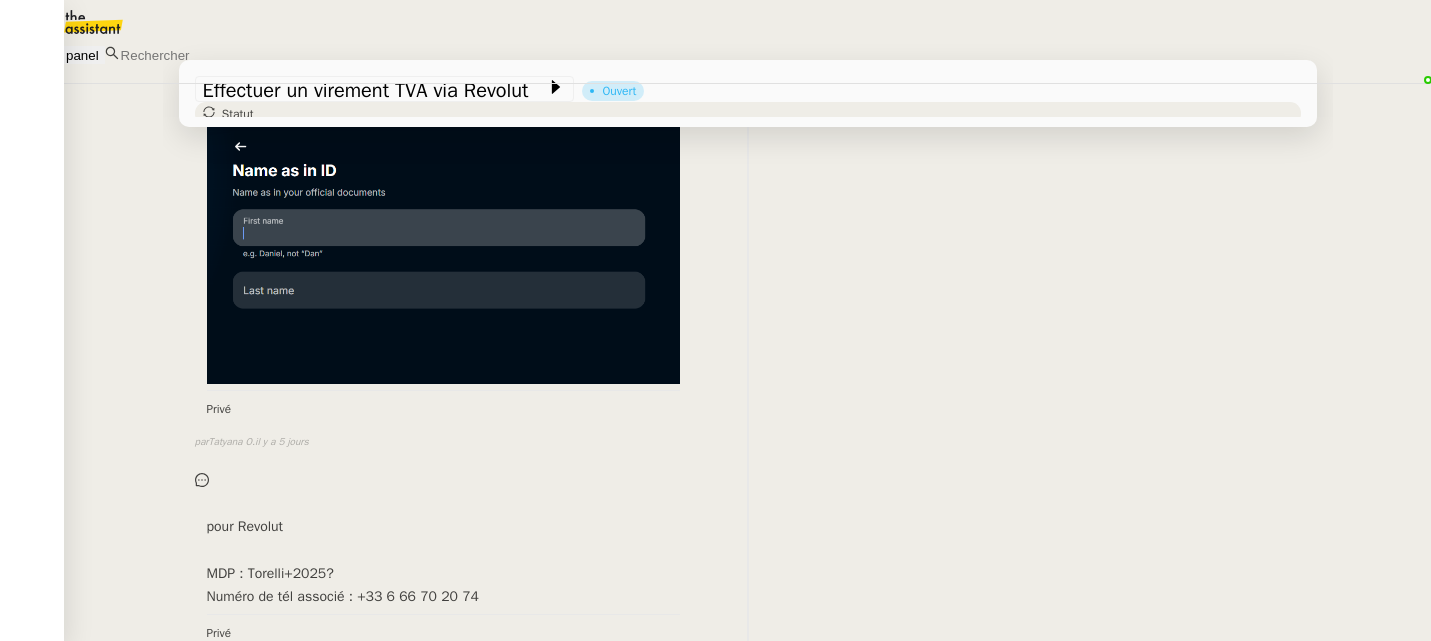 scroll, scrollTop: 2727, scrollLeft: 0, axis: vertical 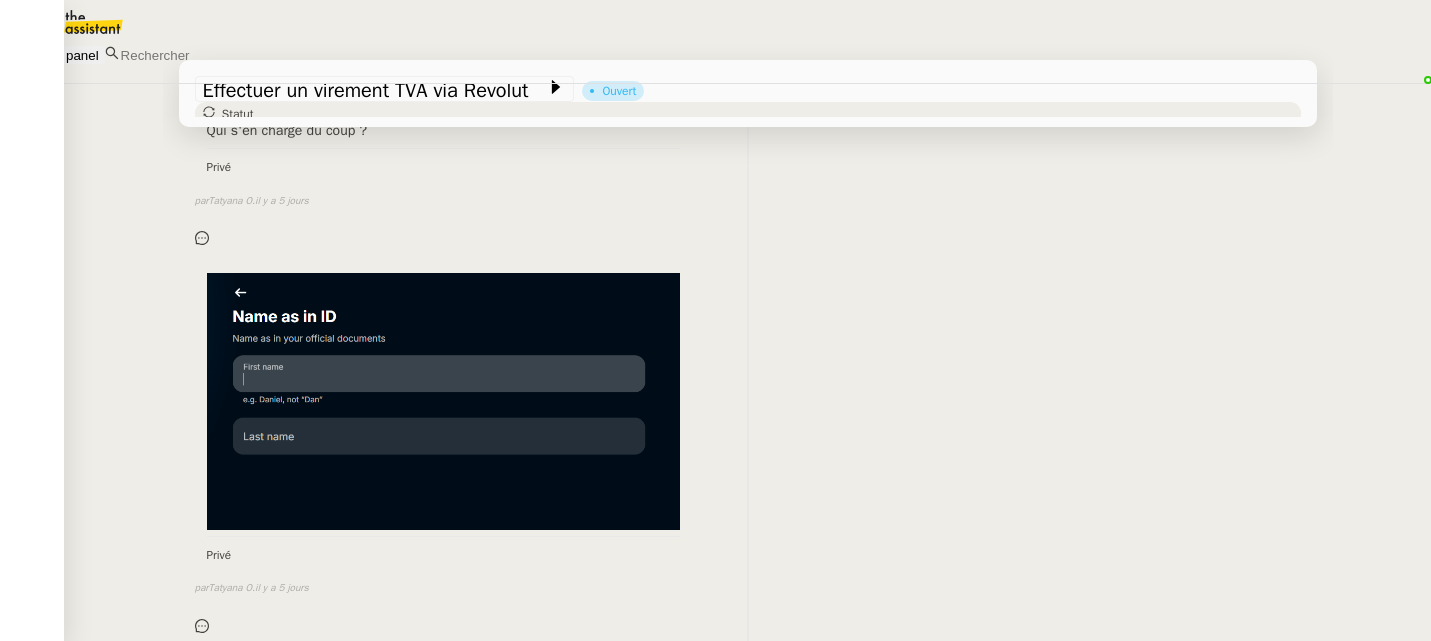 click on "•••" at bounding box center [217, 1335] 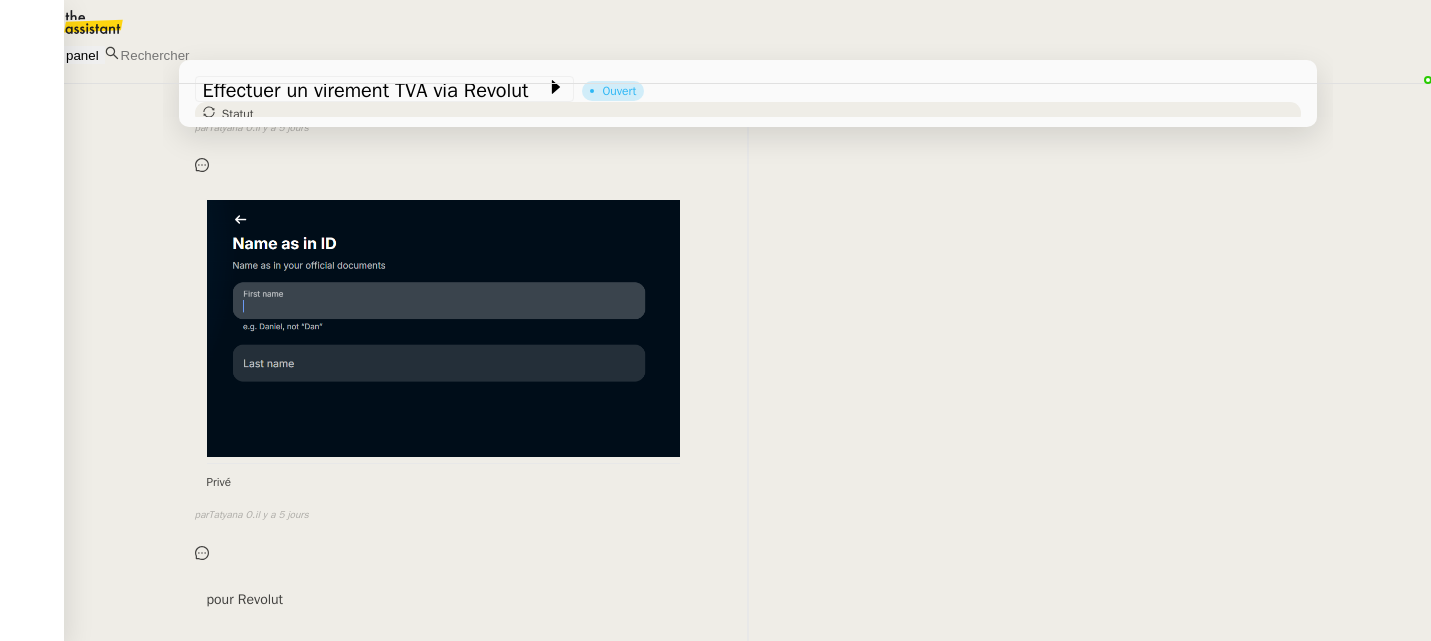 scroll, scrollTop: 2900, scrollLeft: 0, axis: vertical 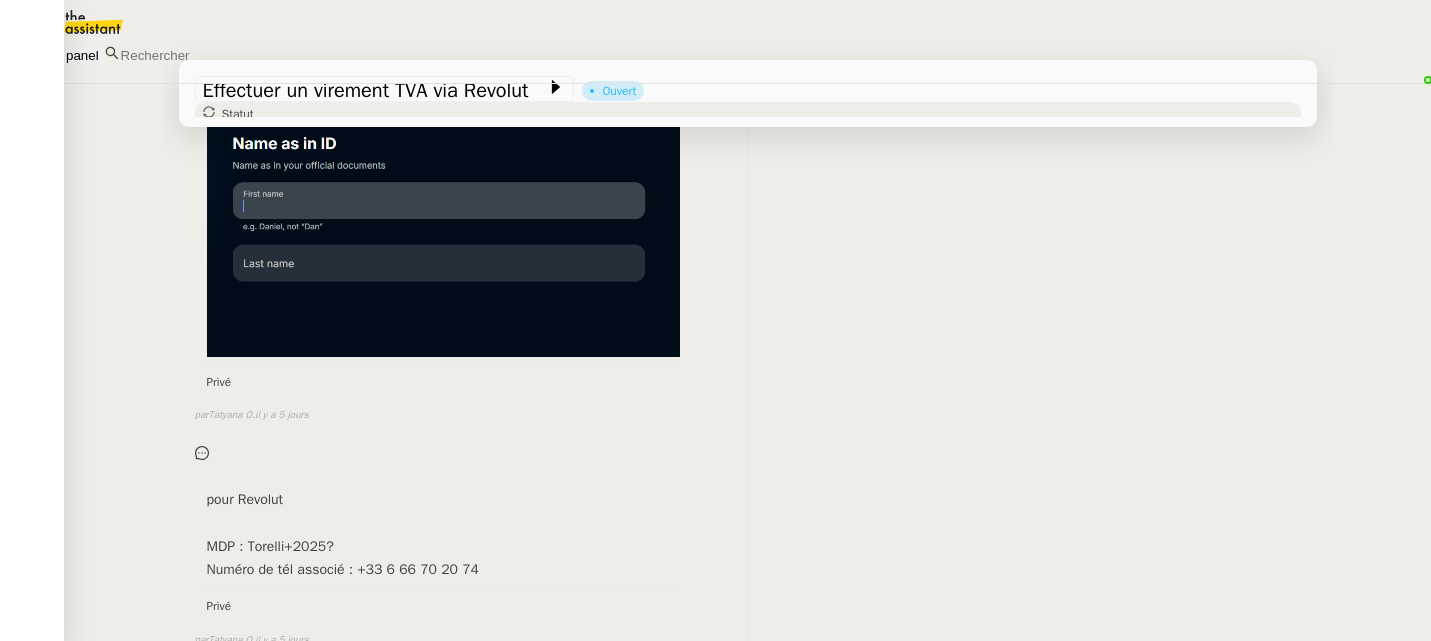 click on "Accept invitation" at bounding box center (637, 1263) 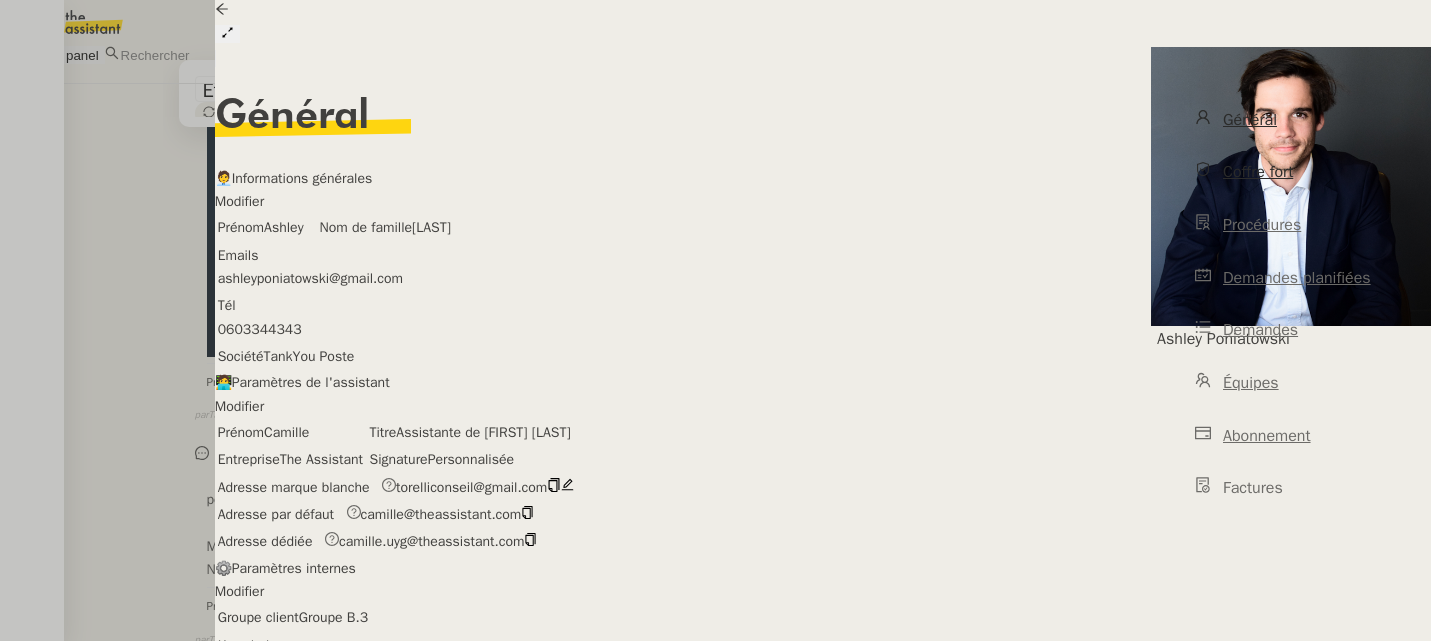 click on "Coffre fort" at bounding box center [1291, 172] 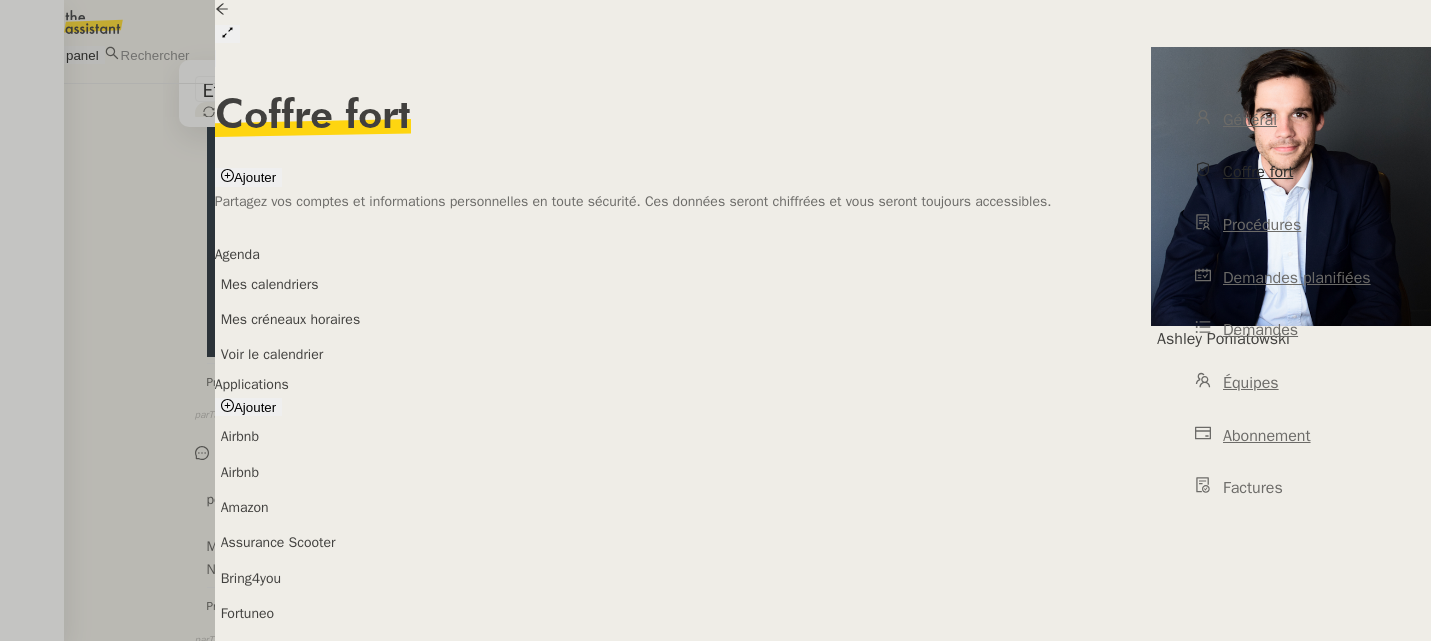 scroll, scrollTop: 228, scrollLeft: 0, axis: vertical 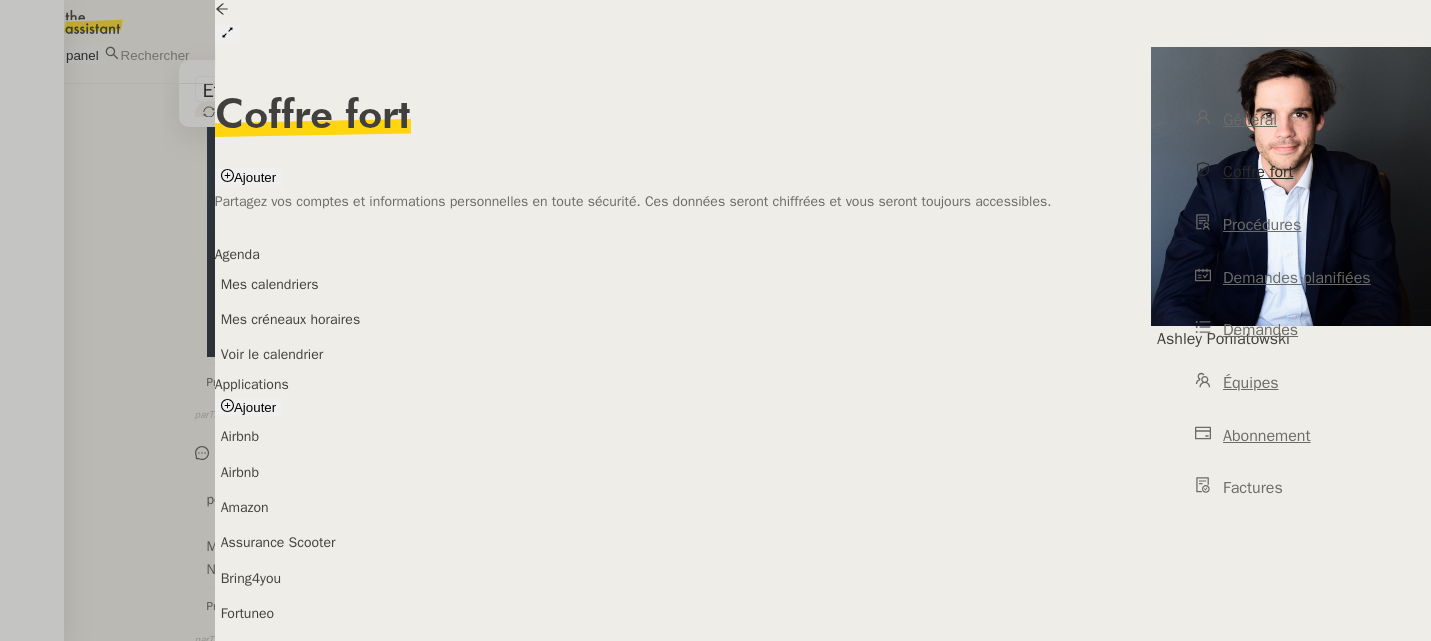 click at bounding box center [715, 320] 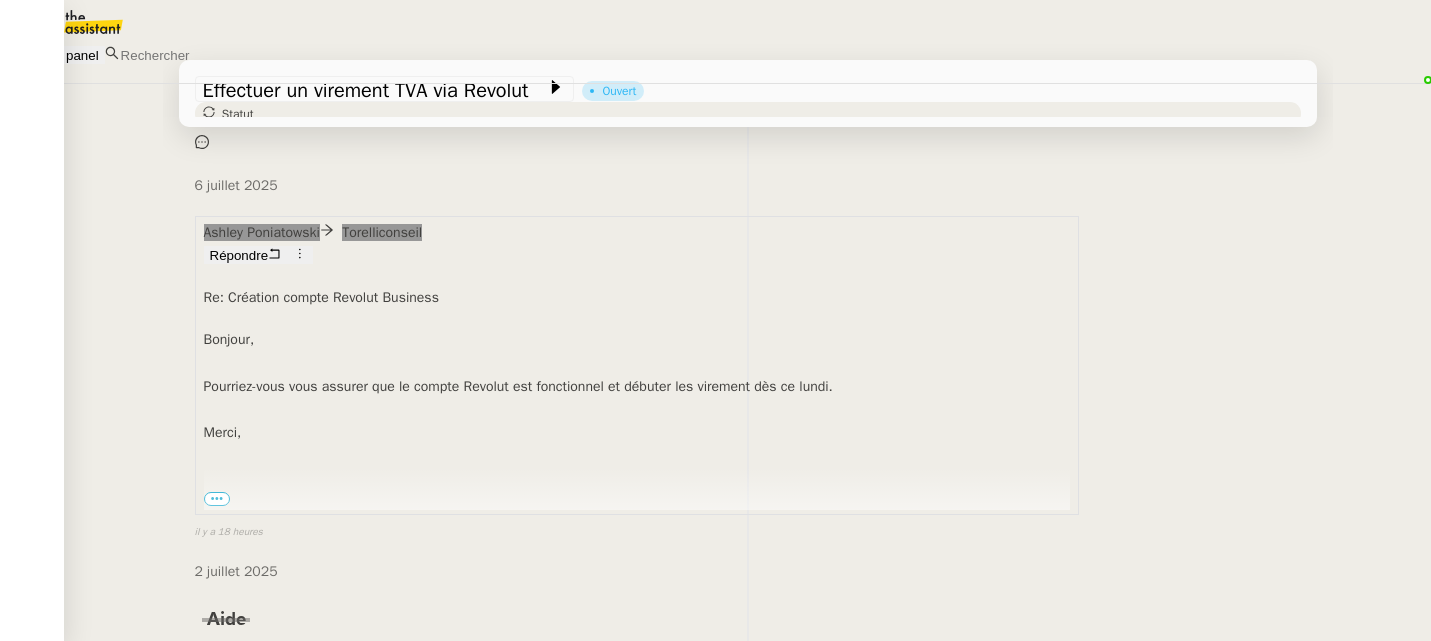 scroll, scrollTop: 747, scrollLeft: 0, axis: vertical 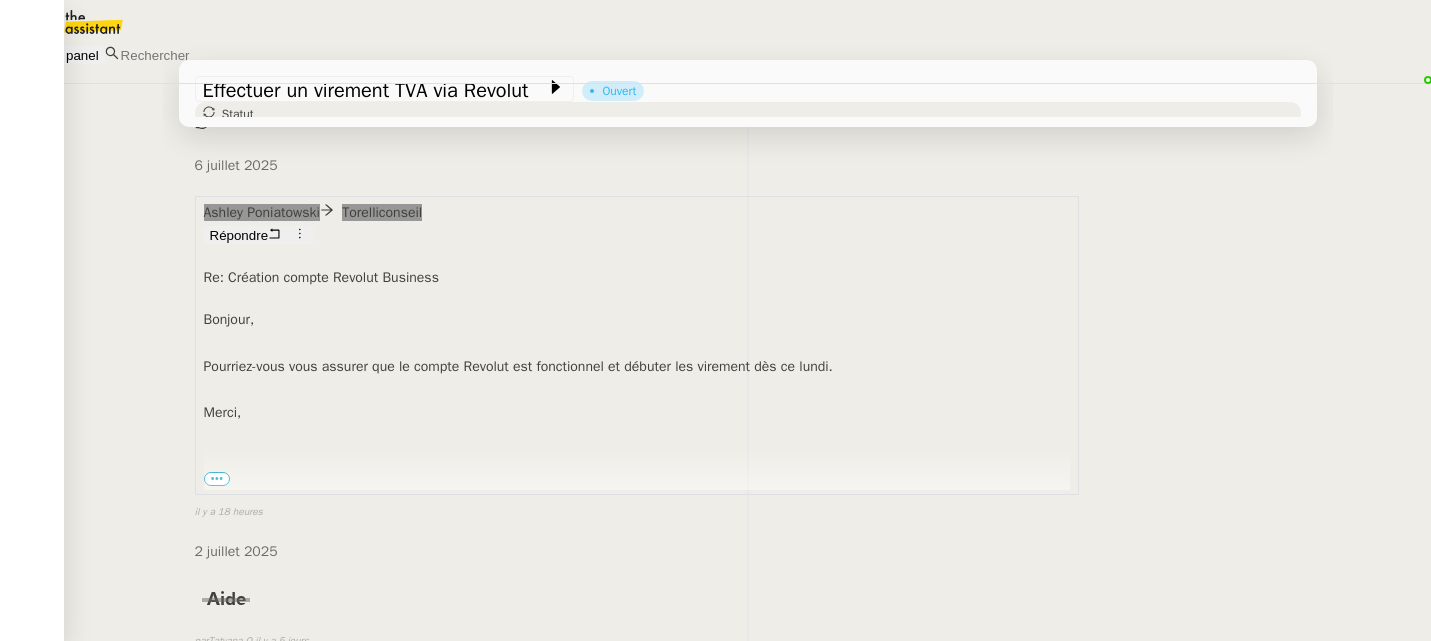 click on "Ashley Poniatowski" at bounding box center [122, 1163] 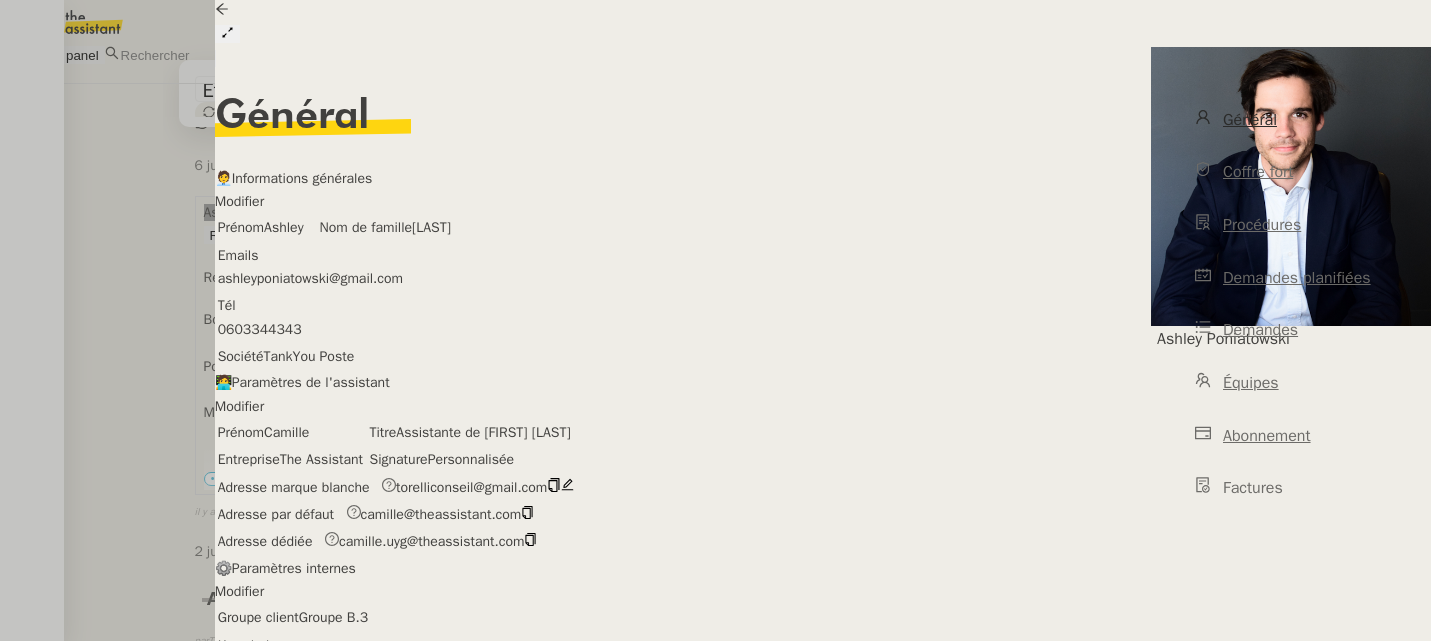 scroll, scrollTop: 358, scrollLeft: 0, axis: vertical 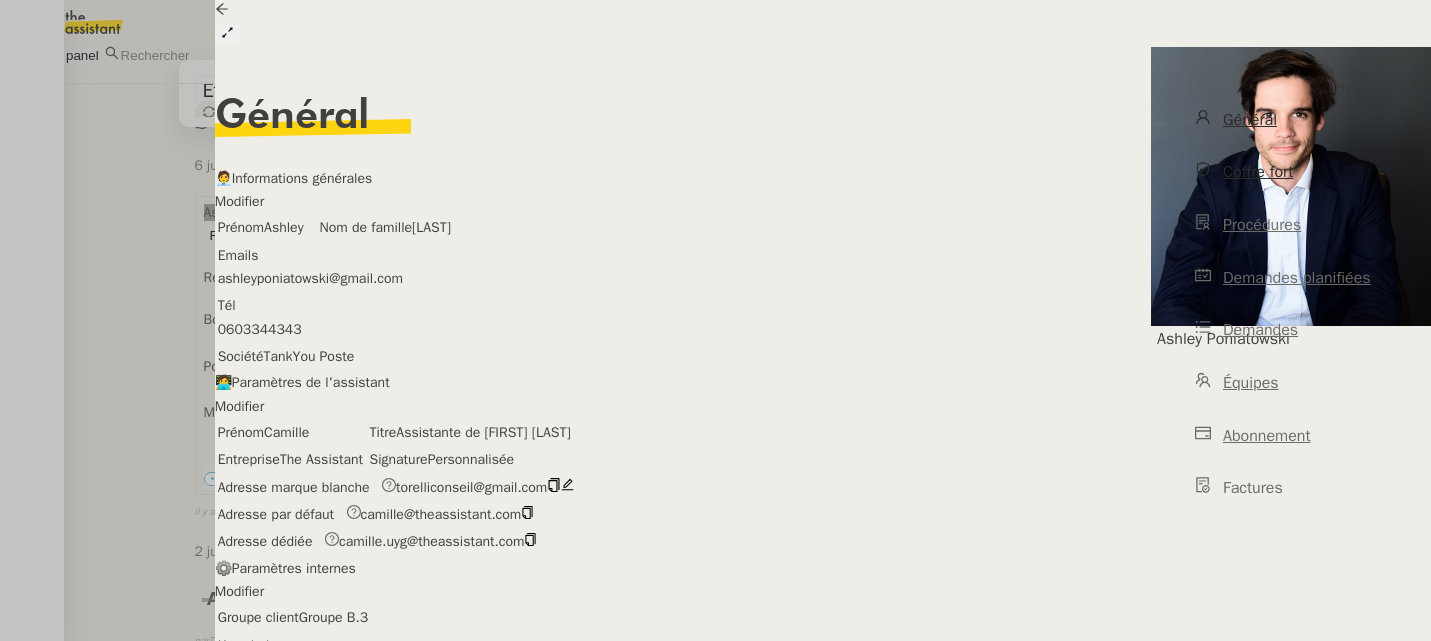 click on "Coffre fort" at bounding box center [1258, 172] 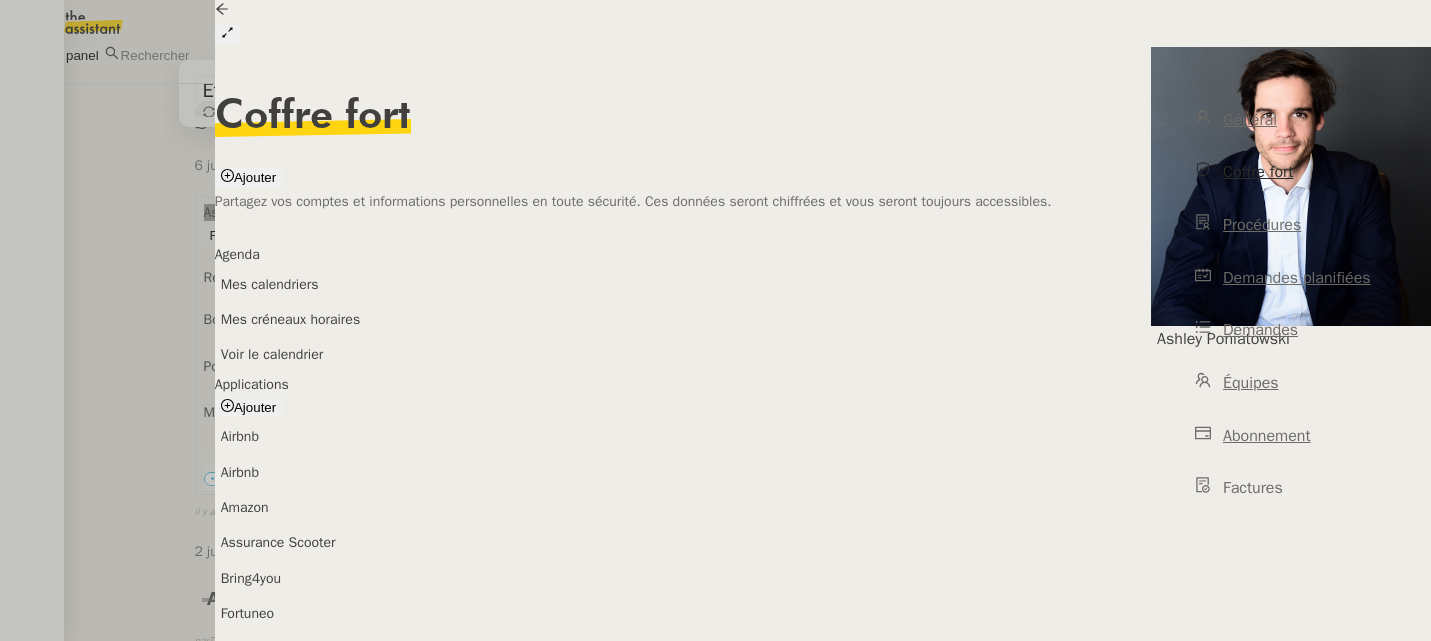 scroll, scrollTop: 45, scrollLeft: 0, axis: vertical 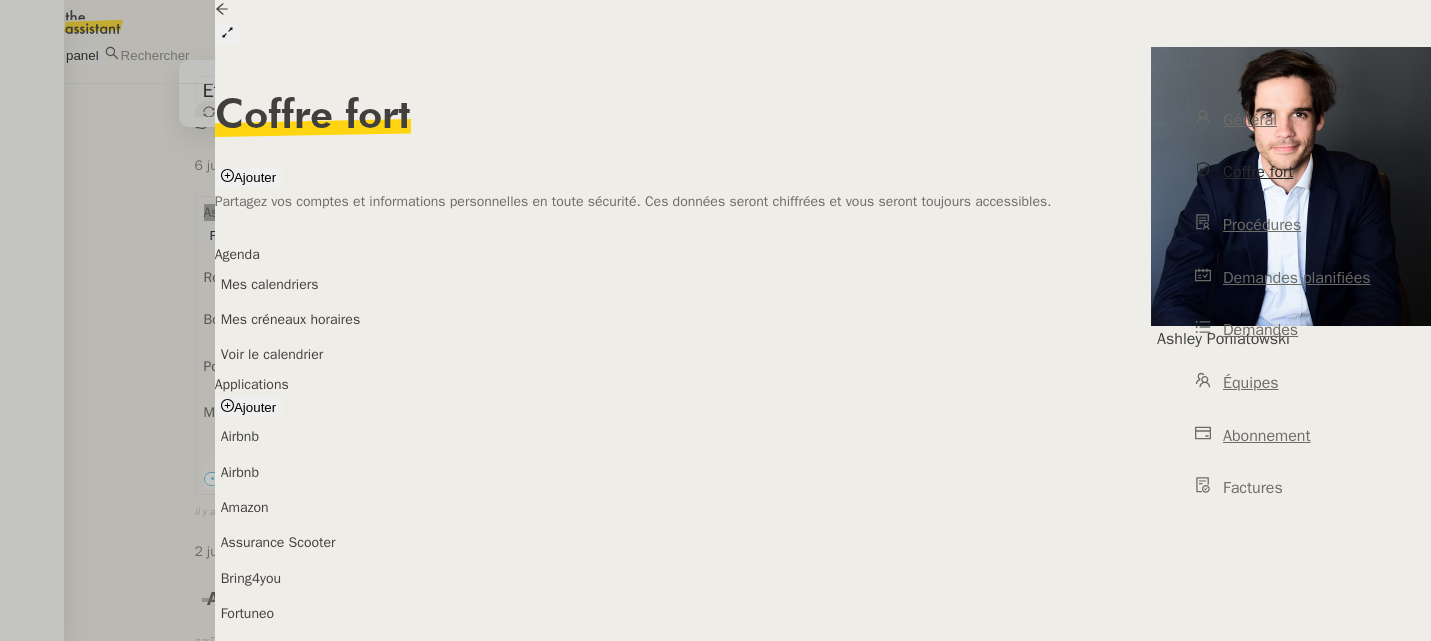 click on "Gmail Torelli" at bounding box center [259, 648] 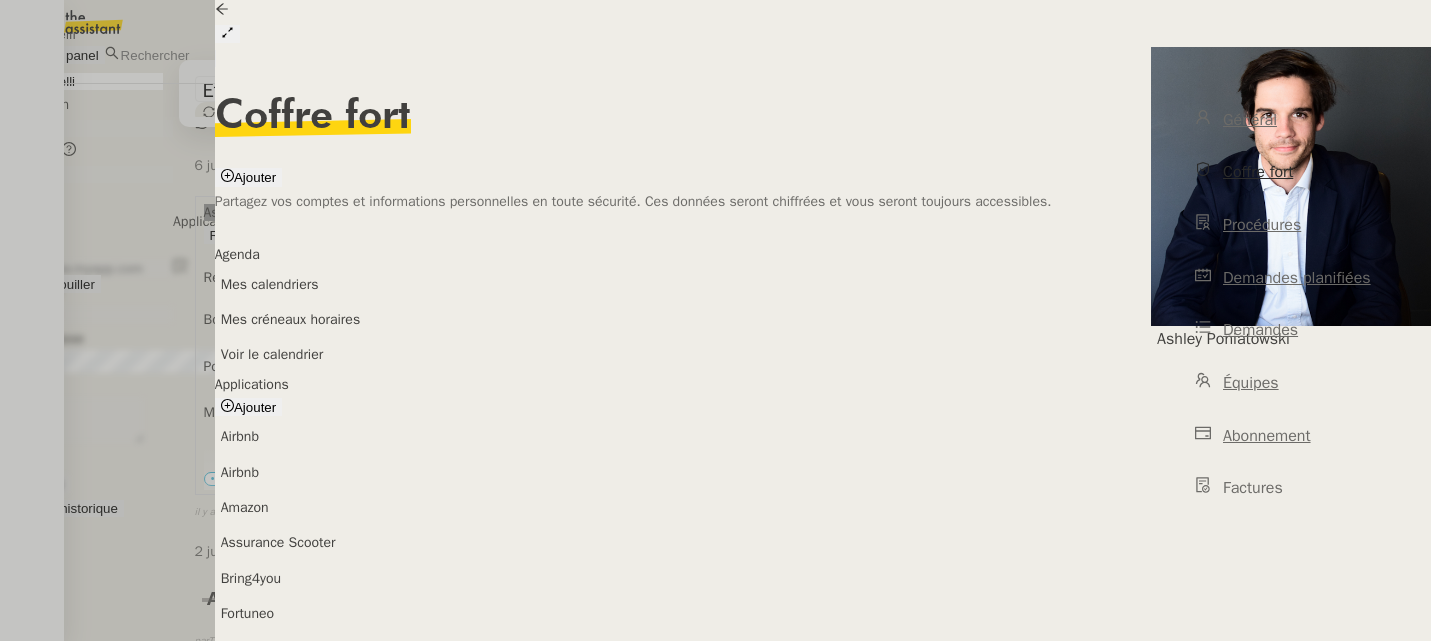click on "Déverrouiller" at bounding box center [57, 284] 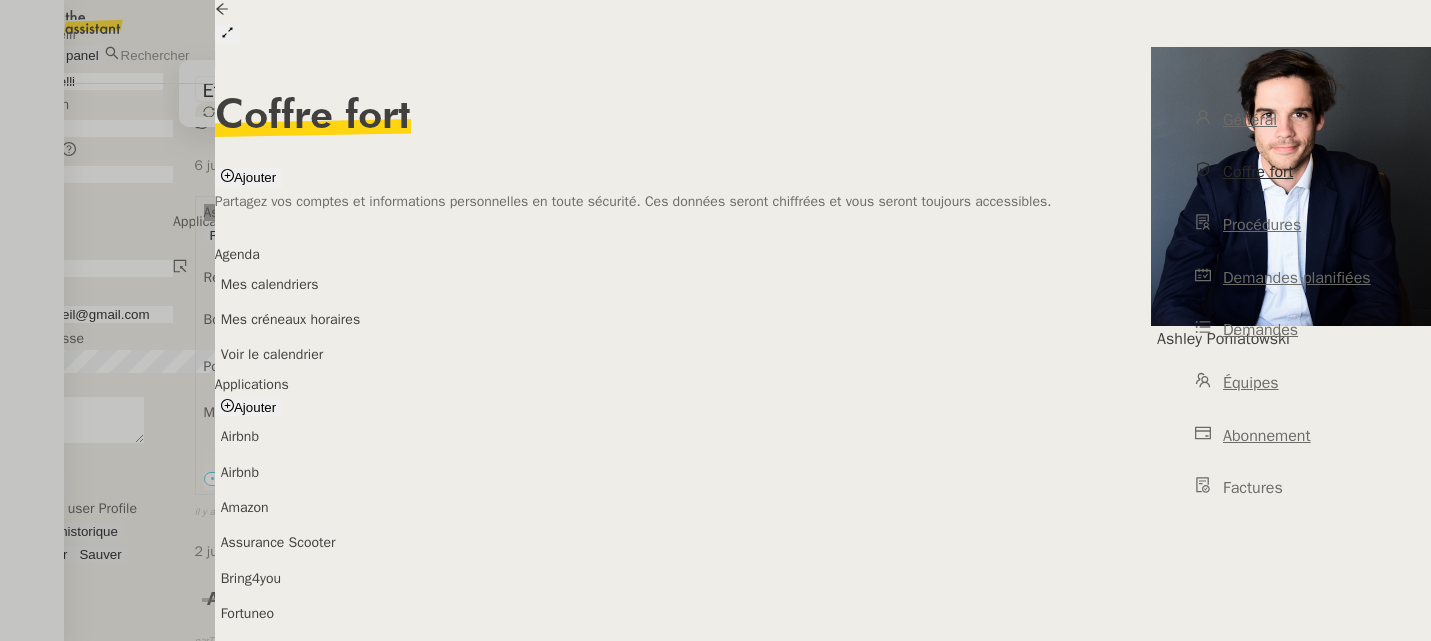 drag, startPoint x: 833, startPoint y: 396, endPoint x: 571, endPoint y: 396, distance: 262 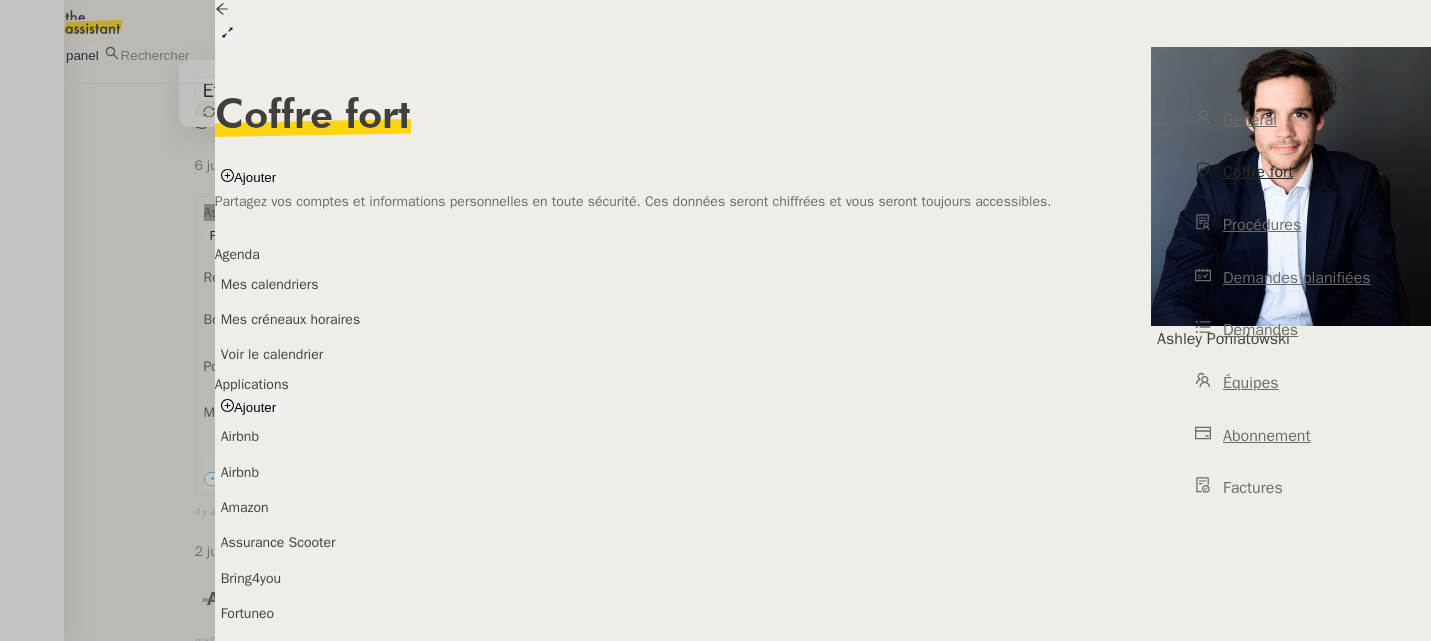 click at bounding box center (1438, 9) 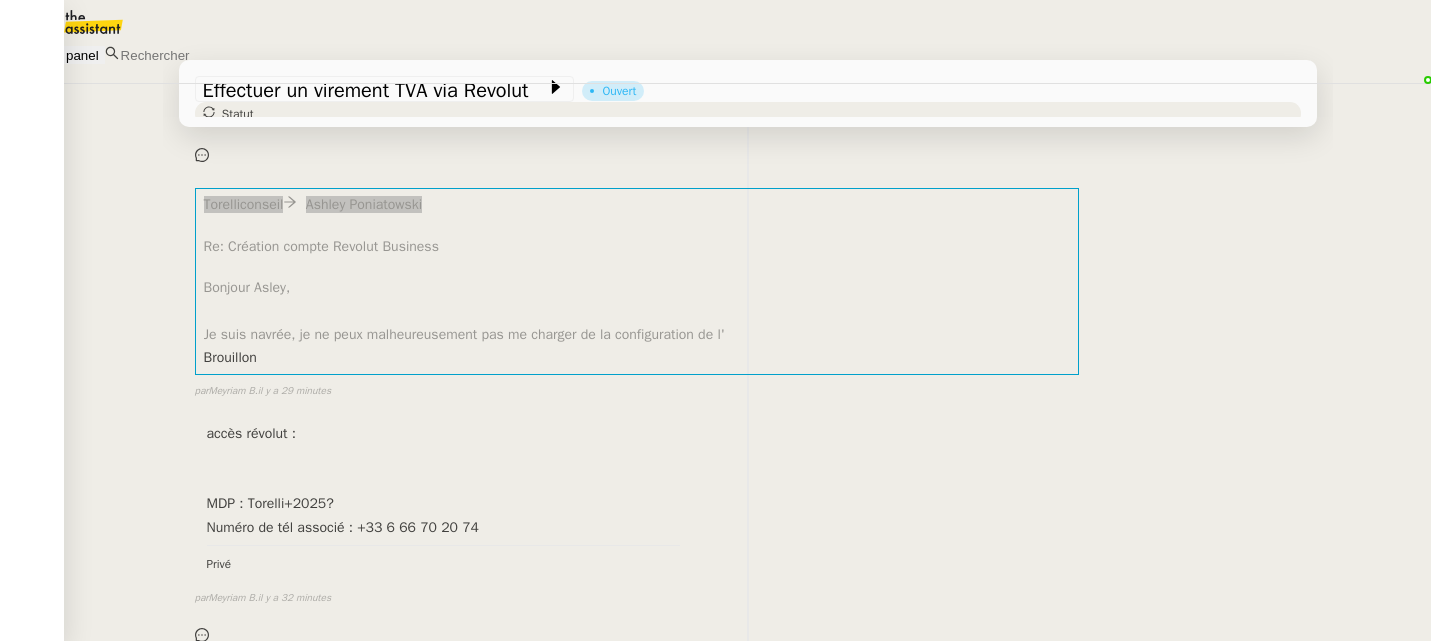scroll, scrollTop: 2093, scrollLeft: 0, axis: vertical 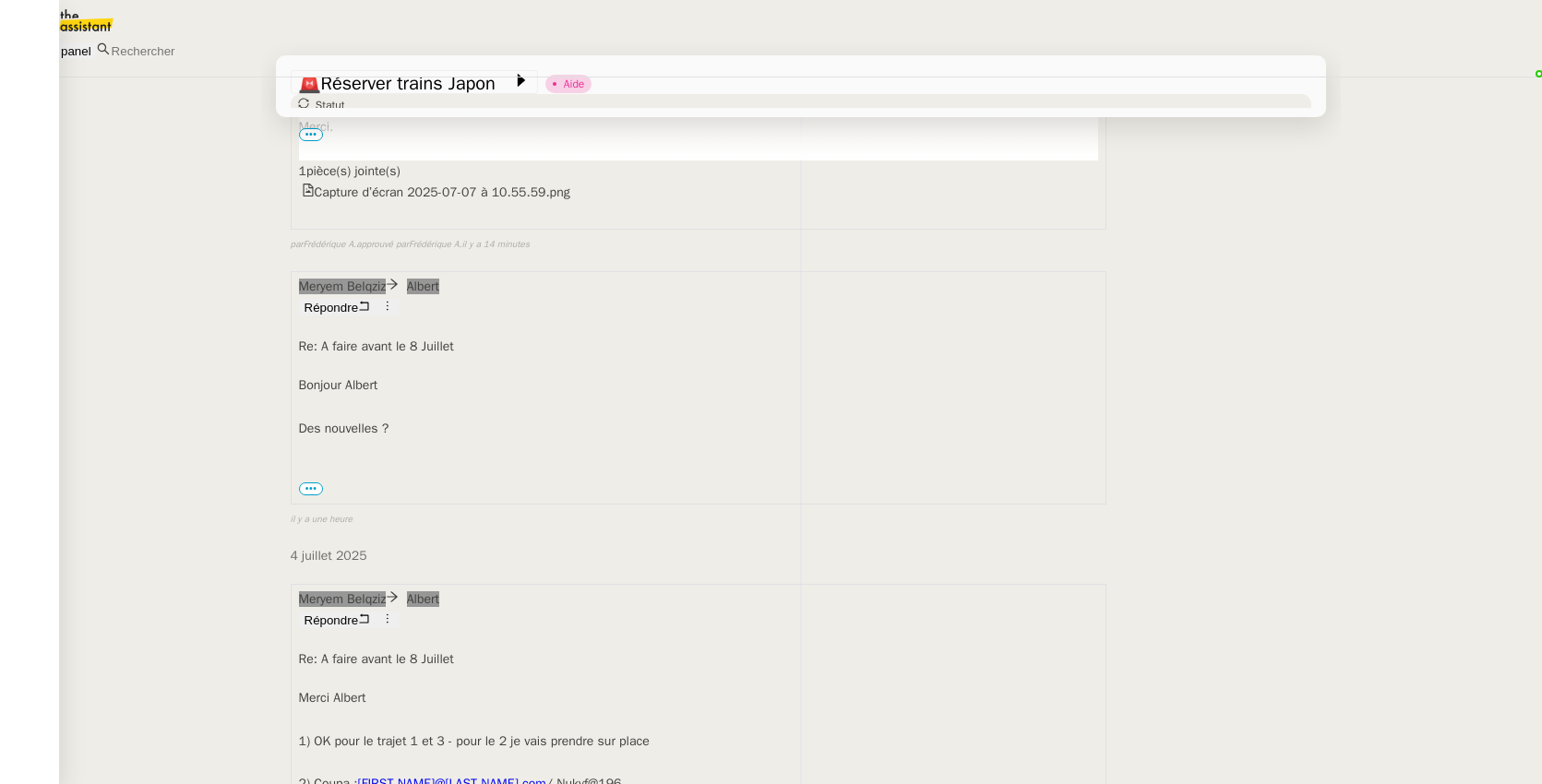click on "Meryem Belqziz" at bounding box center [800, 1536] 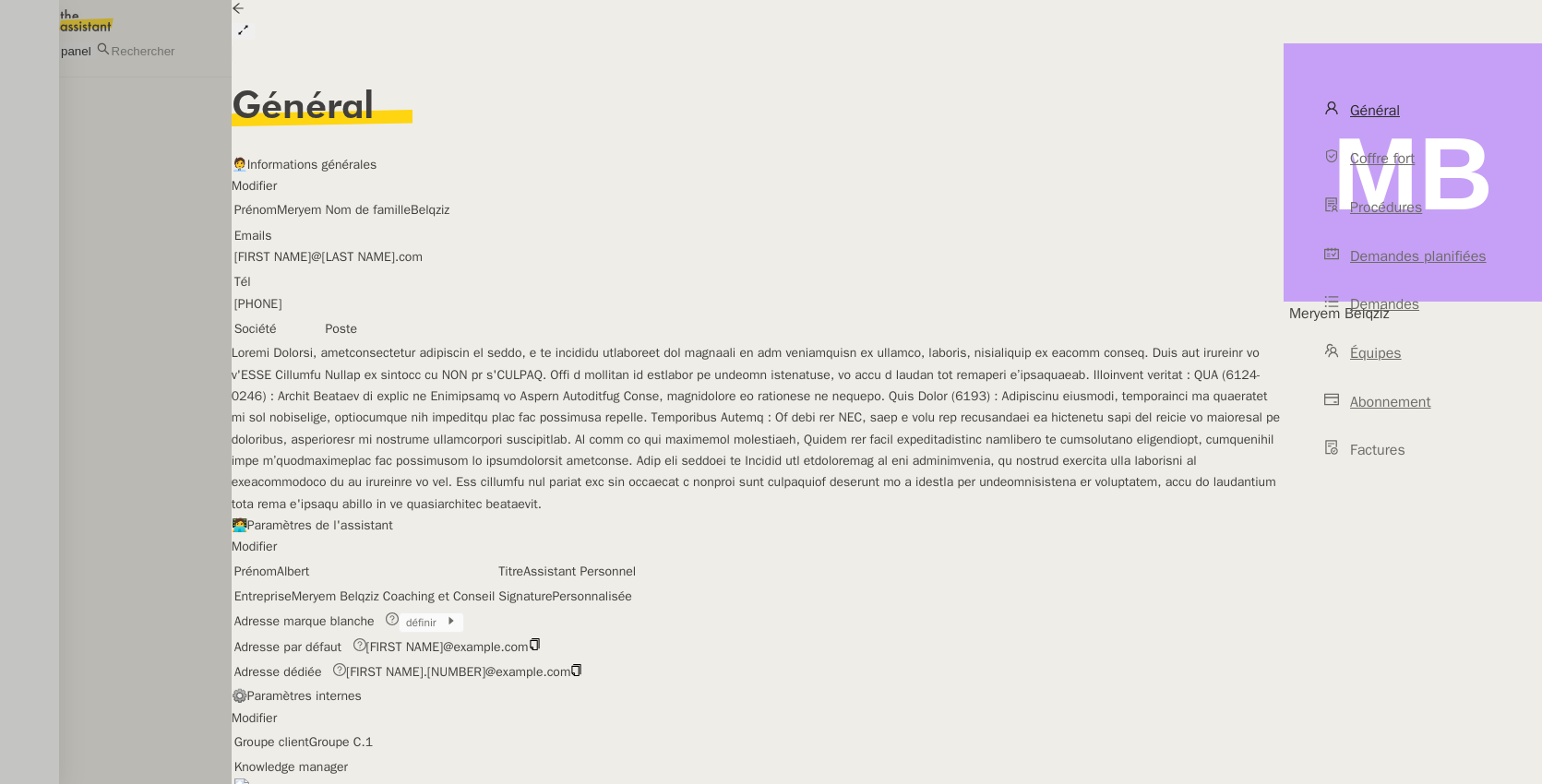 click at bounding box center [414, 644] 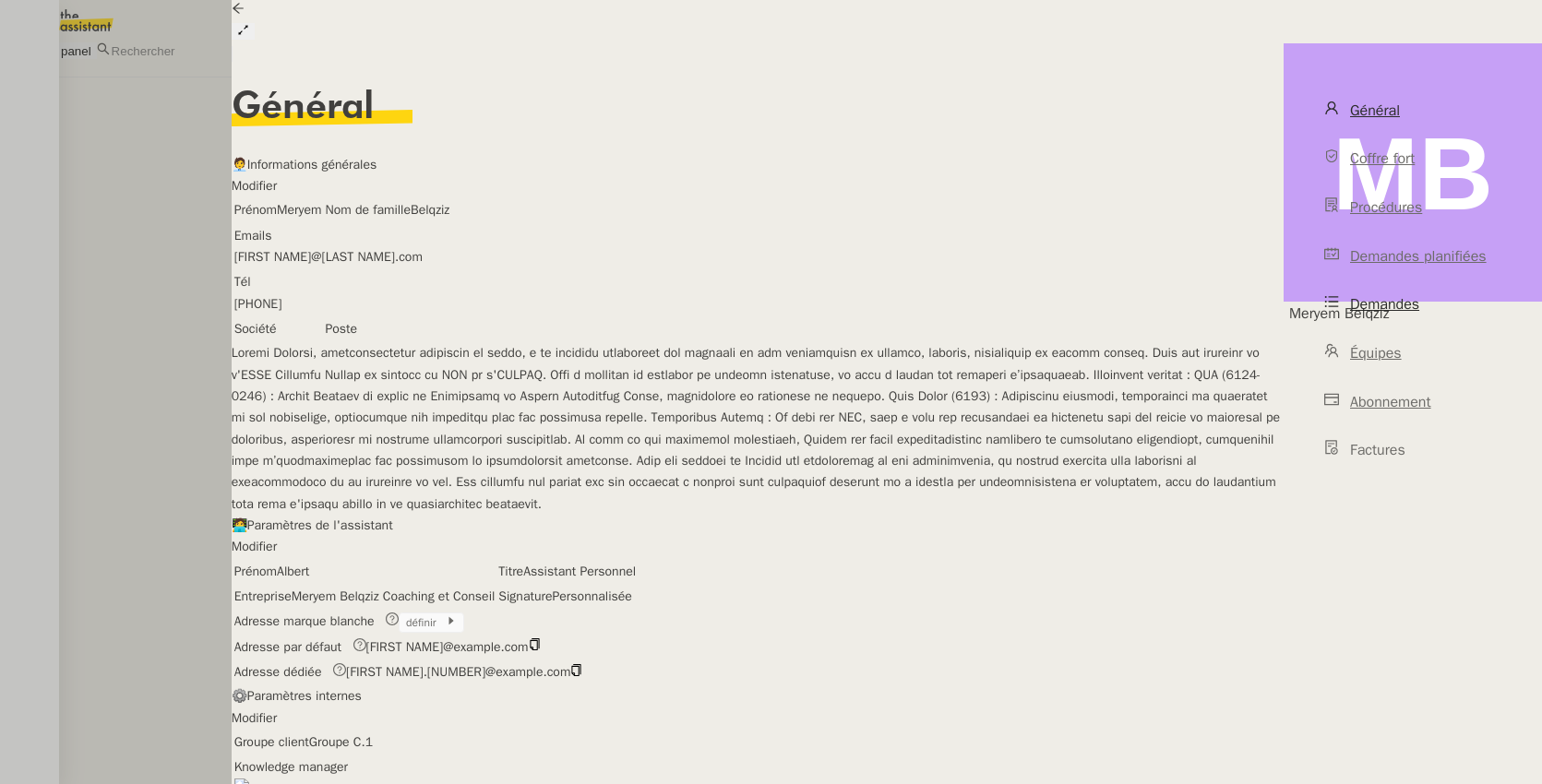 click on "Demandes" at bounding box center [1384, 304] 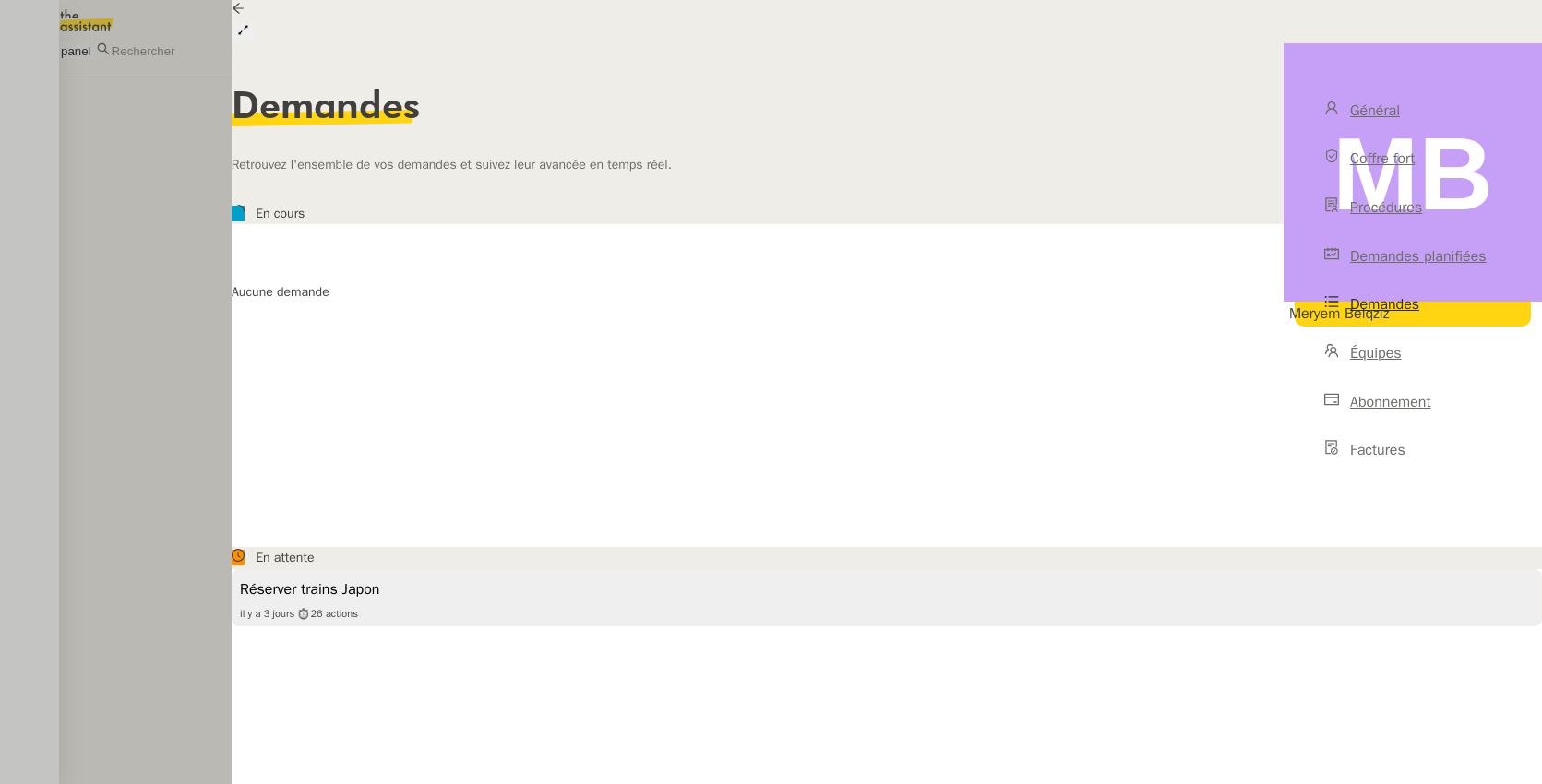 click on "Réserver trains Japon" at bounding box center (887, 589) 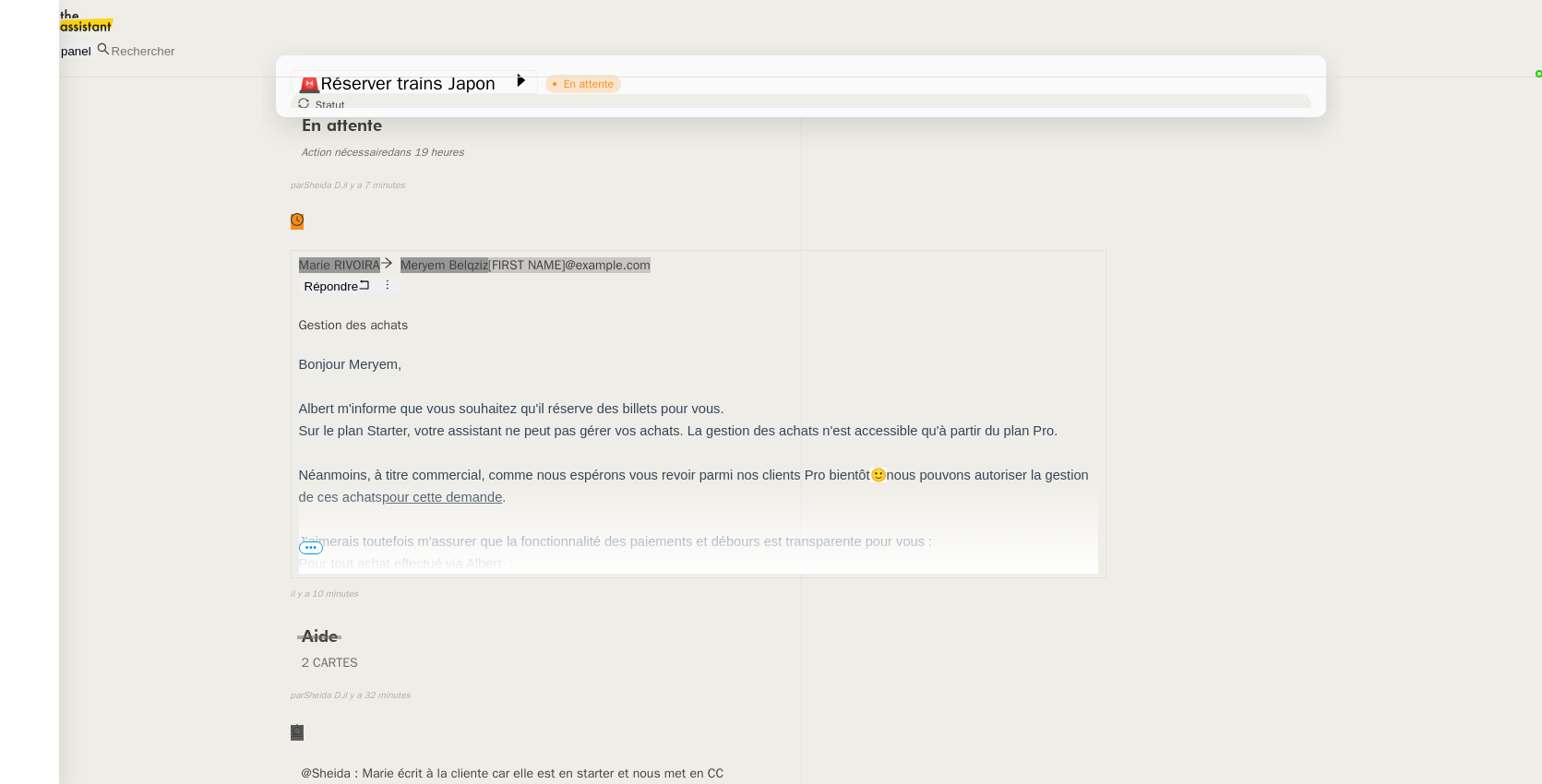 scroll, scrollTop: 147, scrollLeft: 0, axis: vertical 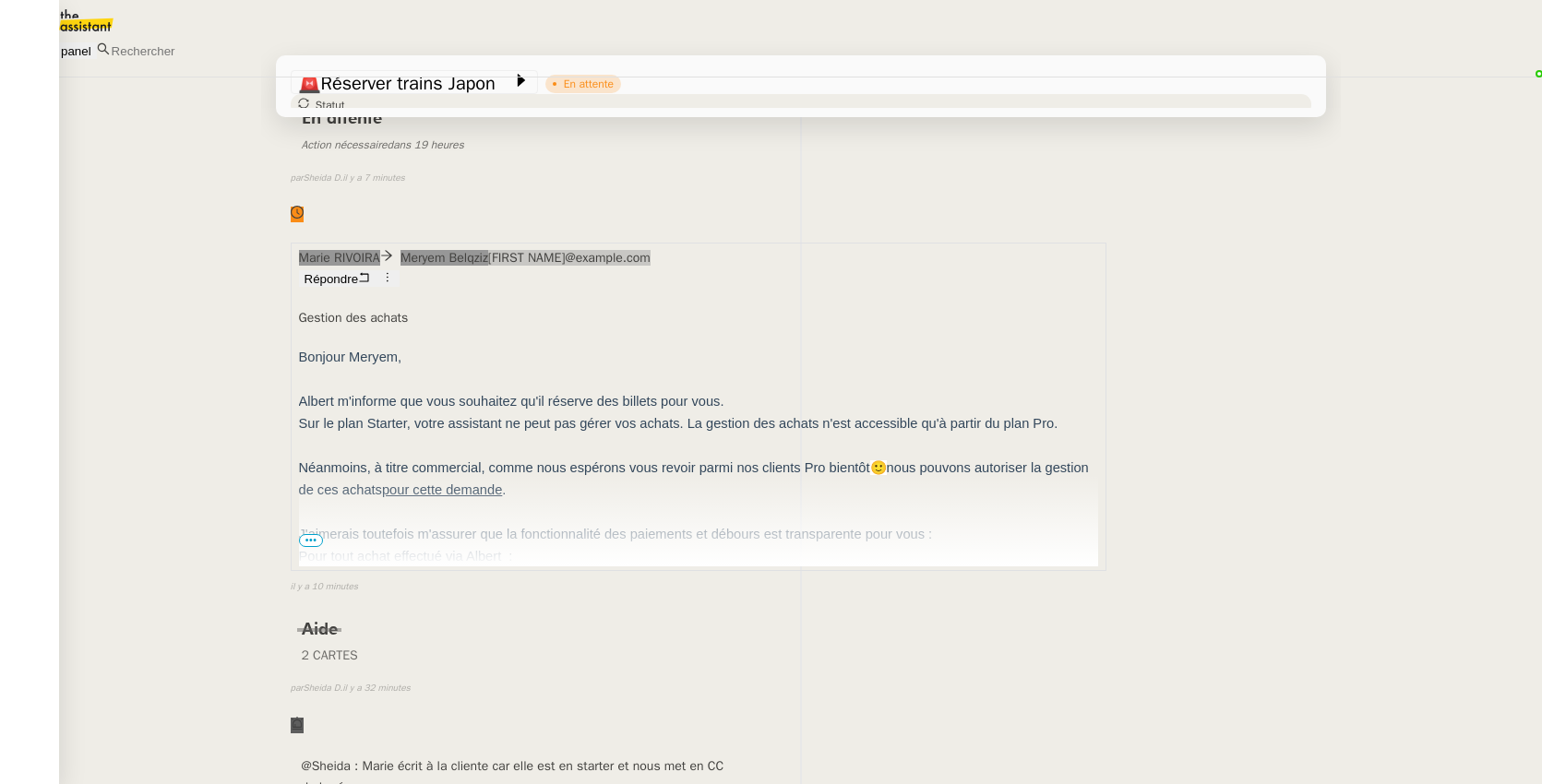 click on "•••" at bounding box center [311, 540] 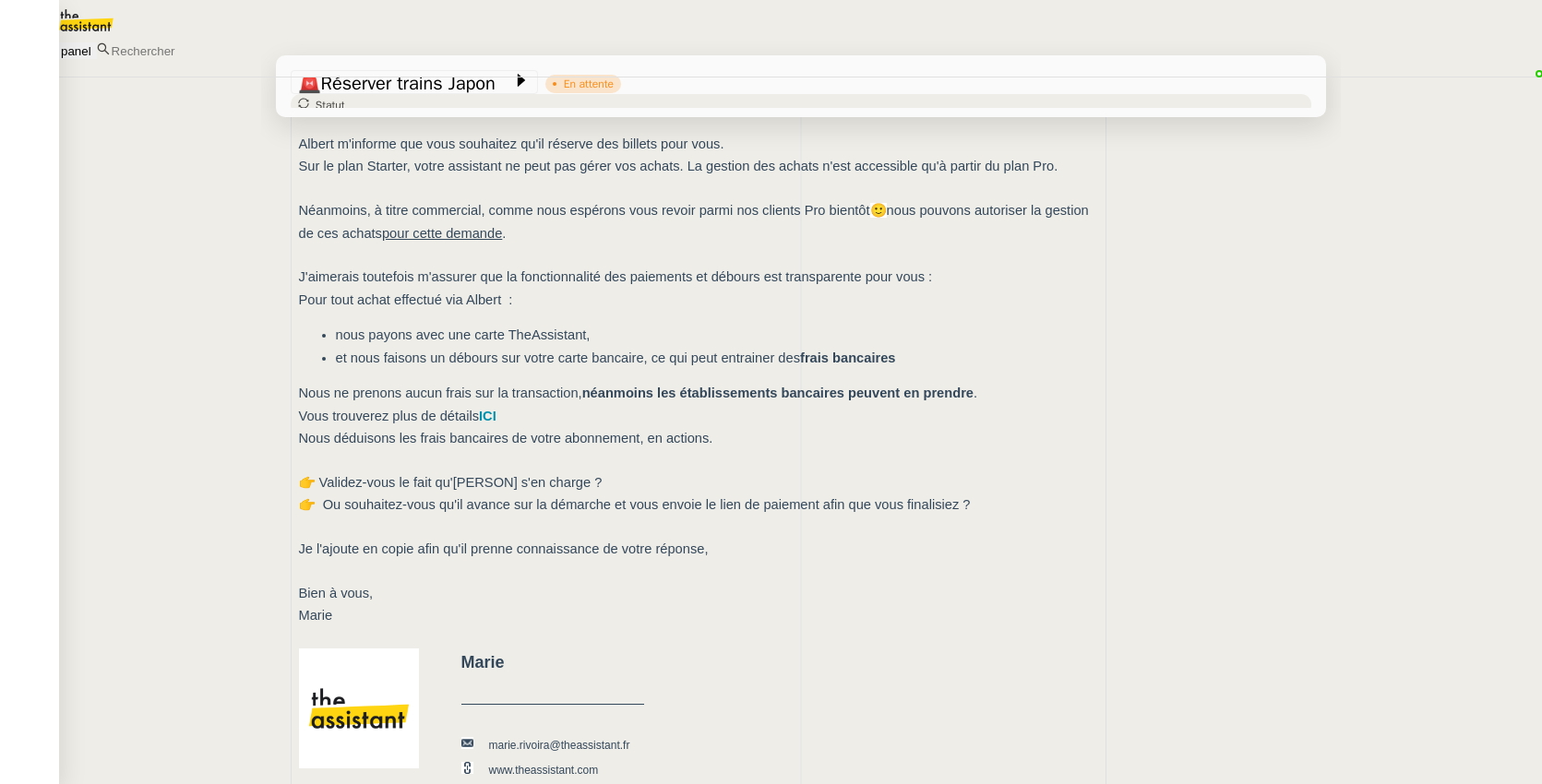 scroll, scrollTop: 0, scrollLeft: 0, axis: both 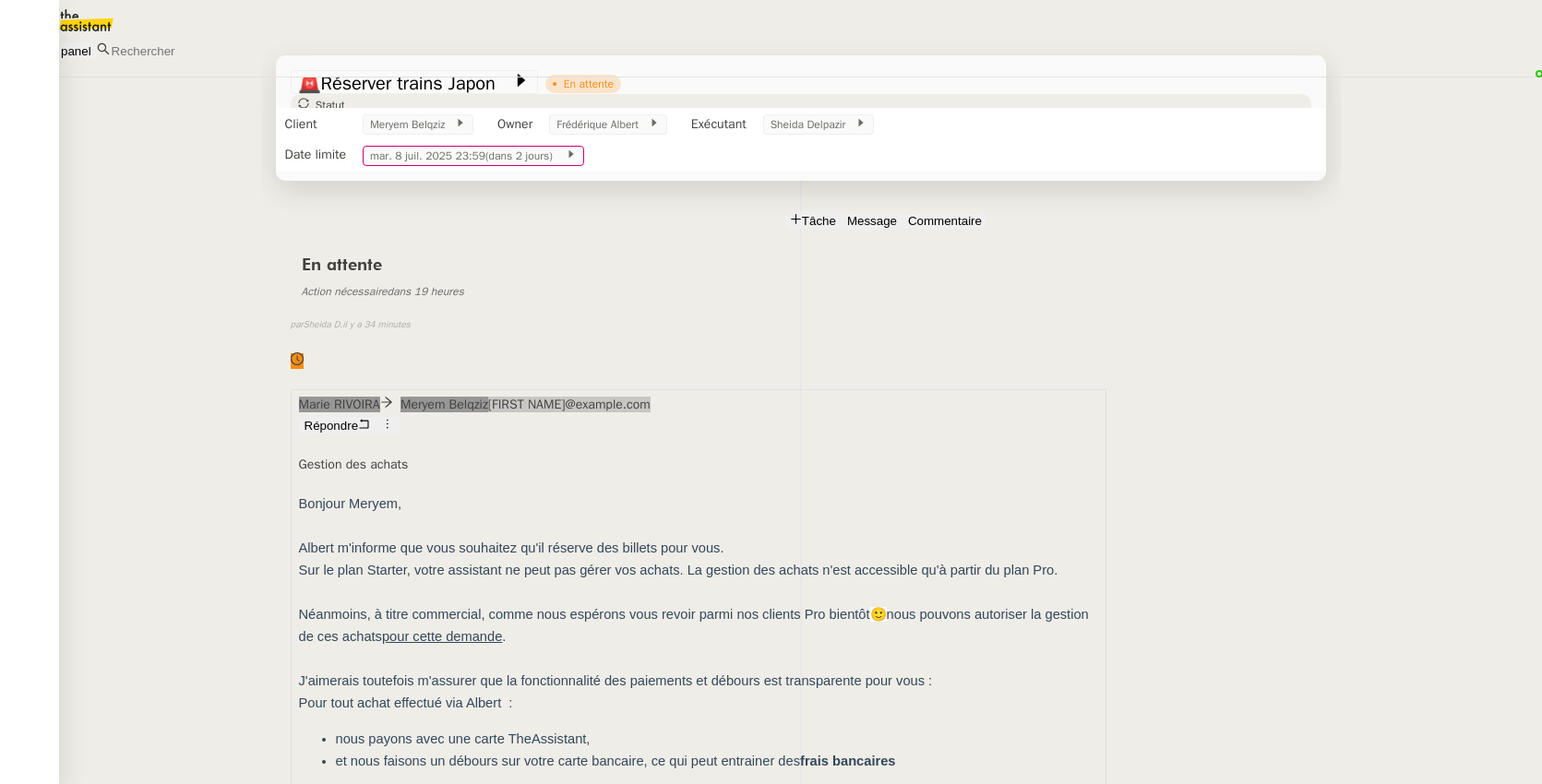 click at bounding box center [189, 51] 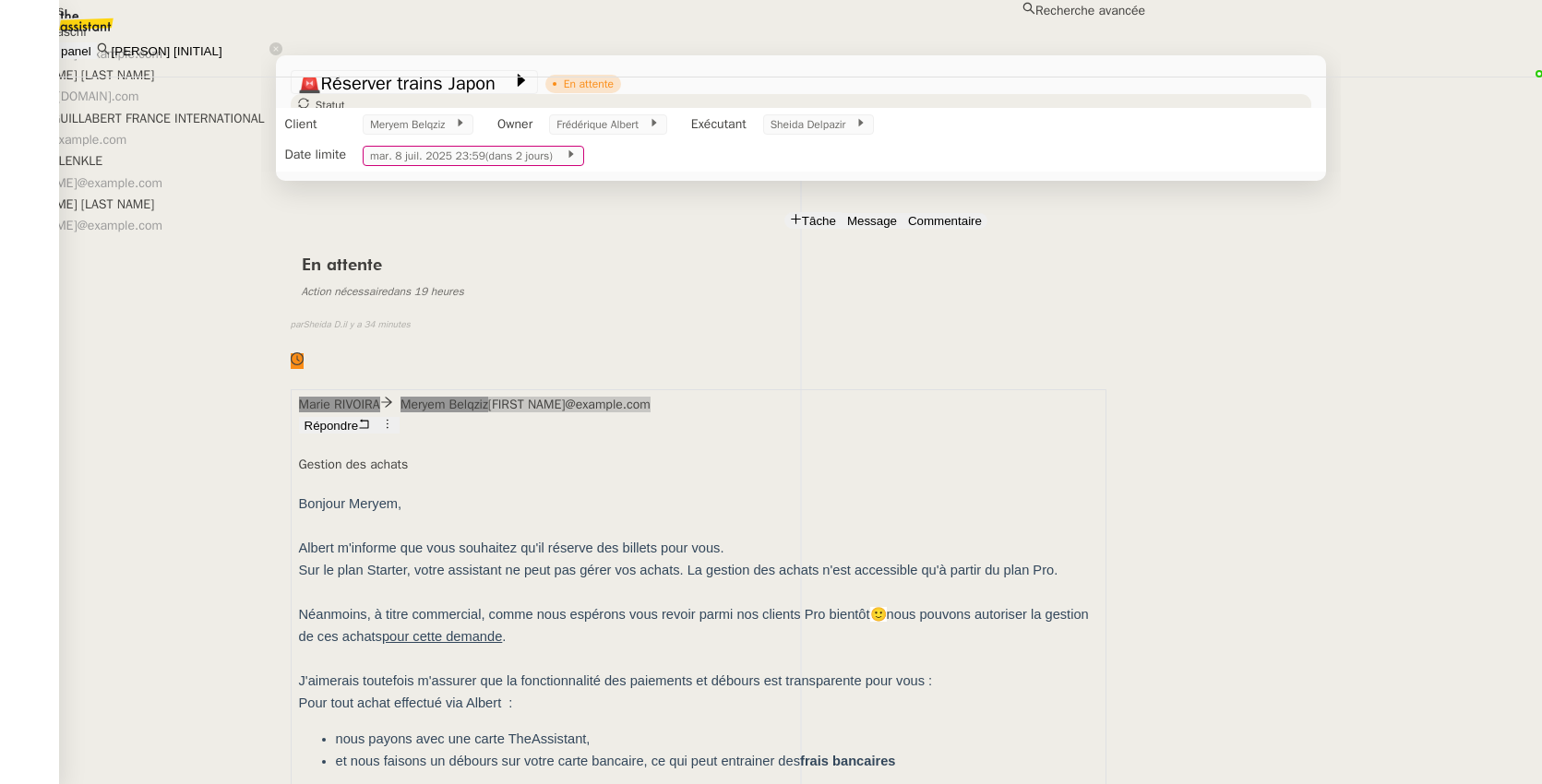 click on "Franck Giraschi" at bounding box center (572, 31) 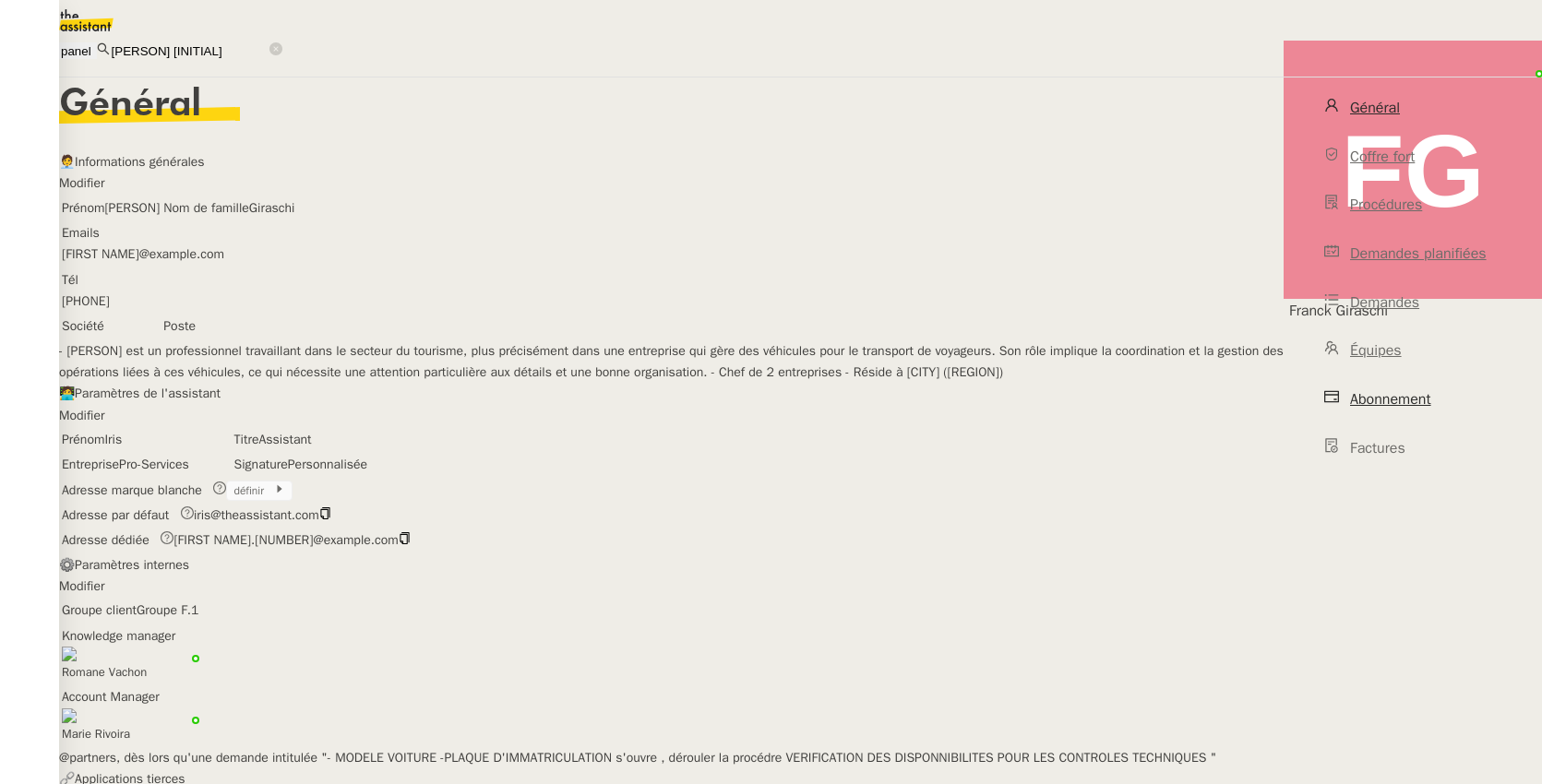 click on "Abonnement" at bounding box center [1391, 399] 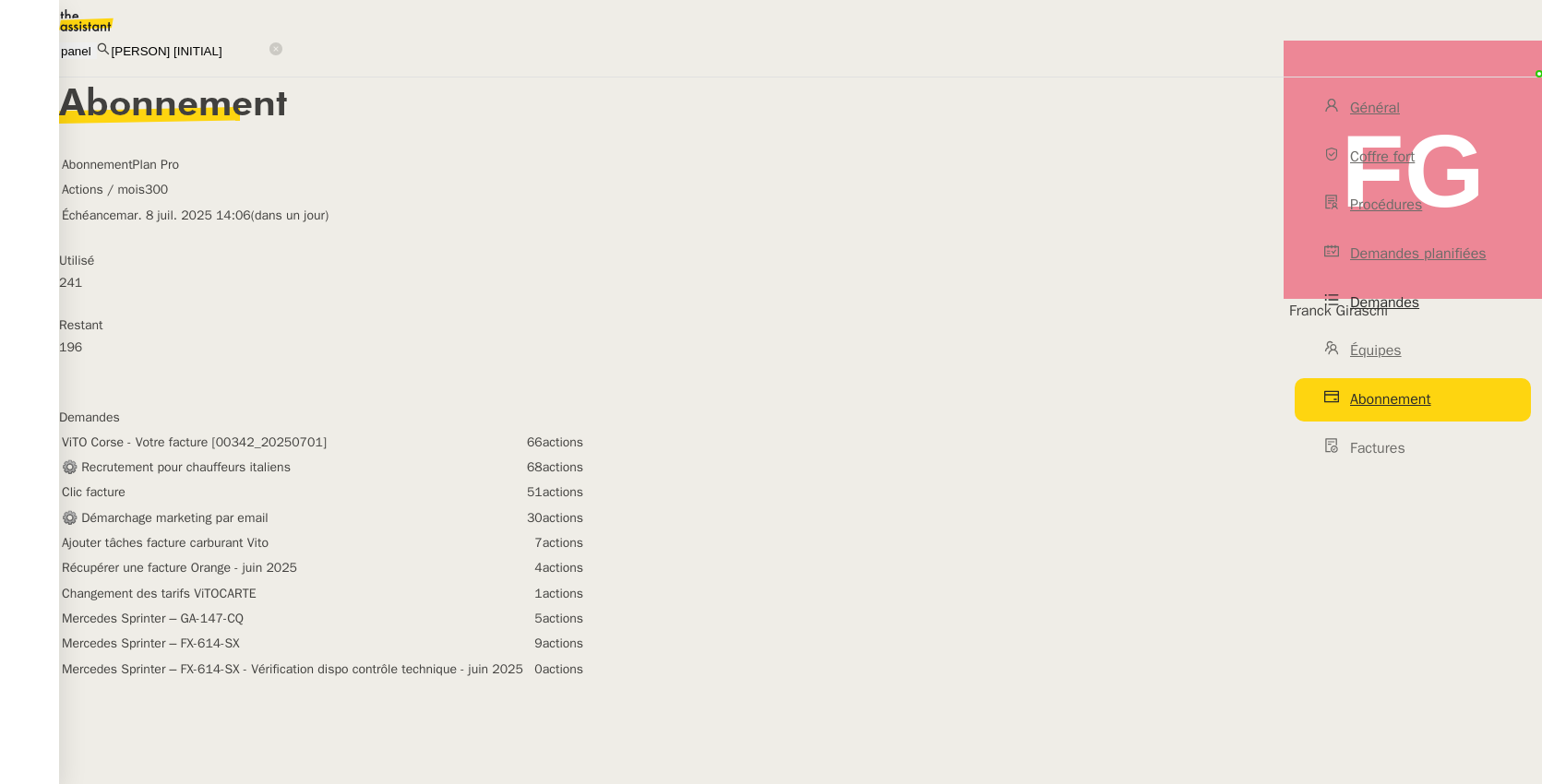 click on "Demandes" at bounding box center [1384, 303] 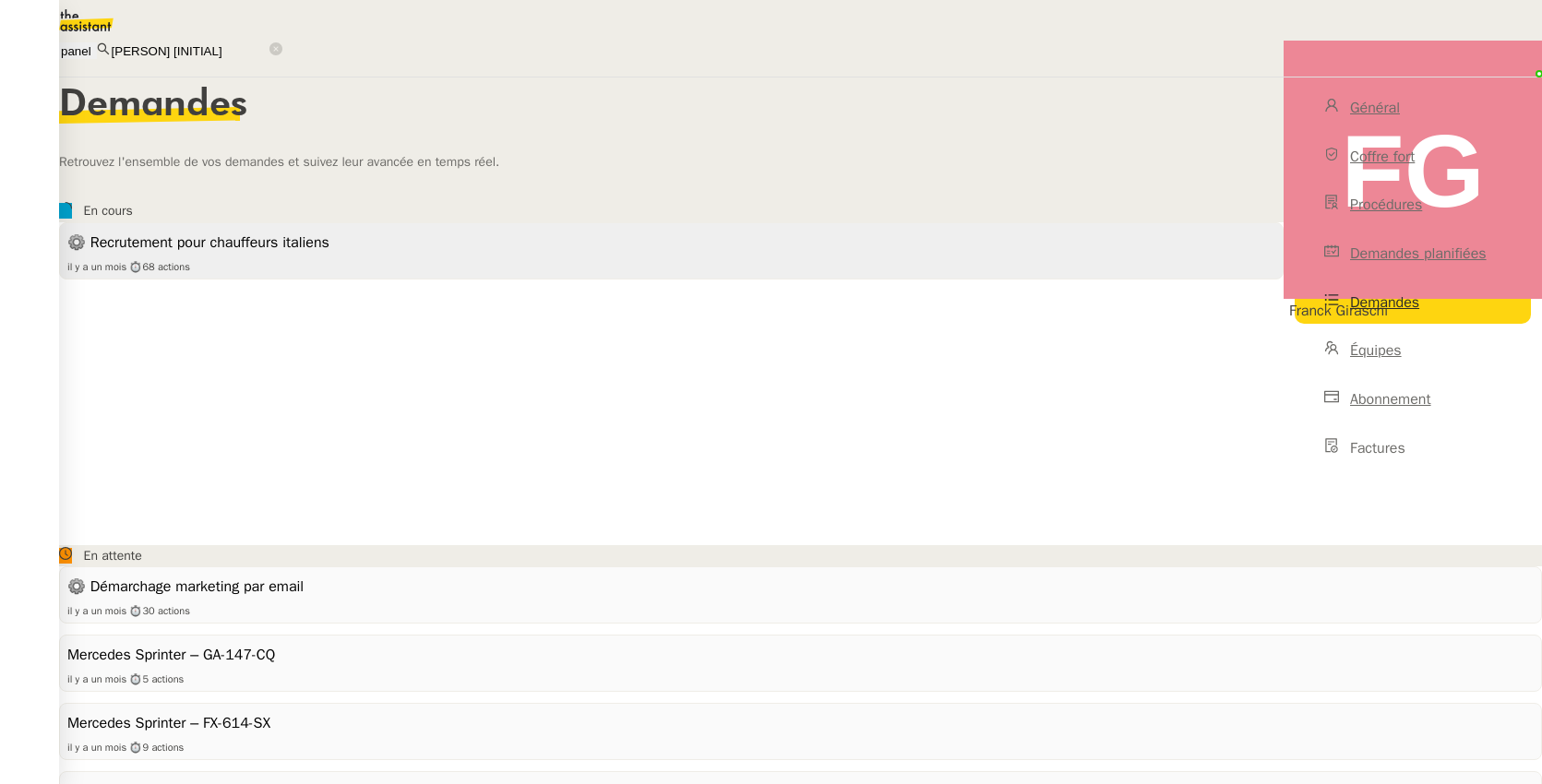 click on "⚙️ Recrutement pour chauffeurs italiens" at bounding box center (671, 243) 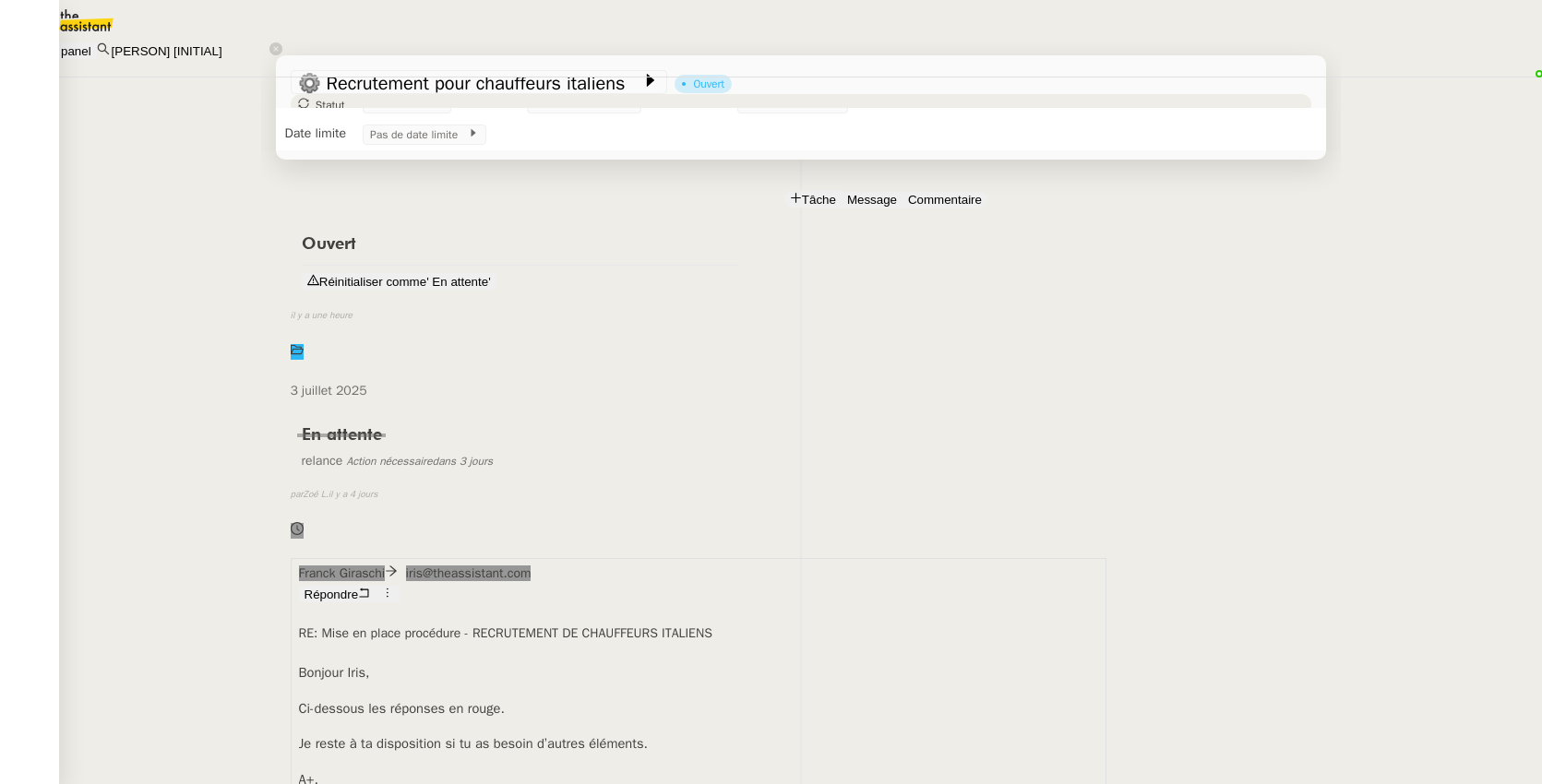 scroll, scrollTop: 0, scrollLeft: 0, axis: both 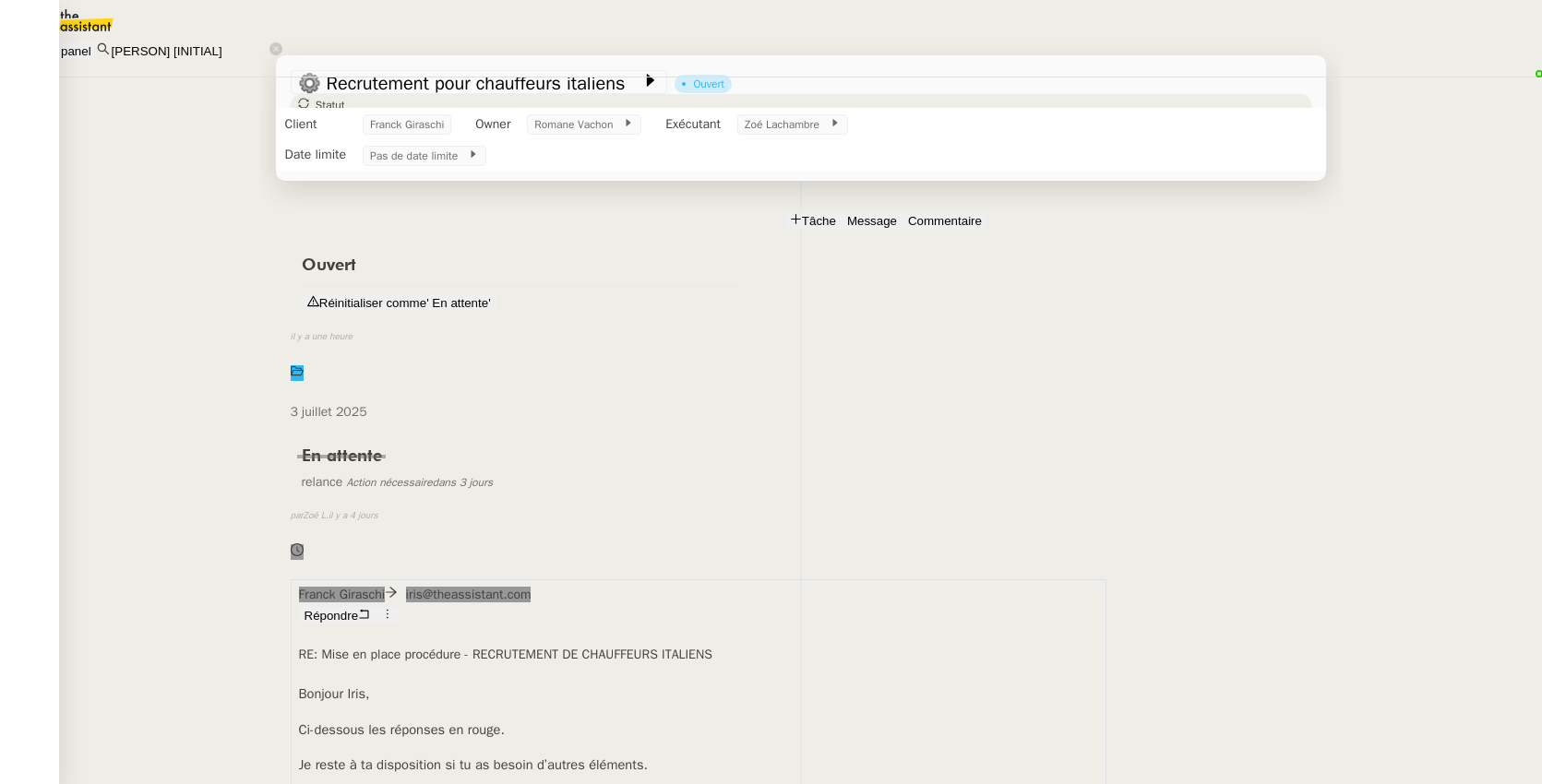 click on "Franck Giraschi" at bounding box center (99, 2276) 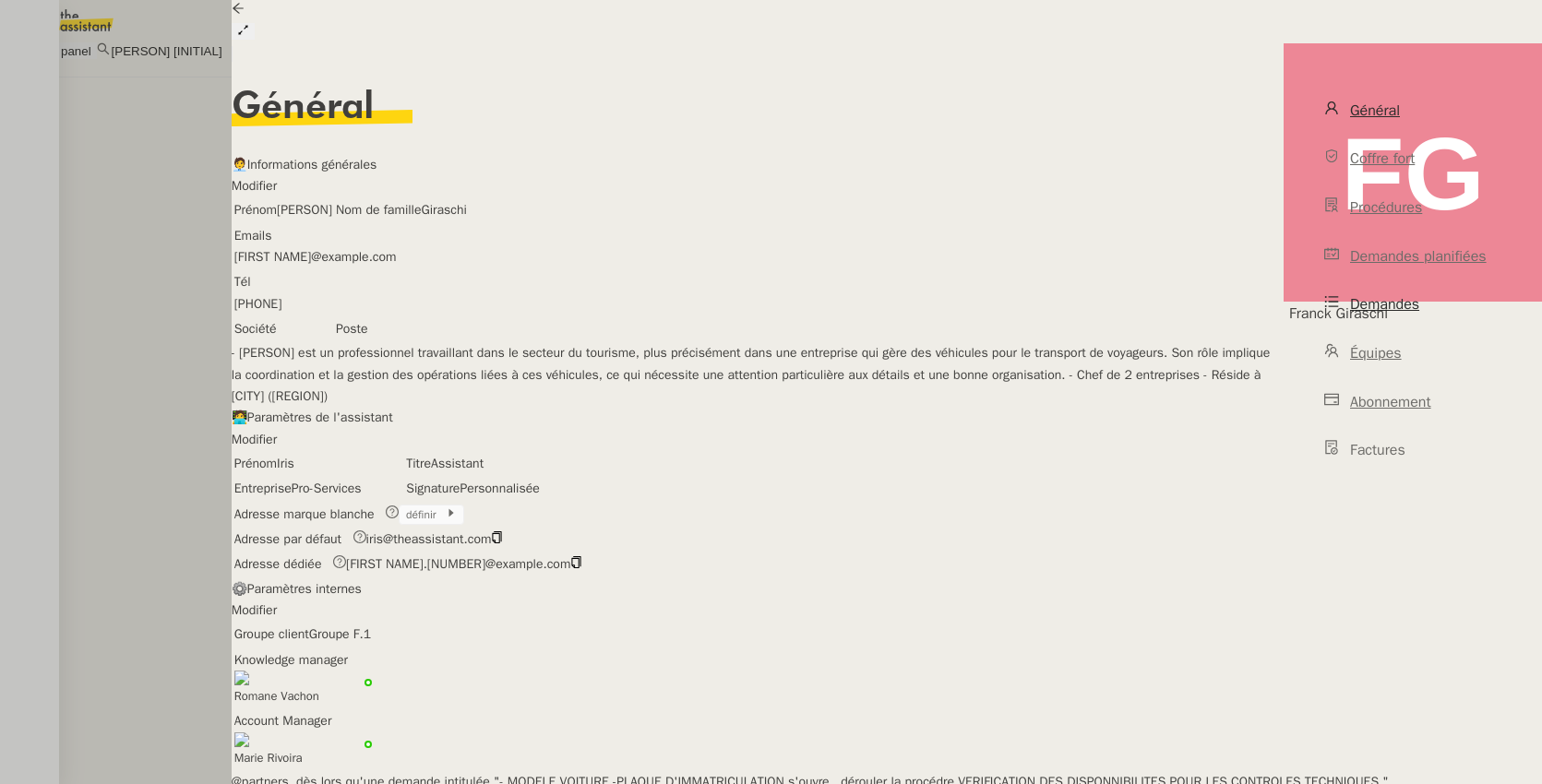 click on "Demandes" at bounding box center [1413, 304] 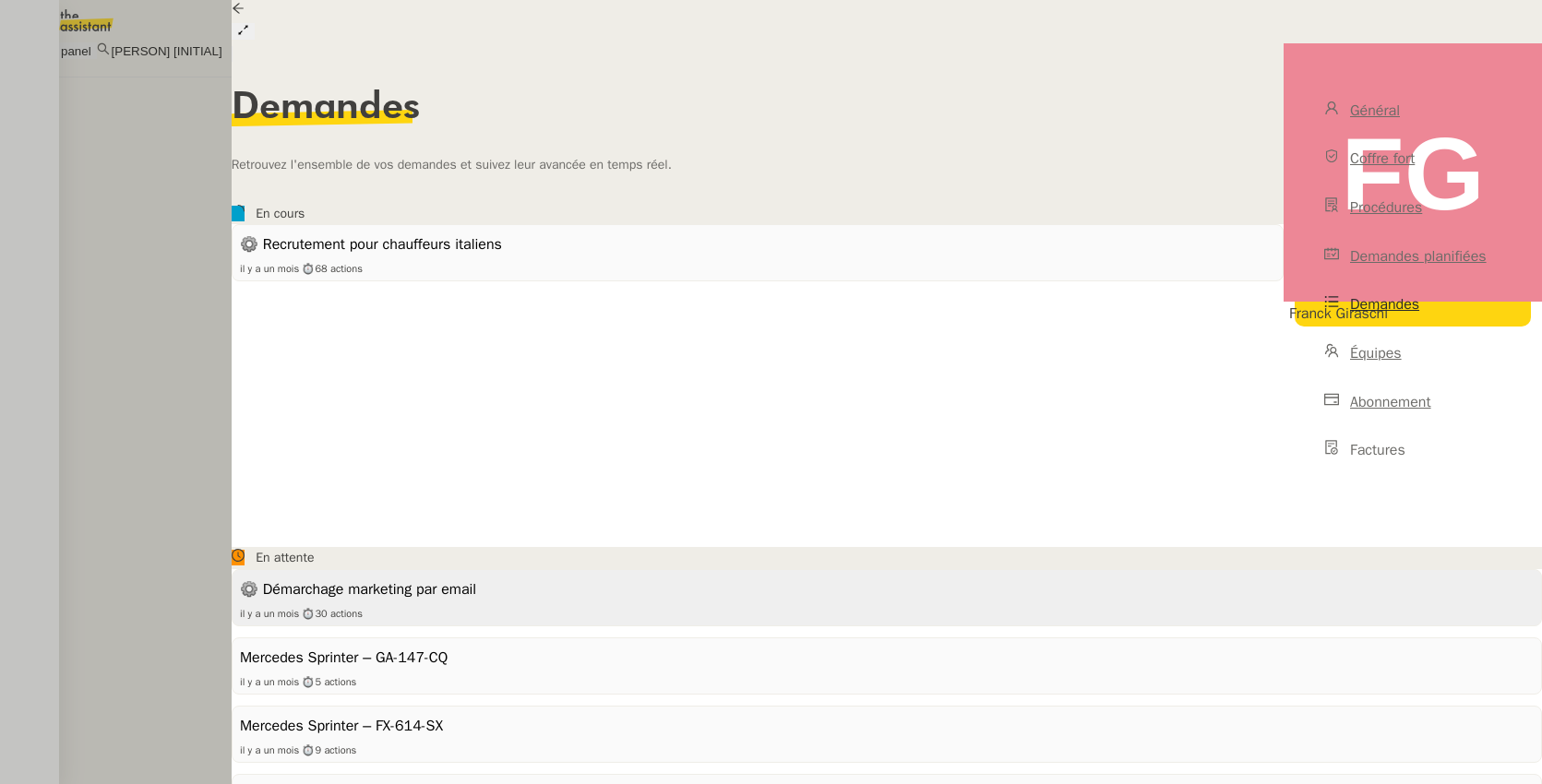 click on "il y a un mois     ⏱  30   actions" at bounding box center [758, 267] 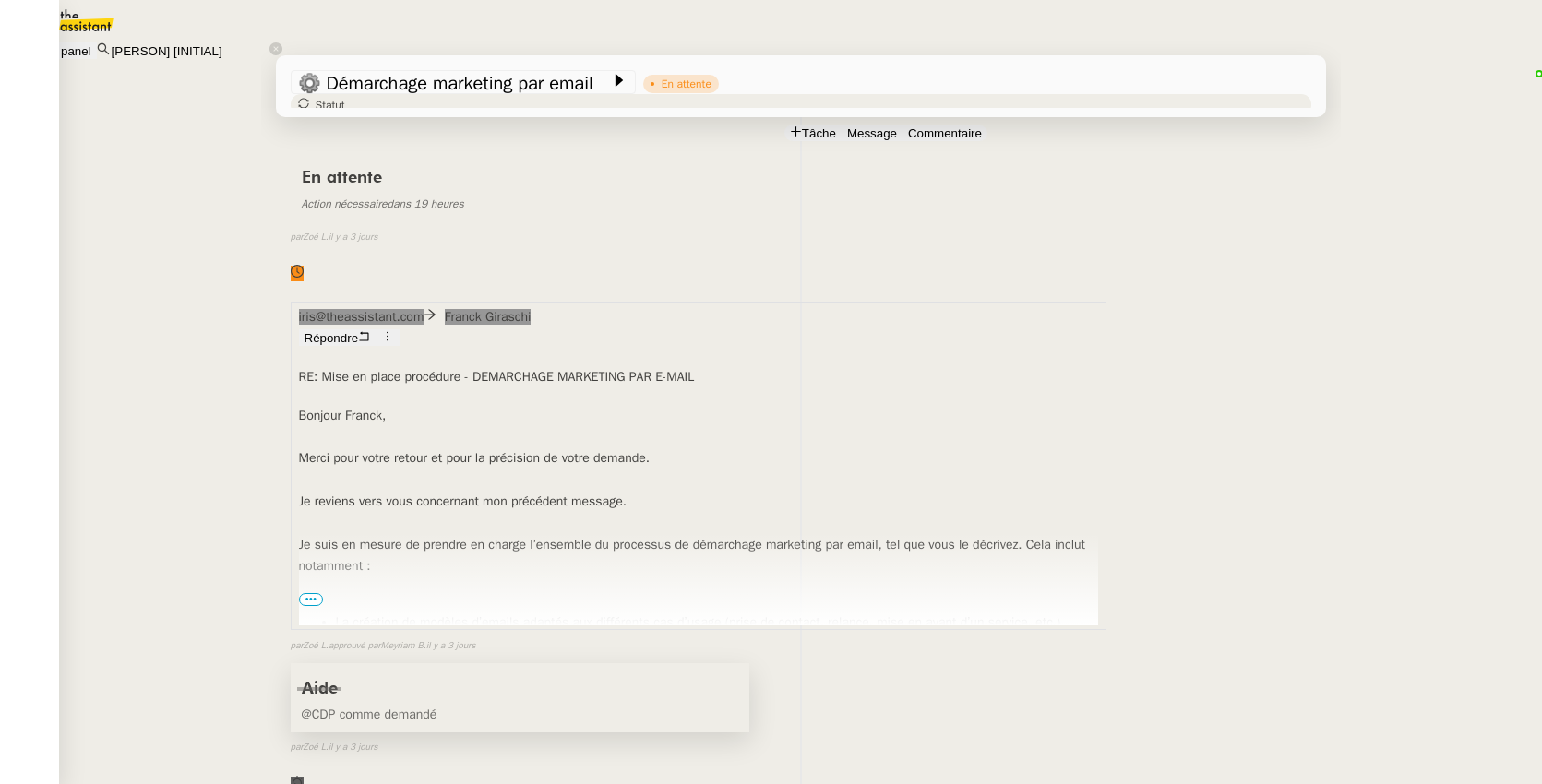 scroll, scrollTop: 147, scrollLeft: 0, axis: vertical 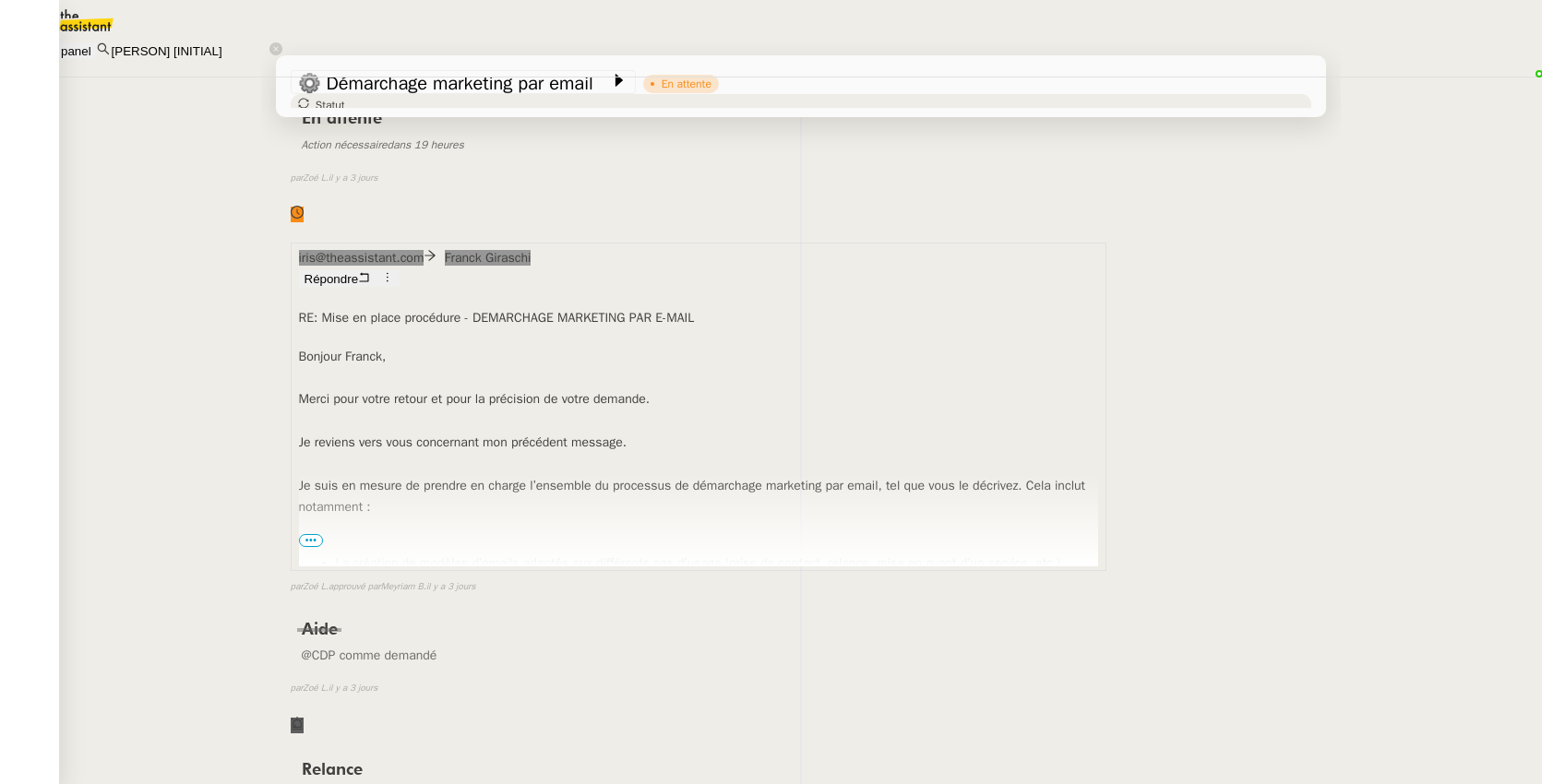 click on "•••" at bounding box center (311, 540) 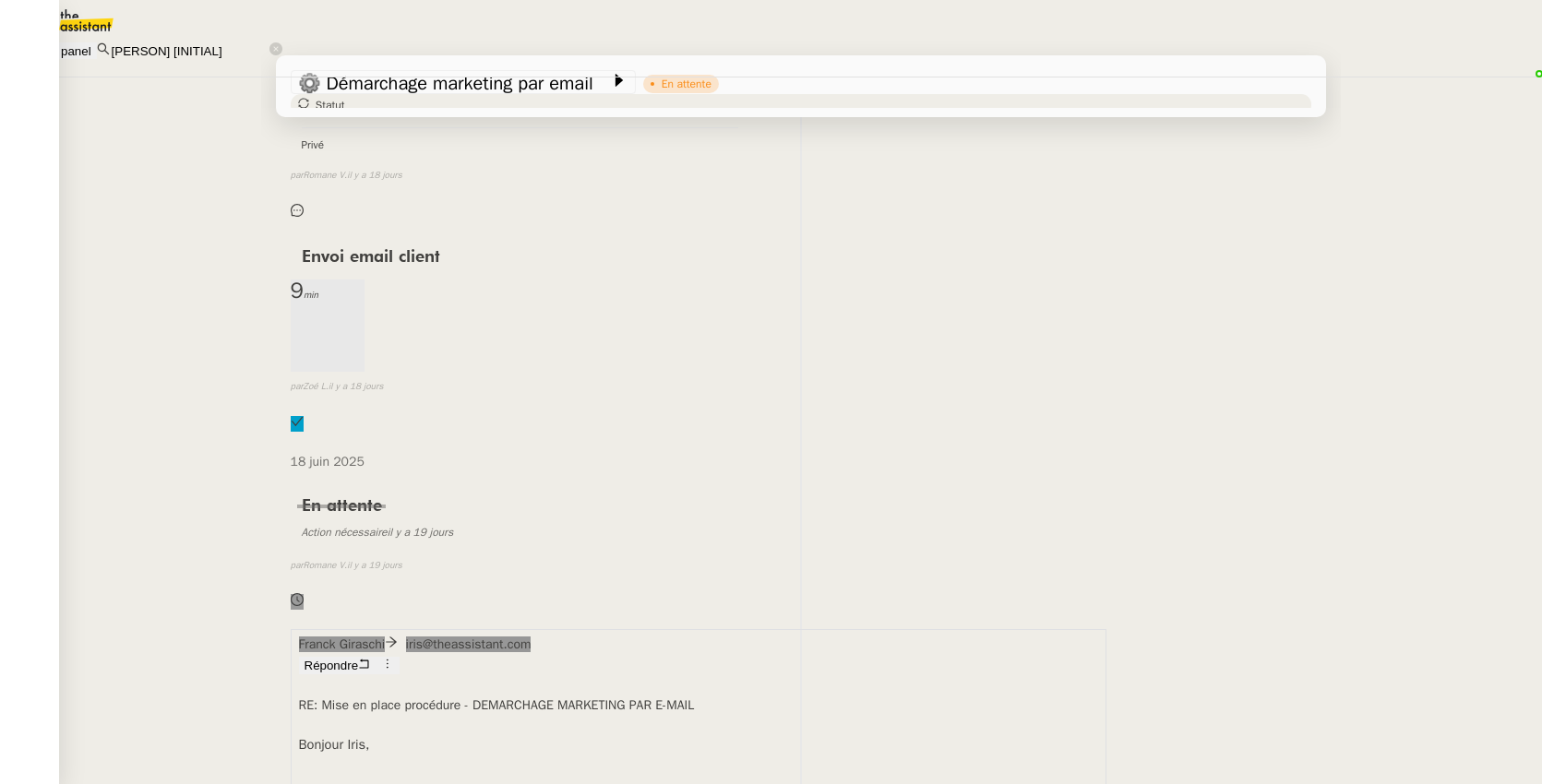 scroll, scrollTop: 13249, scrollLeft: 0, axis: vertical 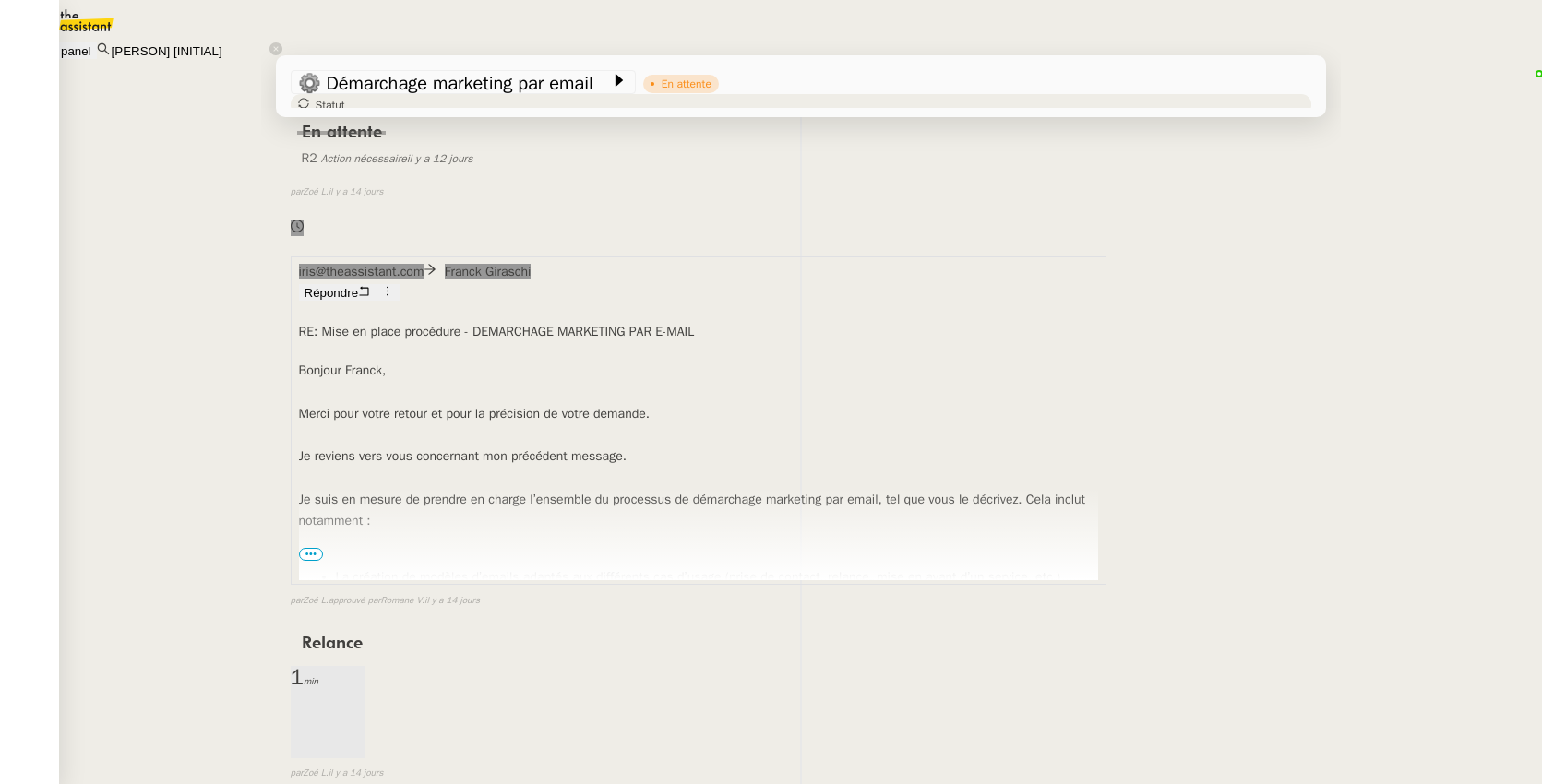 click on "•••" at bounding box center (311, 2863) 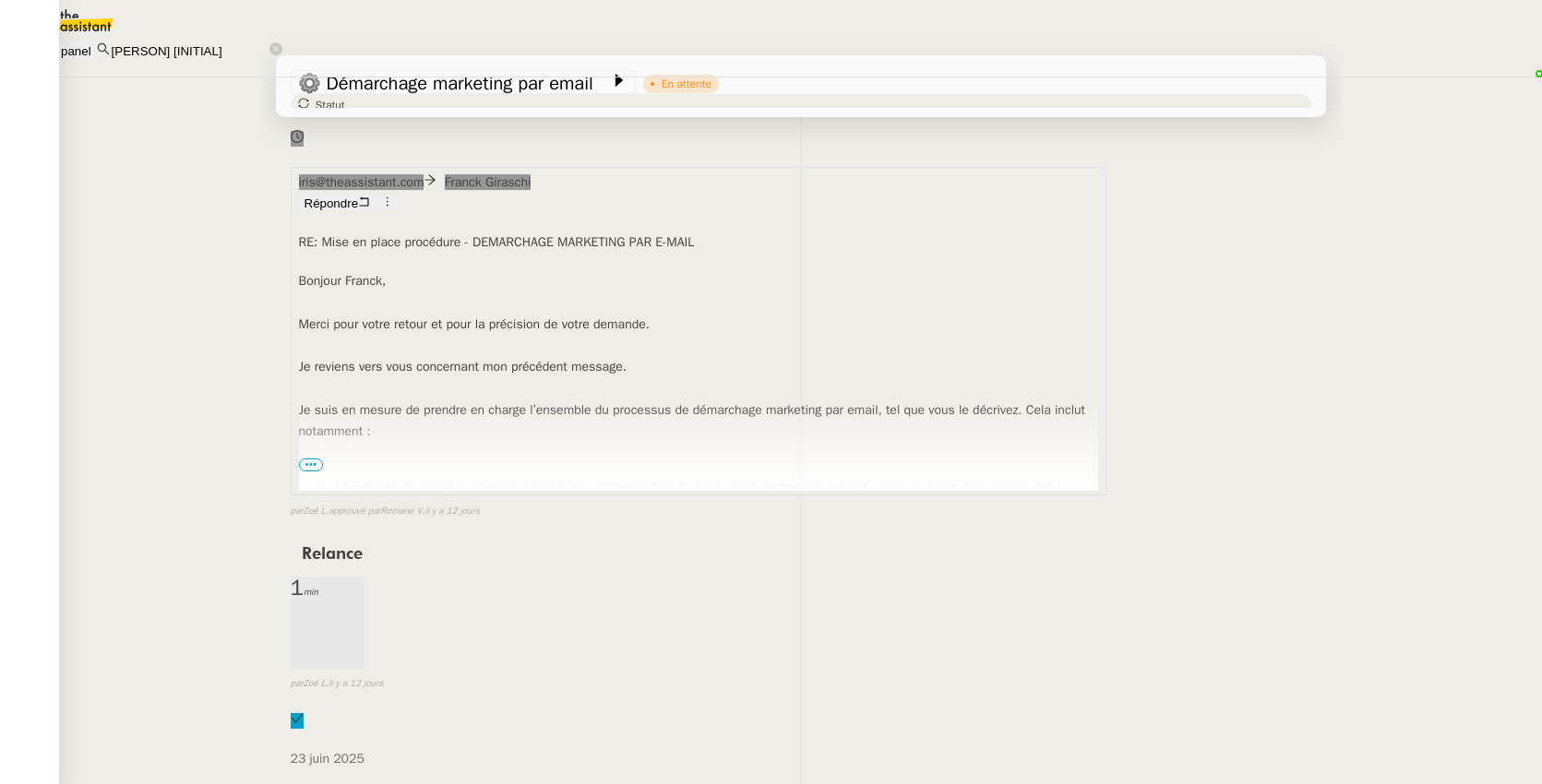 scroll, scrollTop: 11003, scrollLeft: 0, axis: vertical 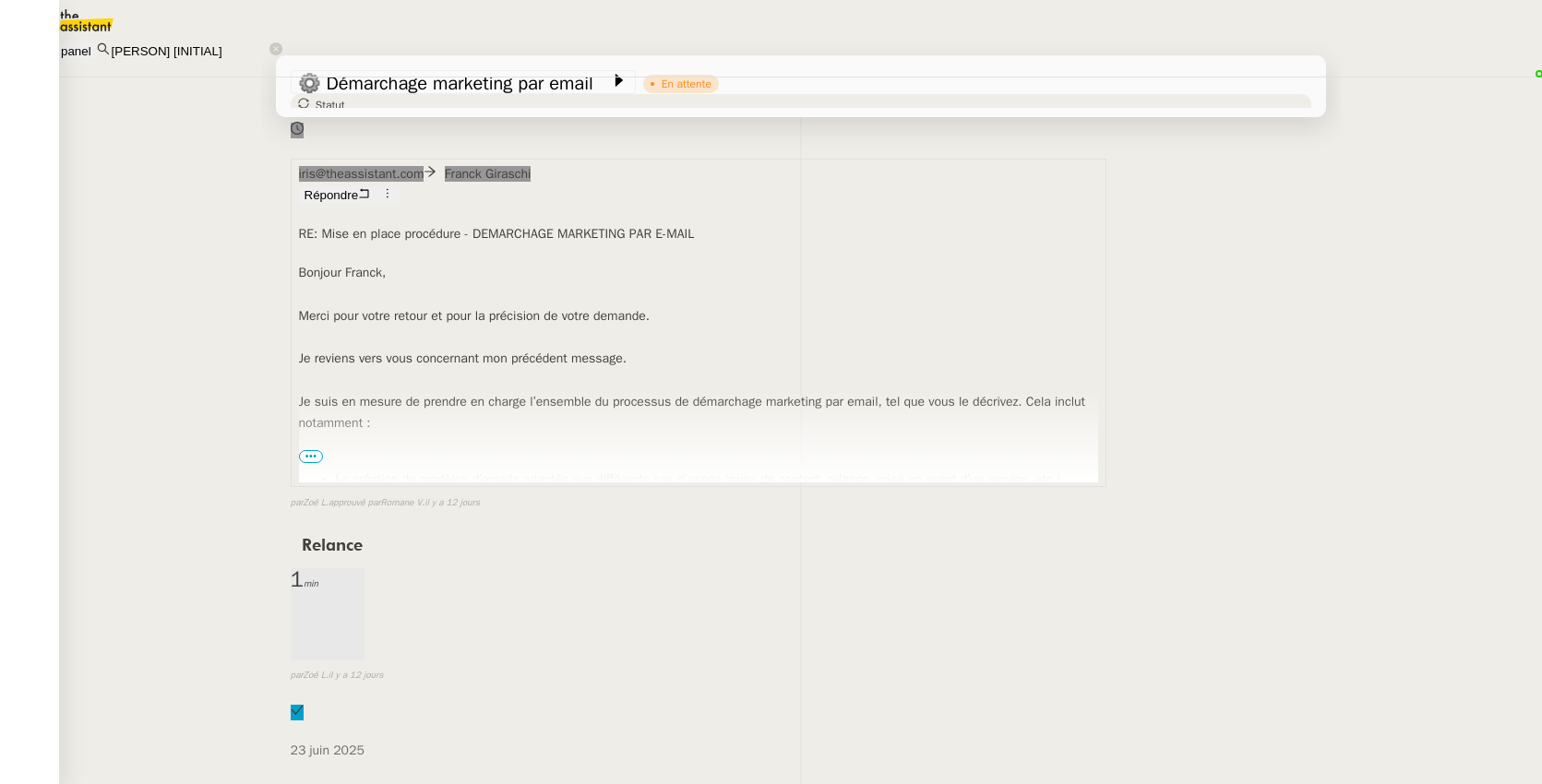 click on "•••" at bounding box center (311, 2976) 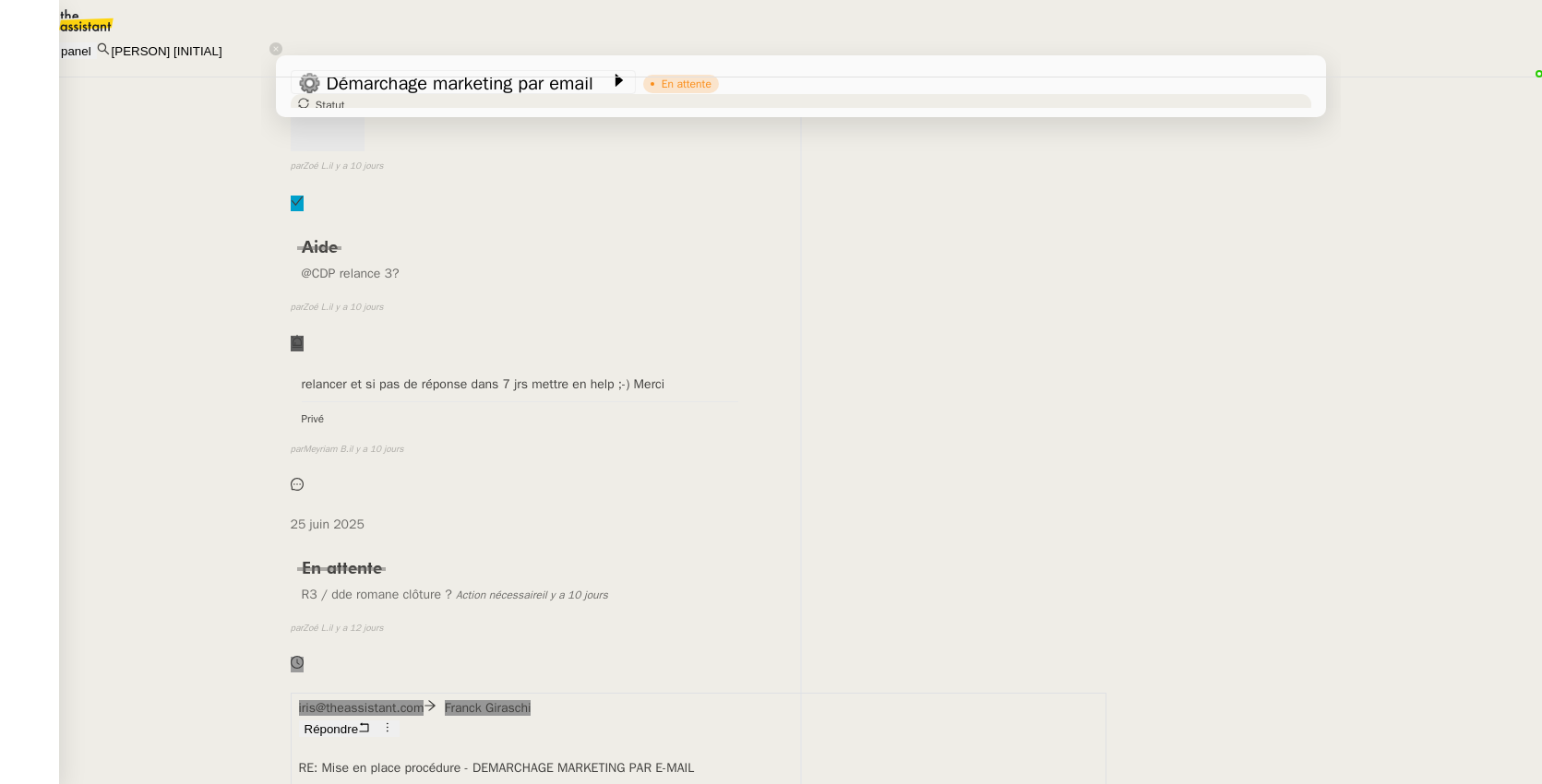 scroll, scrollTop: 10467, scrollLeft: 0, axis: vertical 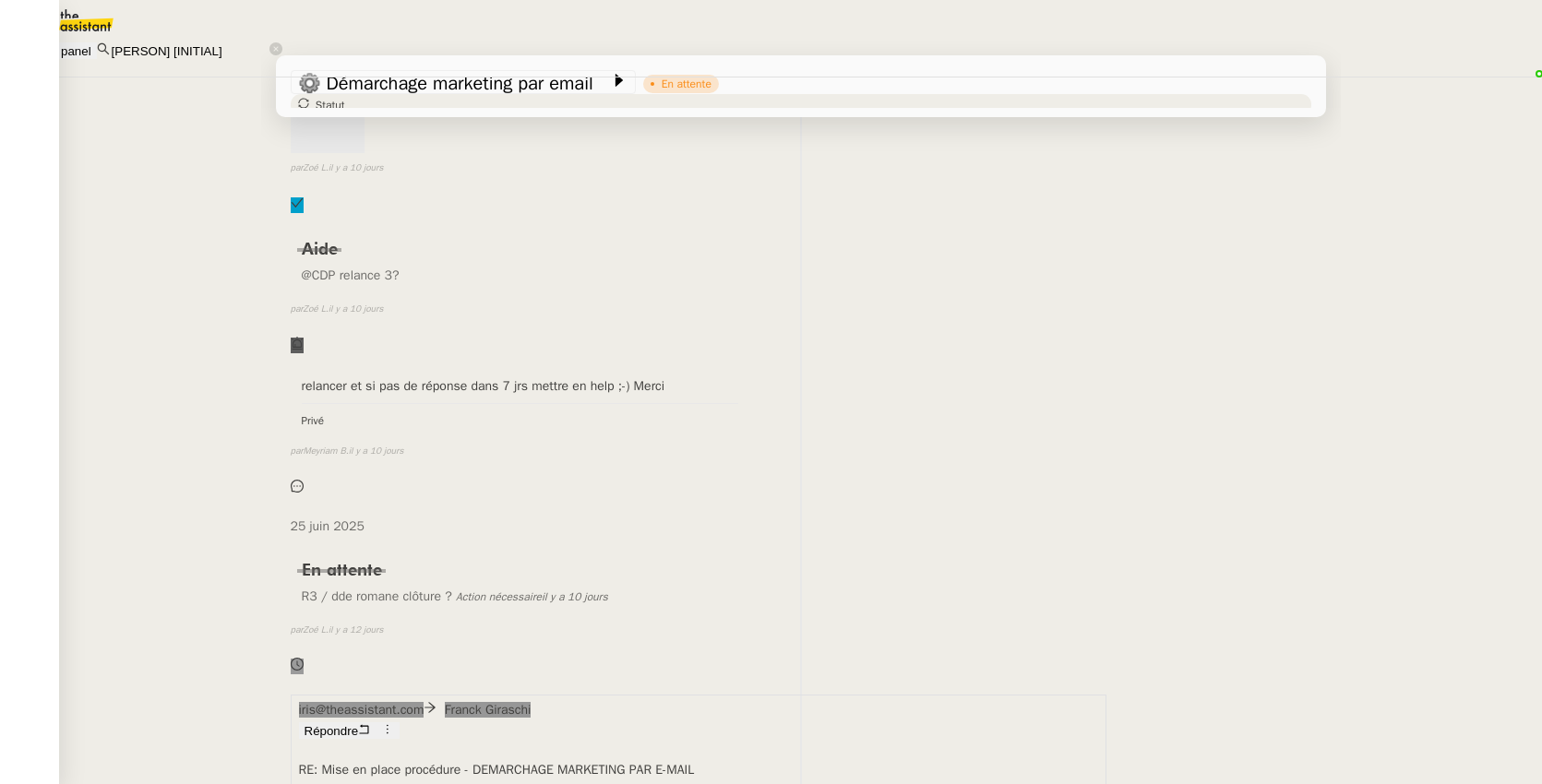 click on "•••" at bounding box center [311, 2470] 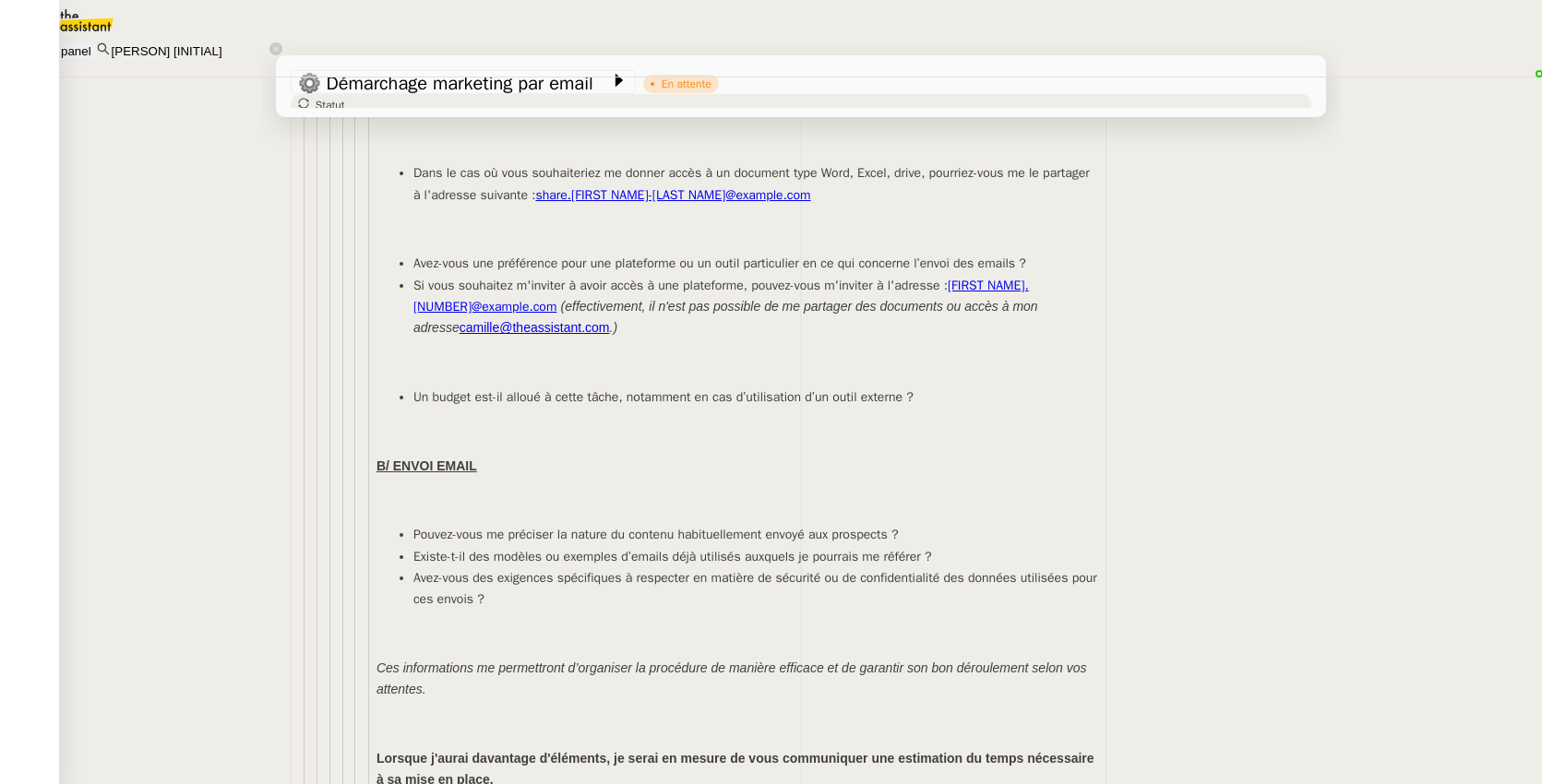 scroll, scrollTop: 7601, scrollLeft: 0, axis: vertical 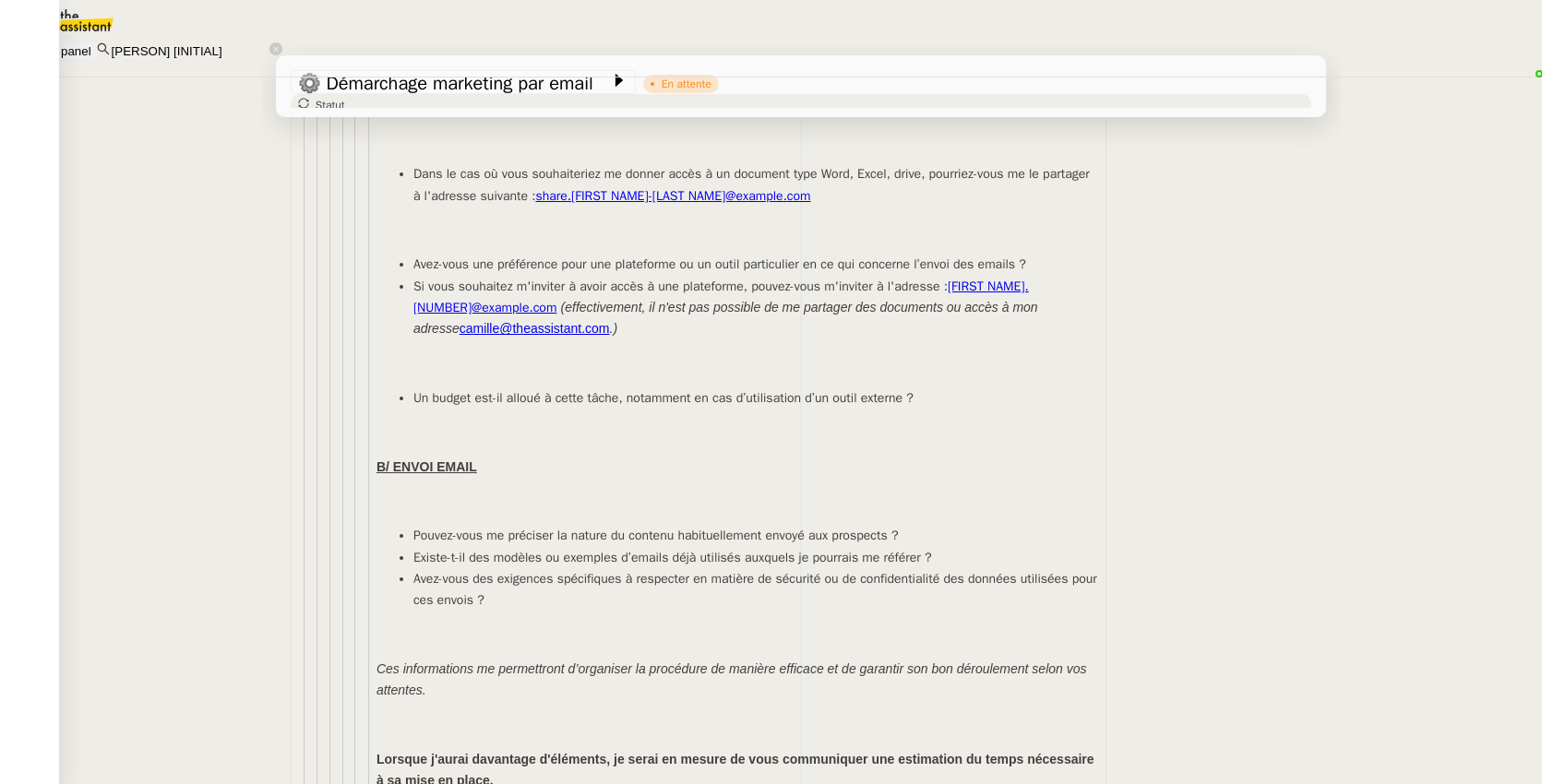 click on "•••" at bounding box center (311, 1919) 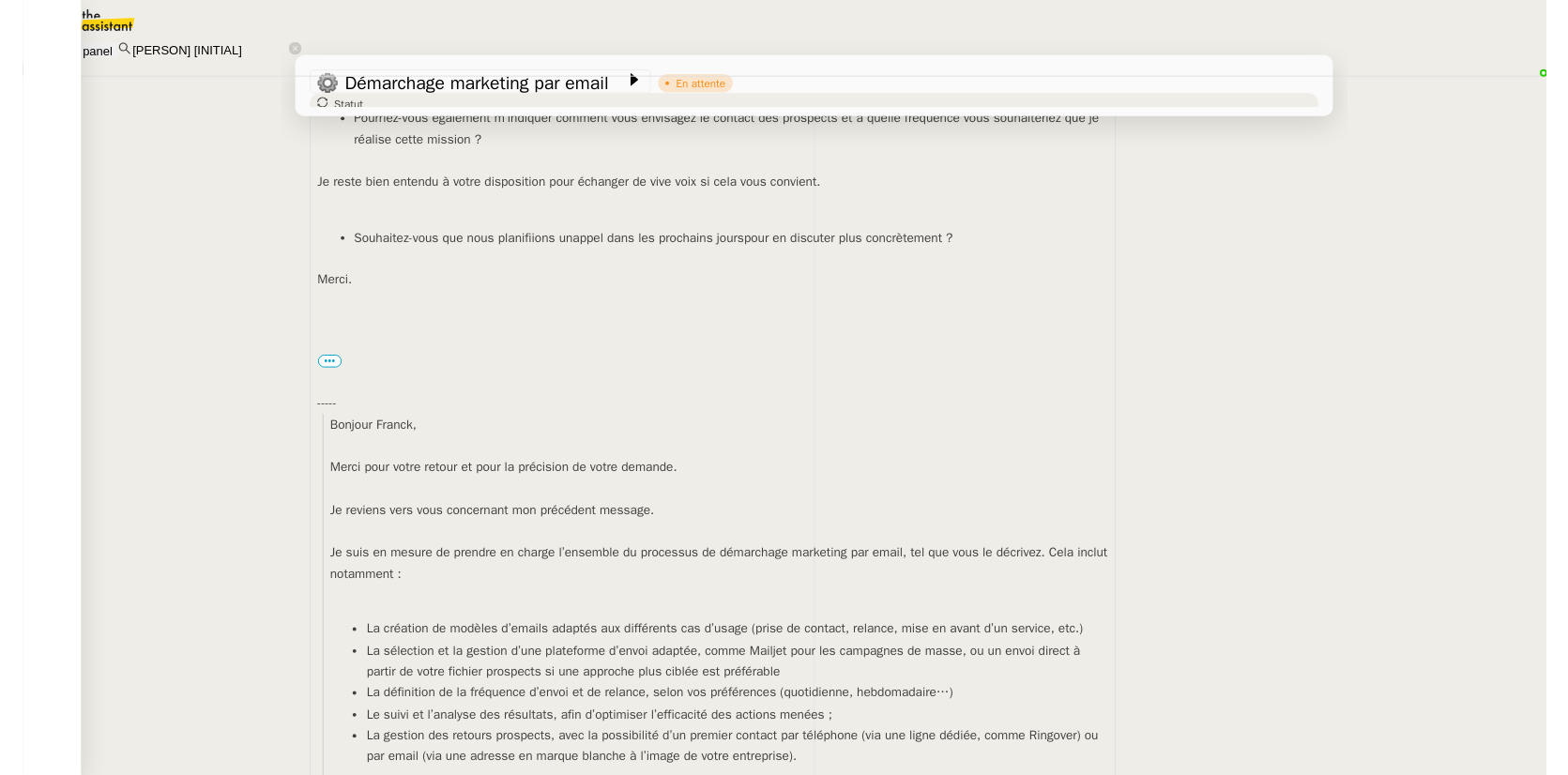 scroll, scrollTop: 1018, scrollLeft: 0, axis: vertical 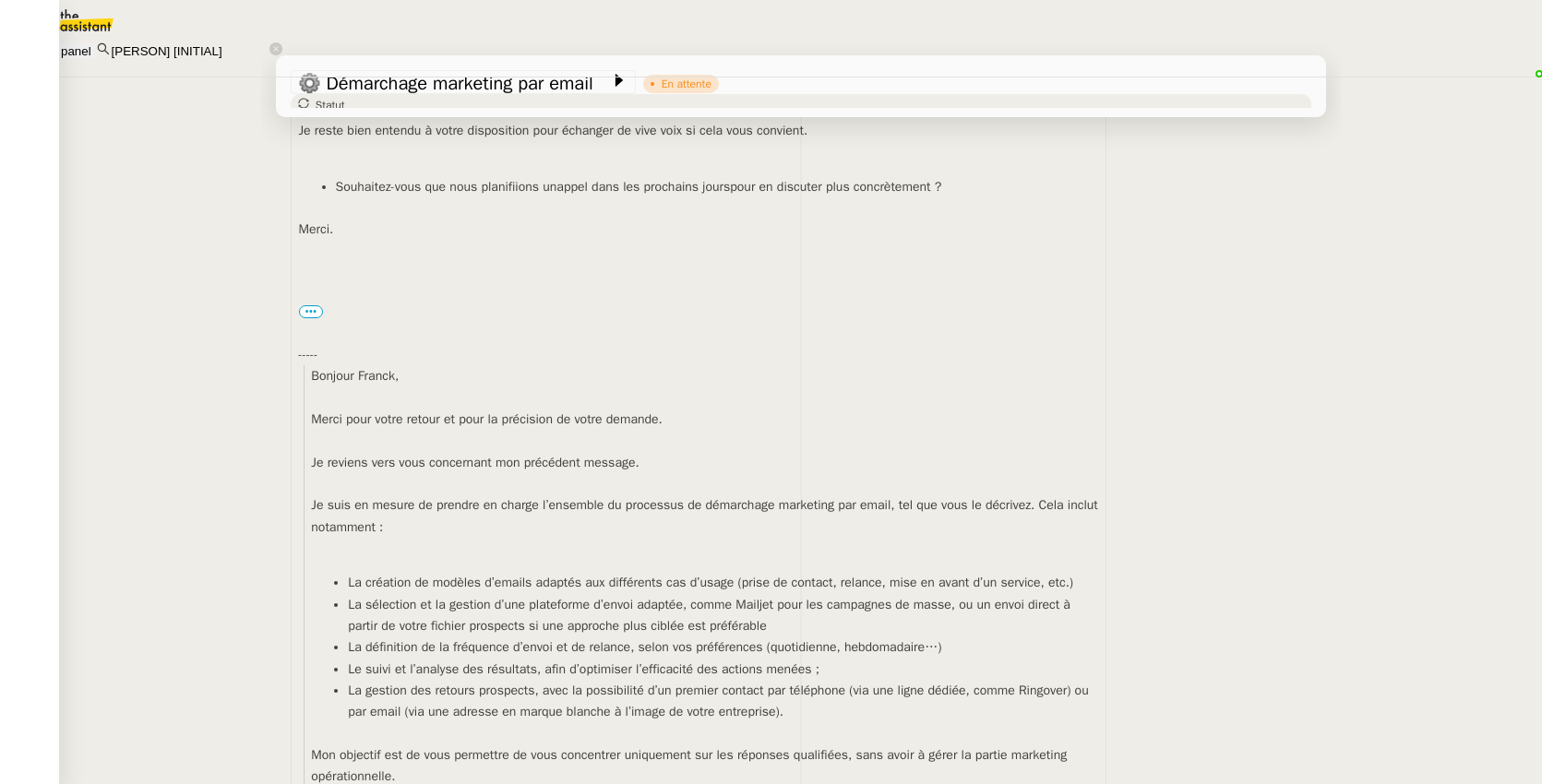 click on "Franck Giraschi" at bounding box center (99, 2276) 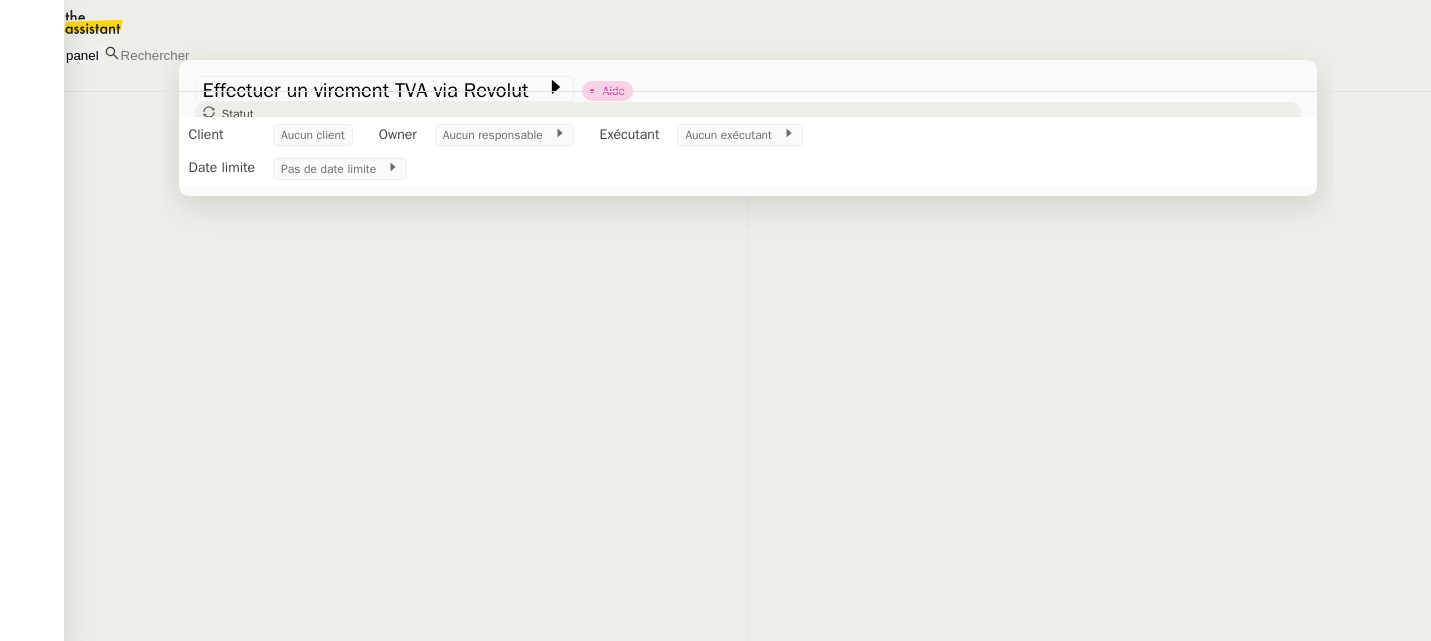 scroll, scrollTop: 0, scrollLeft: 0, axis: both 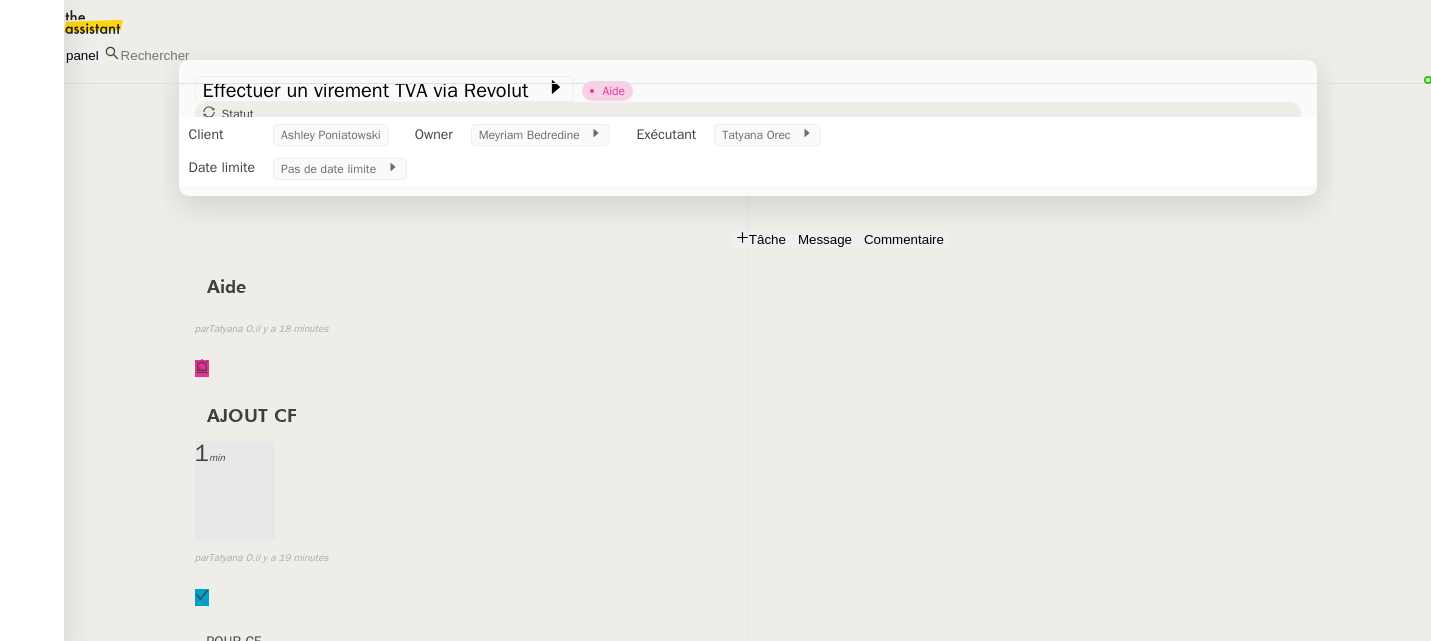 click at bounding box center [205, 55] 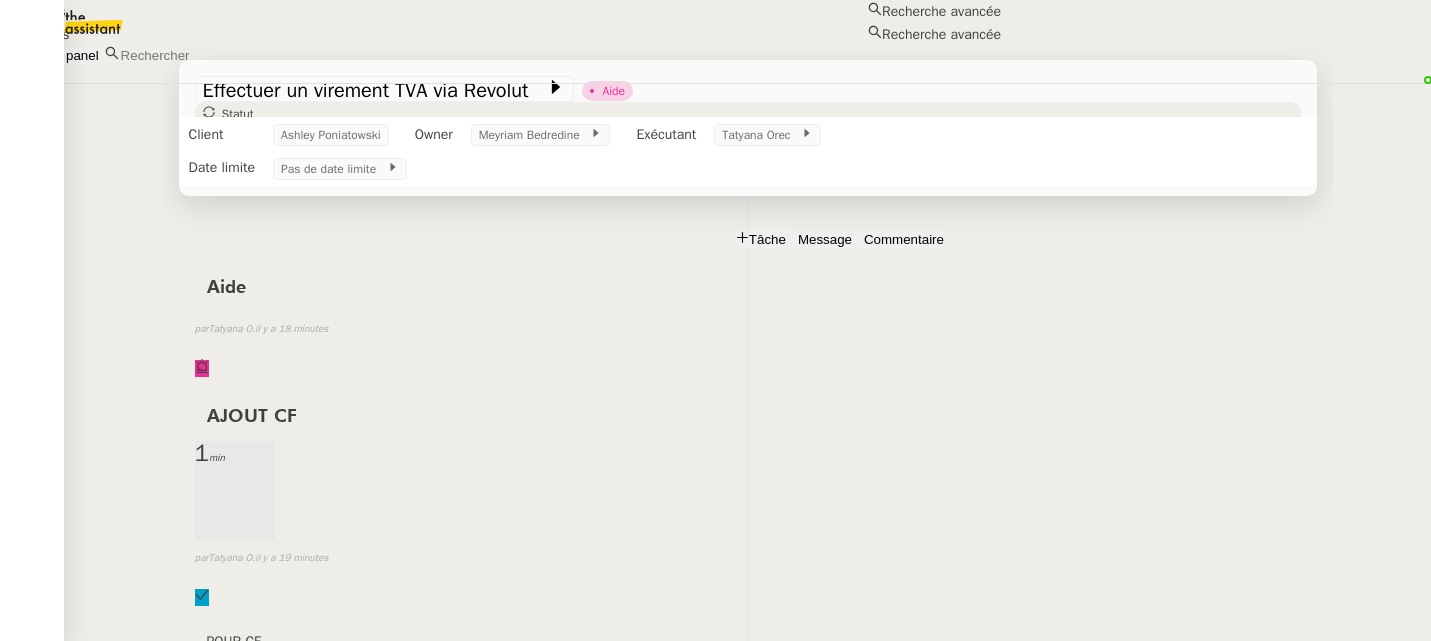 click at bounding box center (205, 55) 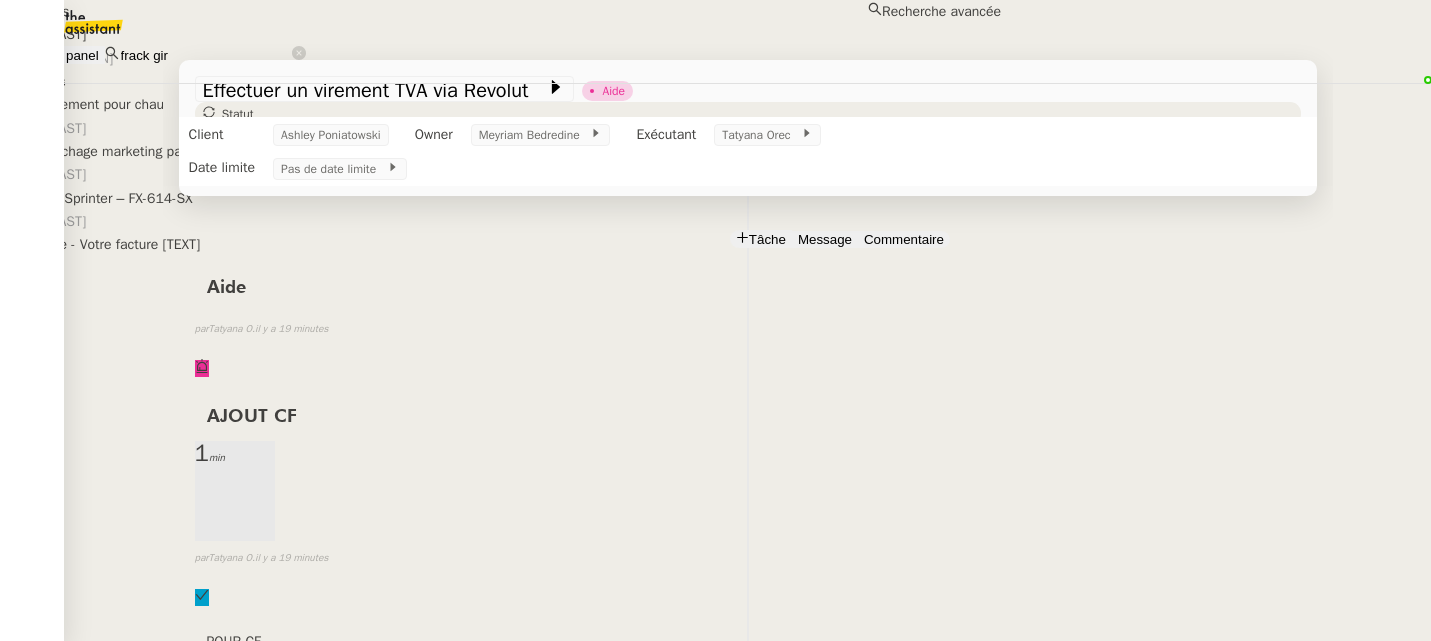 click on "[FIRST] [LAST]" at bounding box center [500, 34] 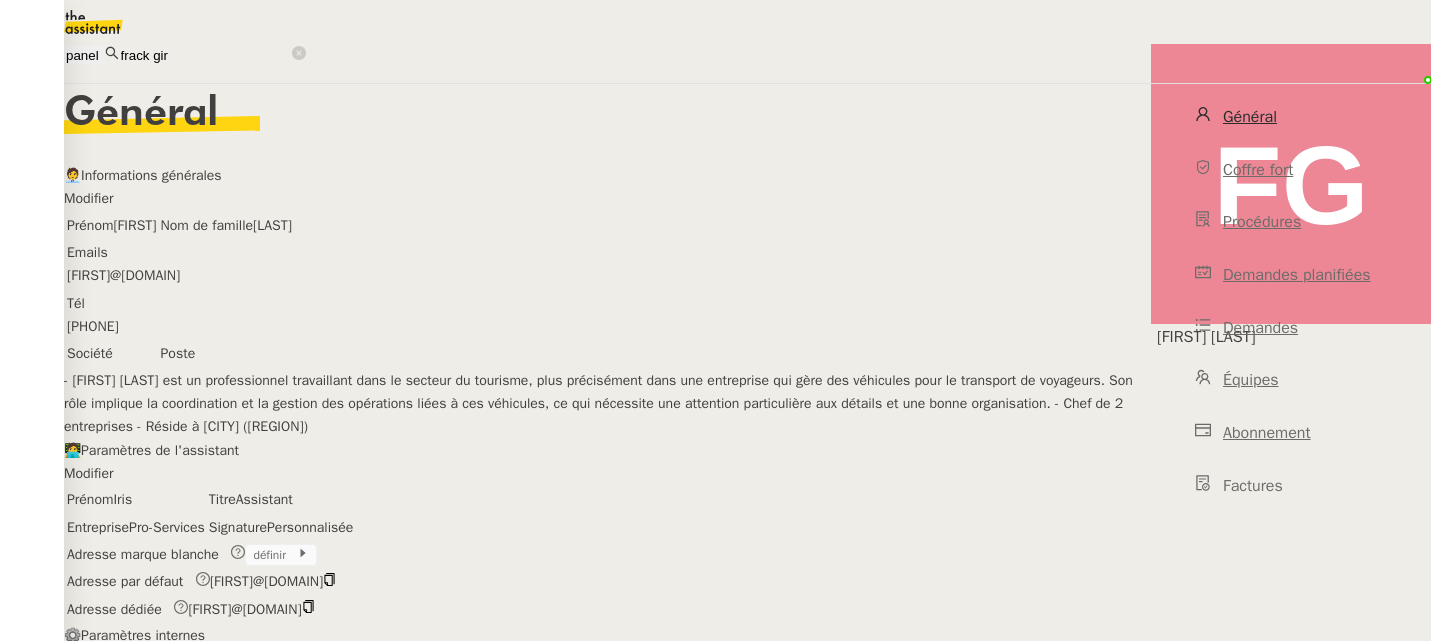 click on "Général" at bounding box center [1291, 117] 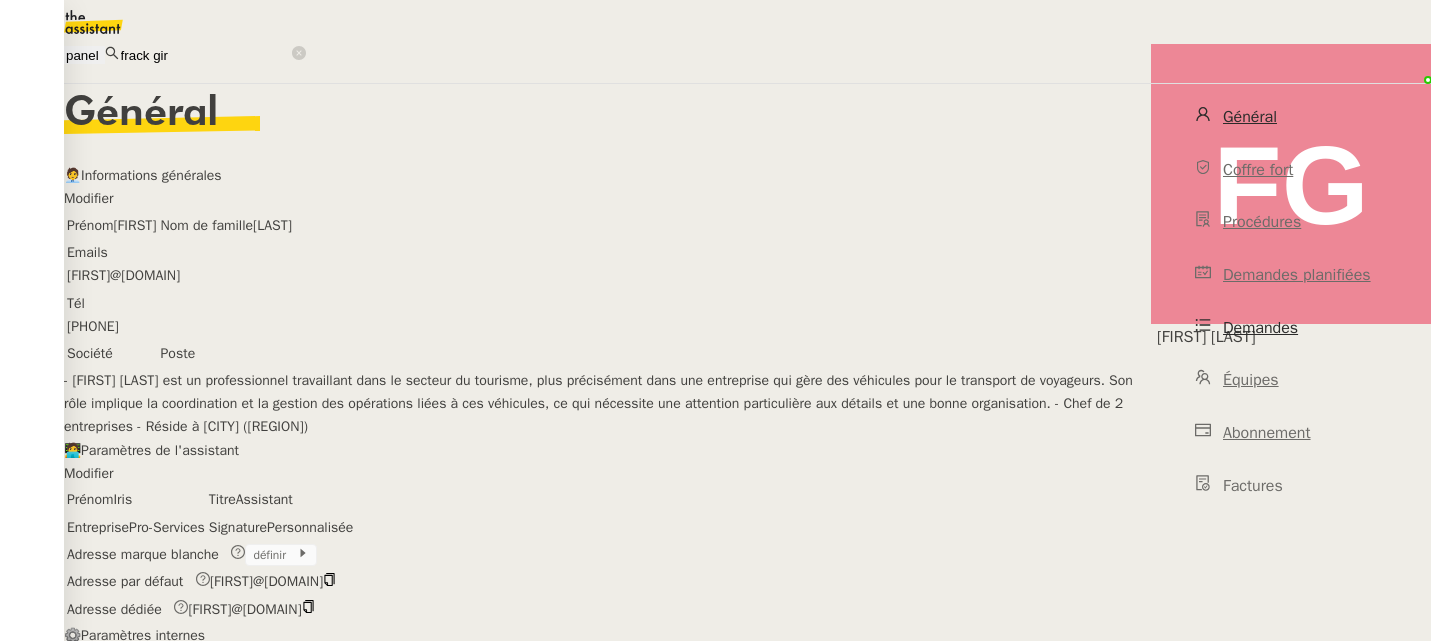 click on "Demandes" at bounding box center (1260, 328) 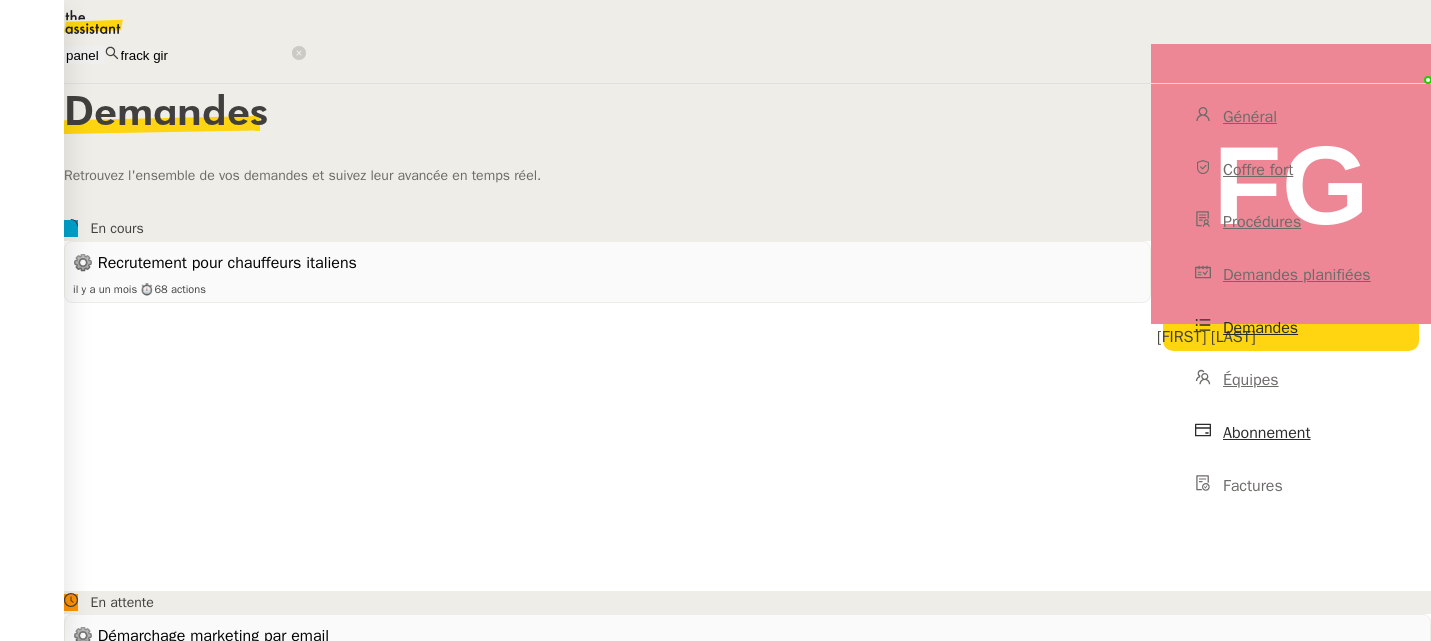 click on "Abonnement" at bounding box center [1267, 433] 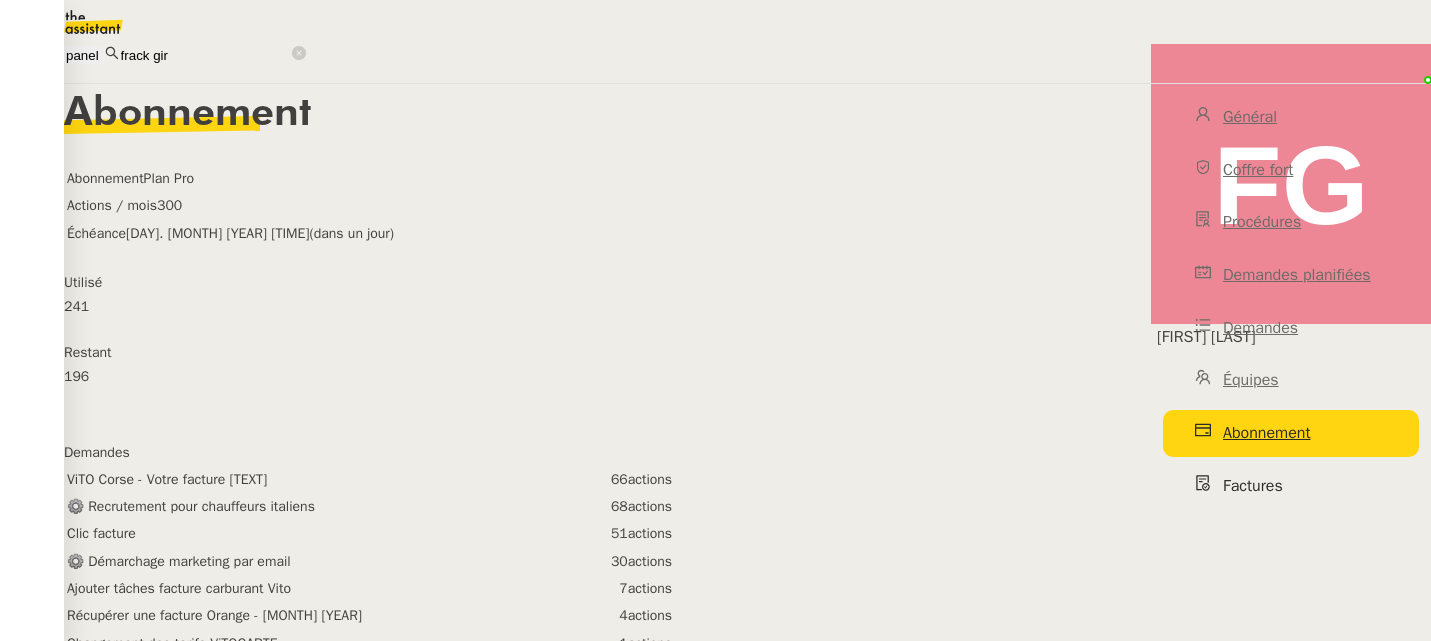 click on "Factures" at bounding box center (1291, 117) 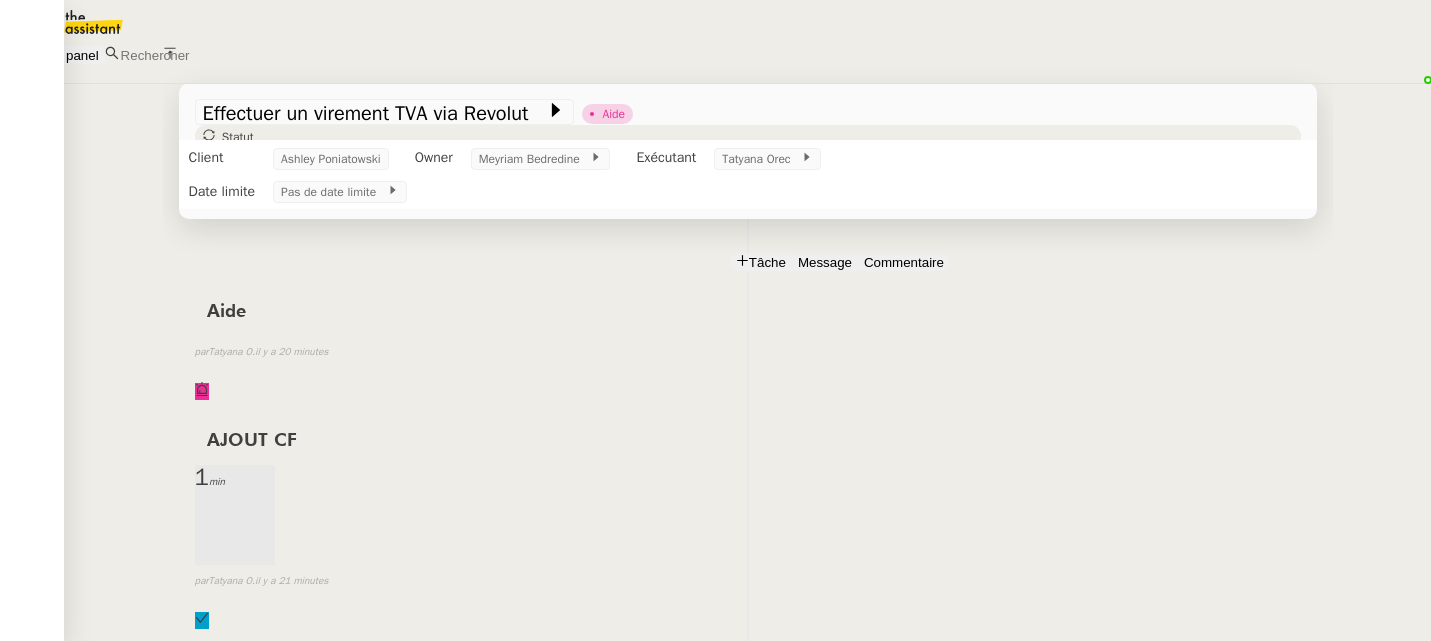 scroll, scrollTop: 0, scrollLeft: 0, axis: both 